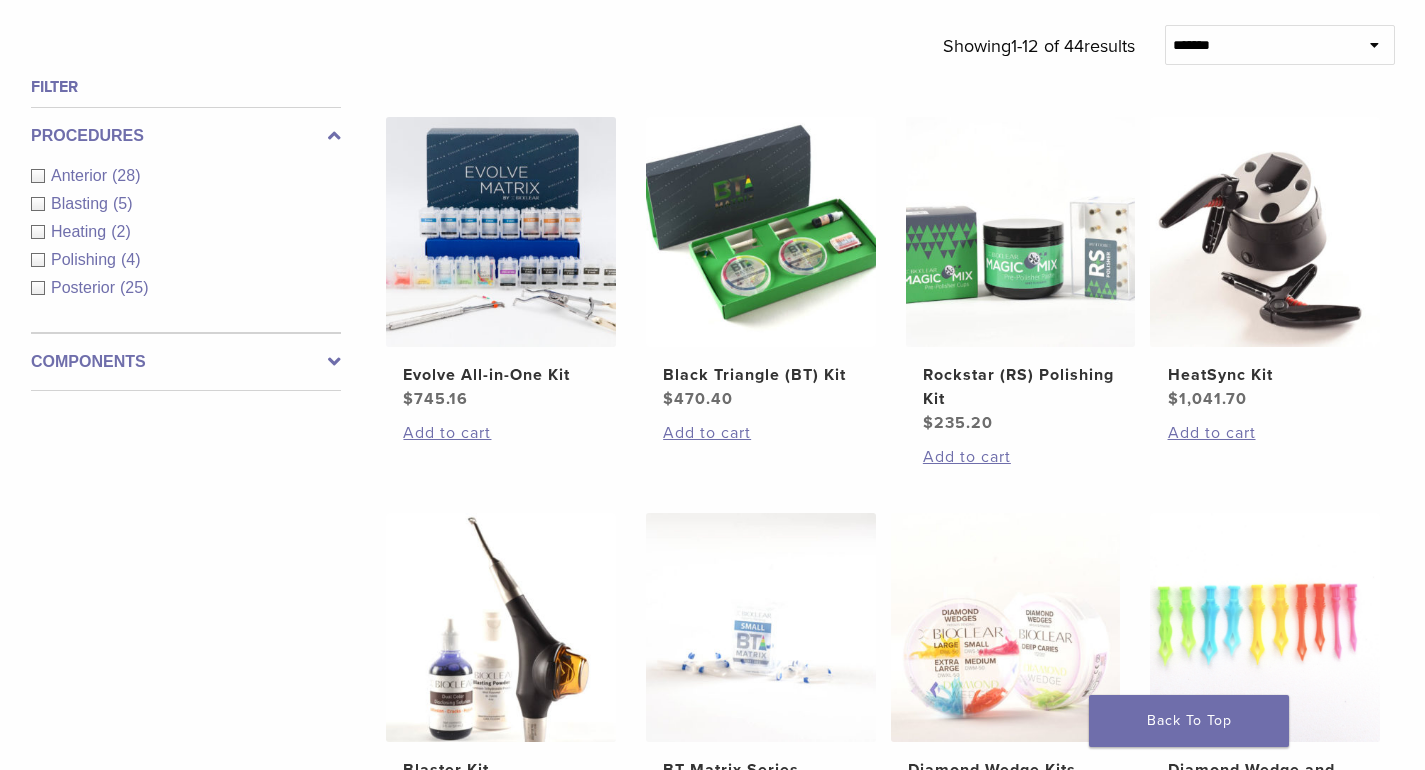 scroll, scrollTop: 700, scrollLeft: 0, axis: vertical 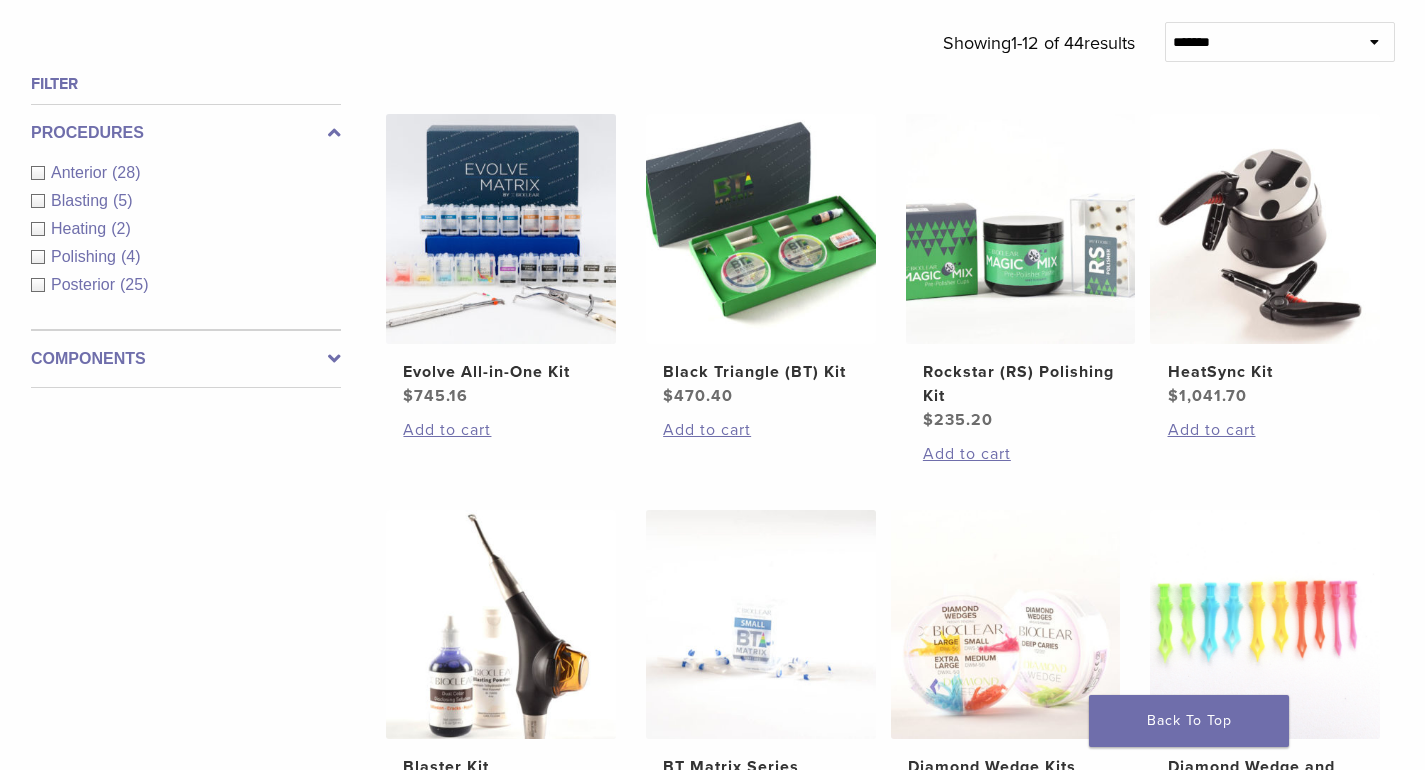 click on "Anterior" at bounding box center [81, 172] 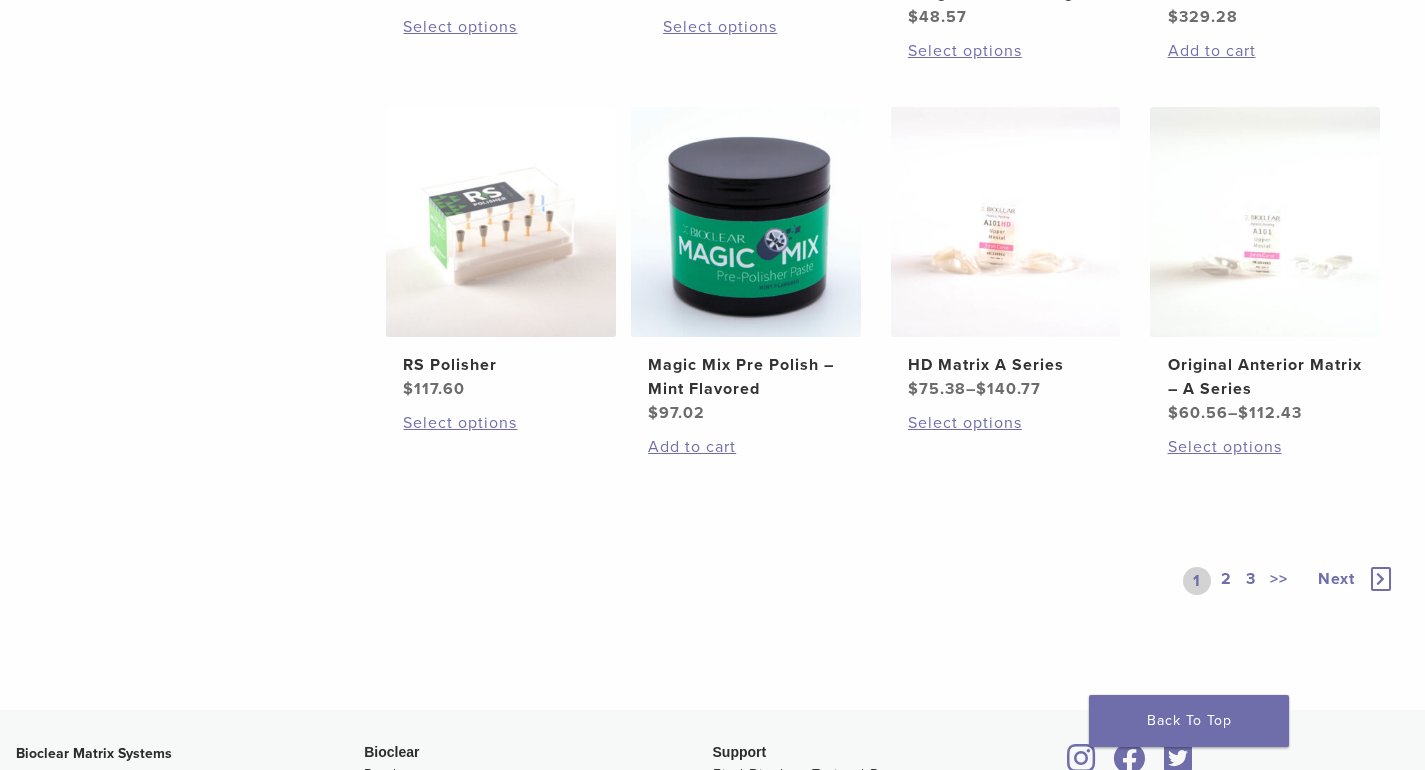 scroll, scrollTop: 1500, scrollLeft: 0, axis: vertical 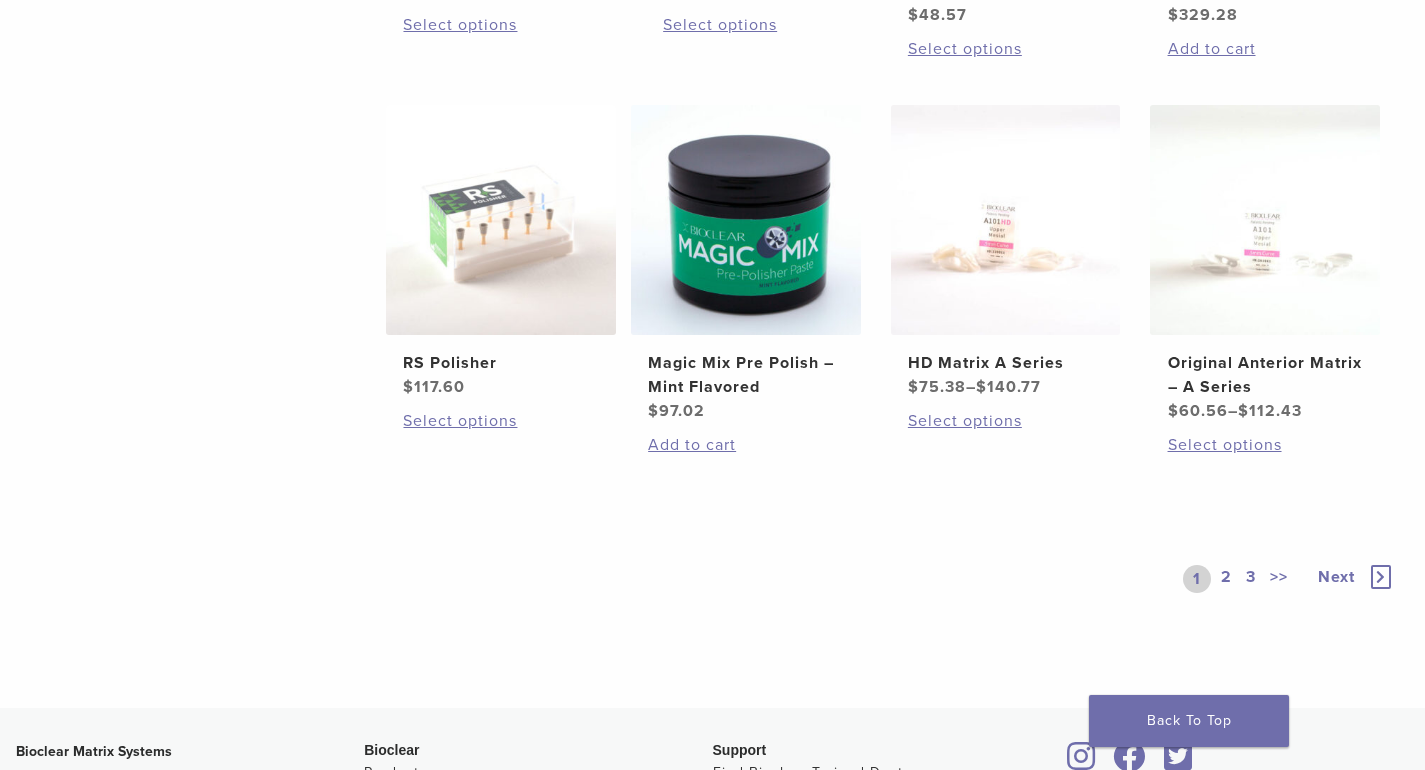 click at bounding box center (1381, 577) 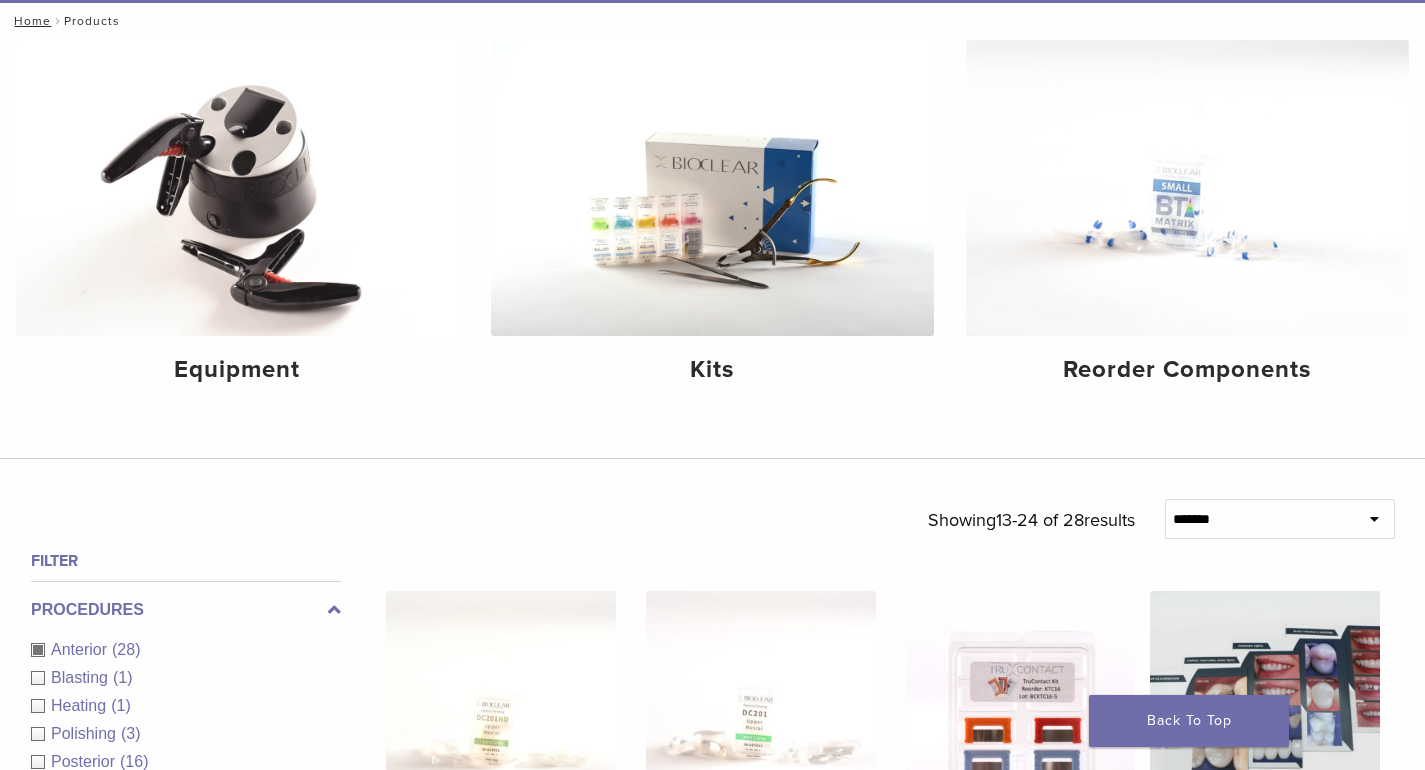 scroll, scrollTop: 300, scrollLeft: 0, axis: vertical 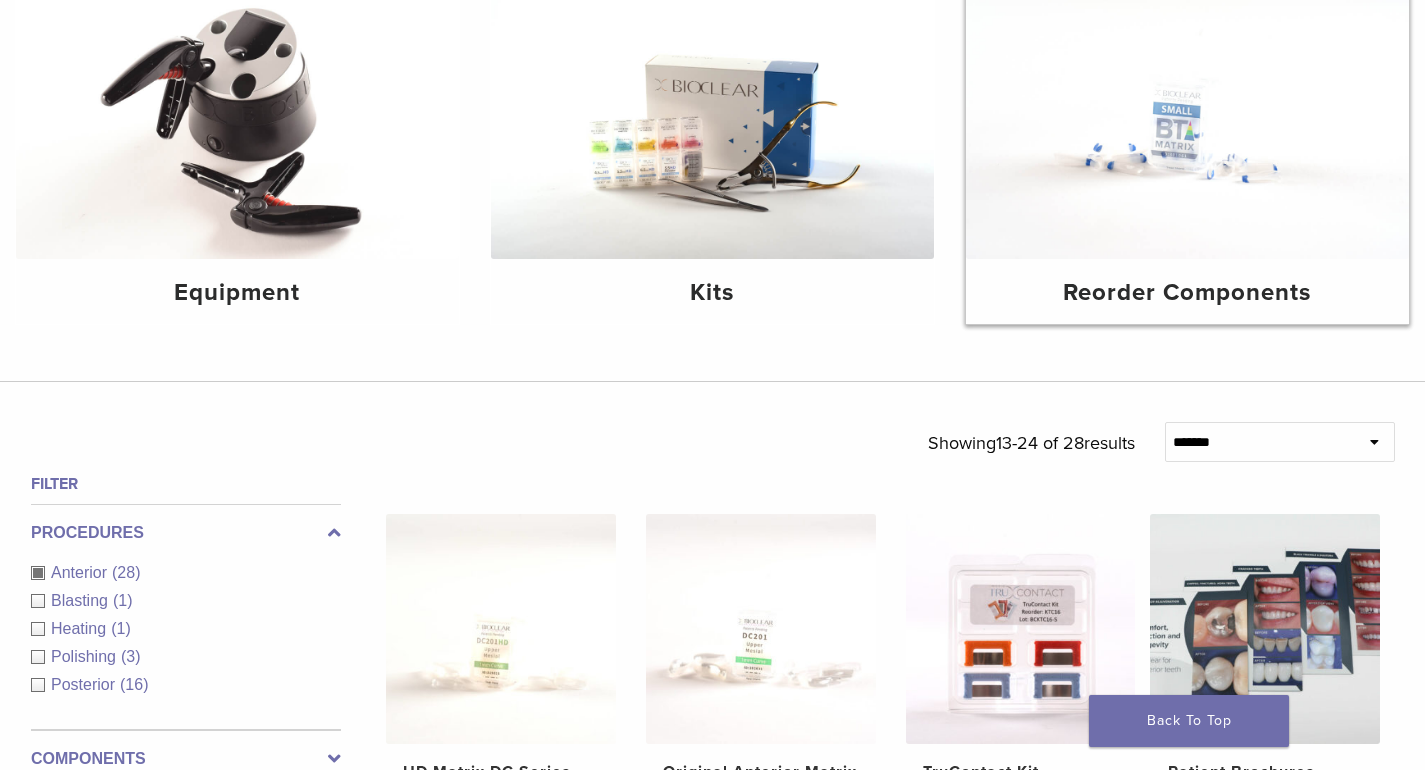 click at bounding box center [1187, 111] 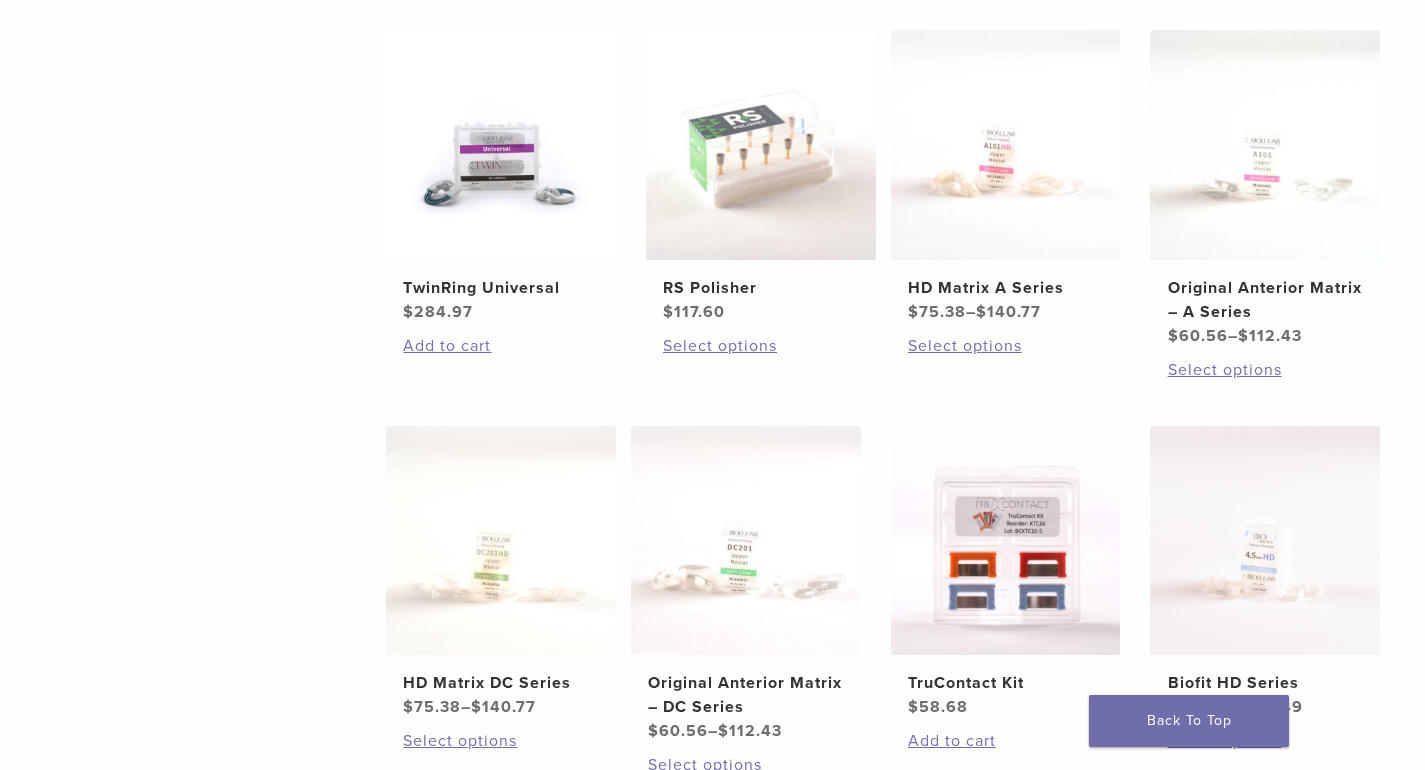 scroll, scrollTop: 800, scrollLeft: 0, axis: vertical 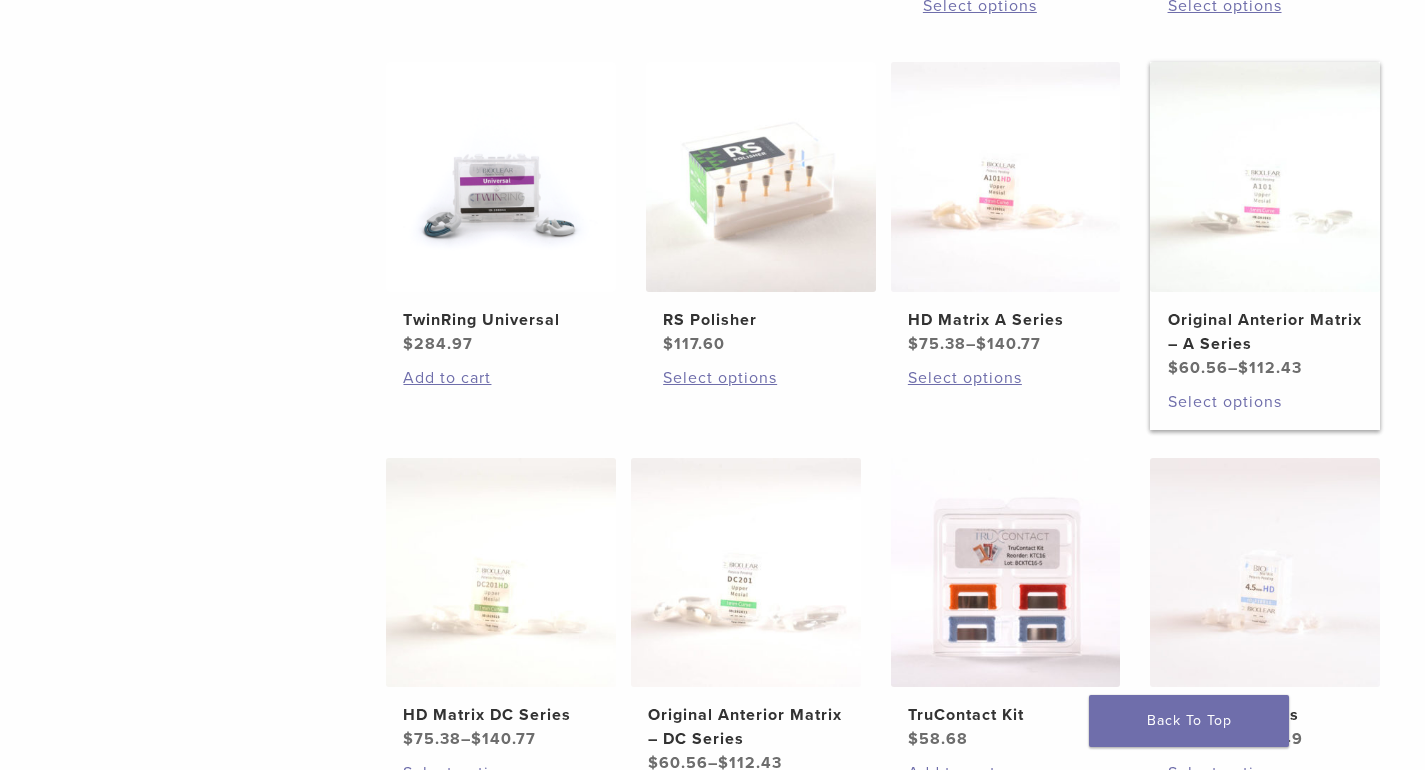 click on "Select options" at bounding box center [1265, 402] 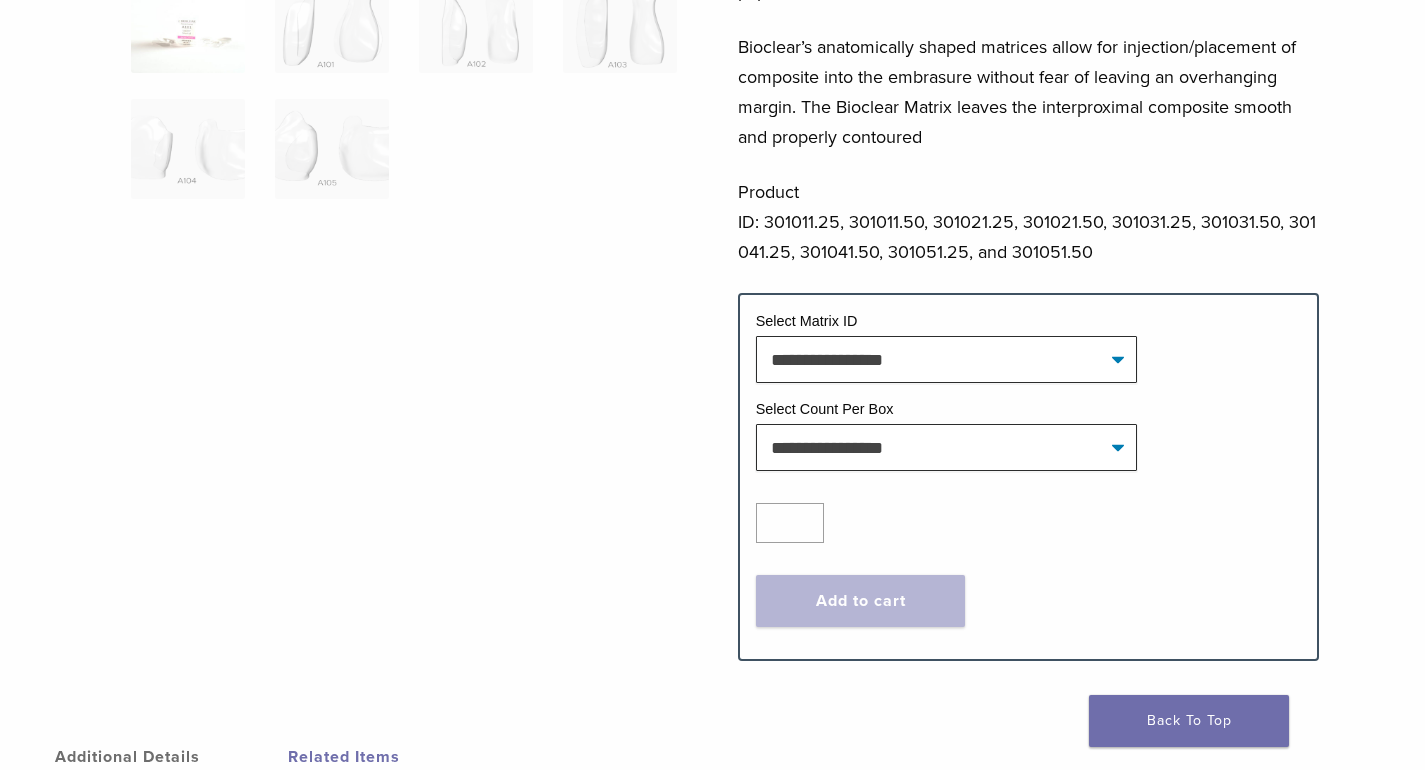 scroll, scrollTop: 600, scrollLeft: 0, axis: vertical 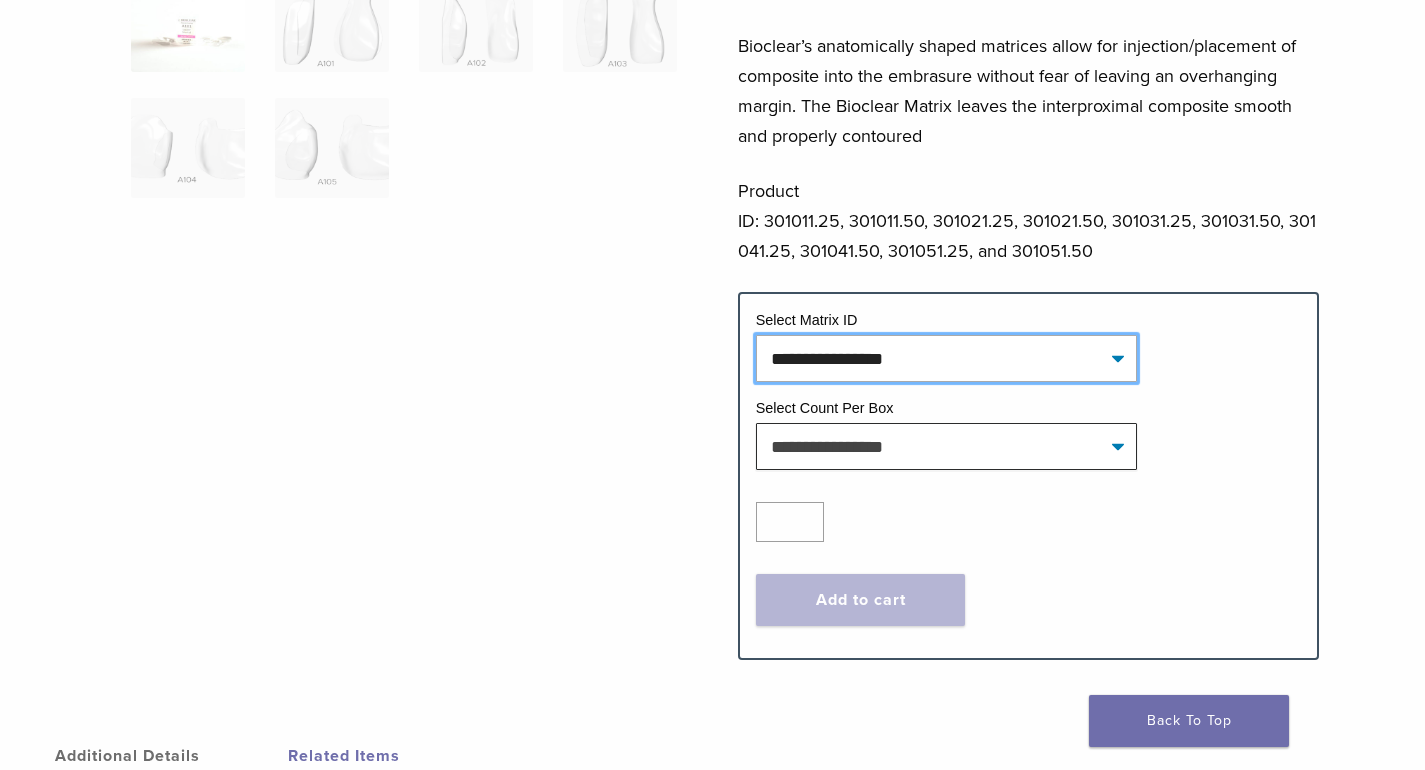 click on "**********" 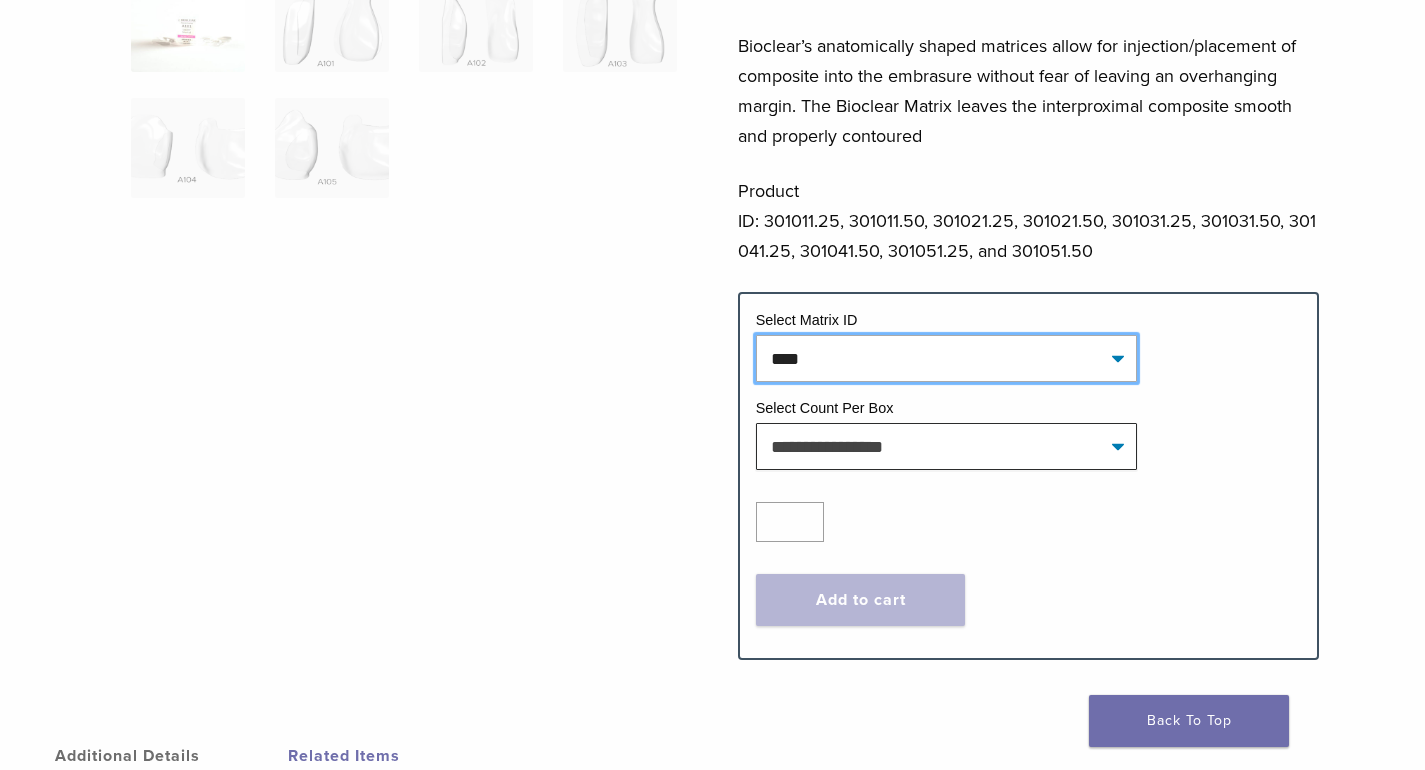 click on "**********" 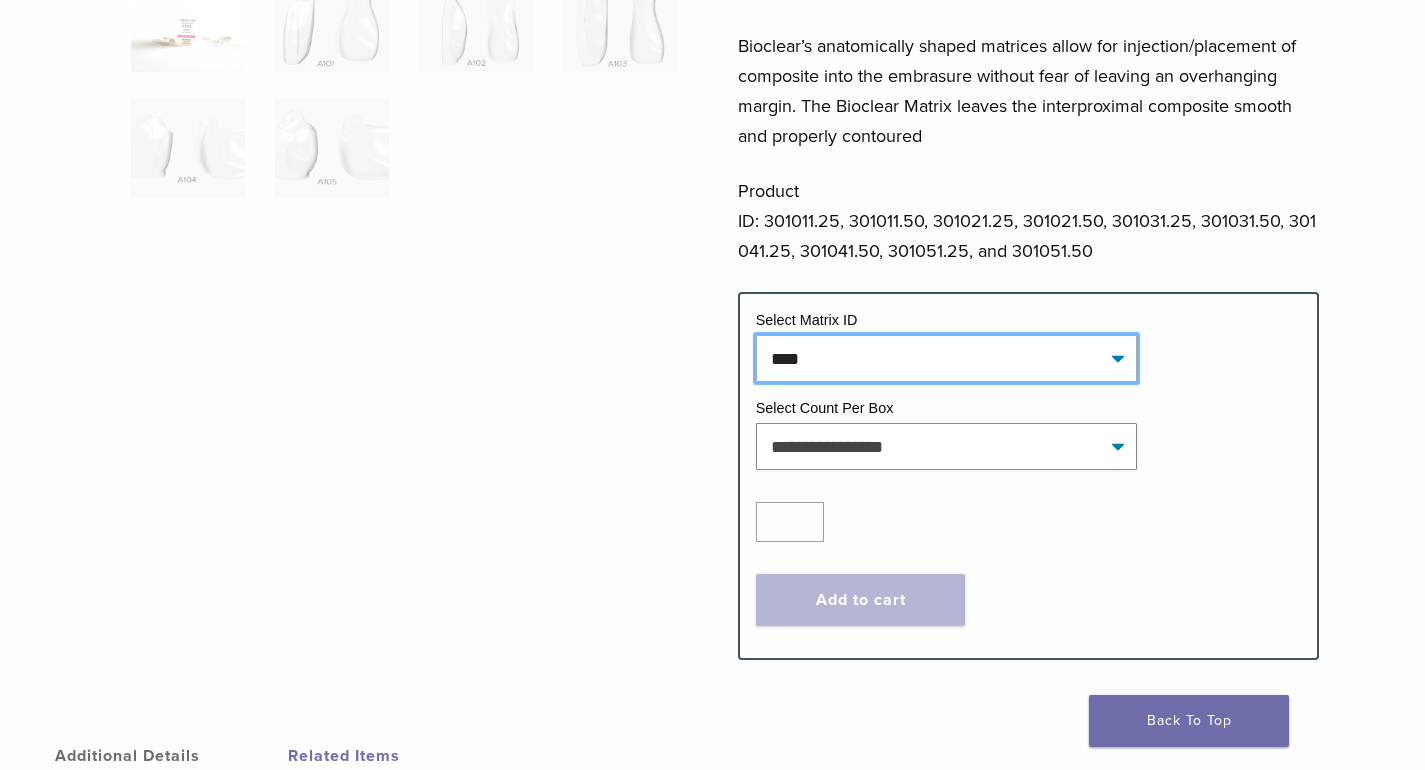 select on "****" 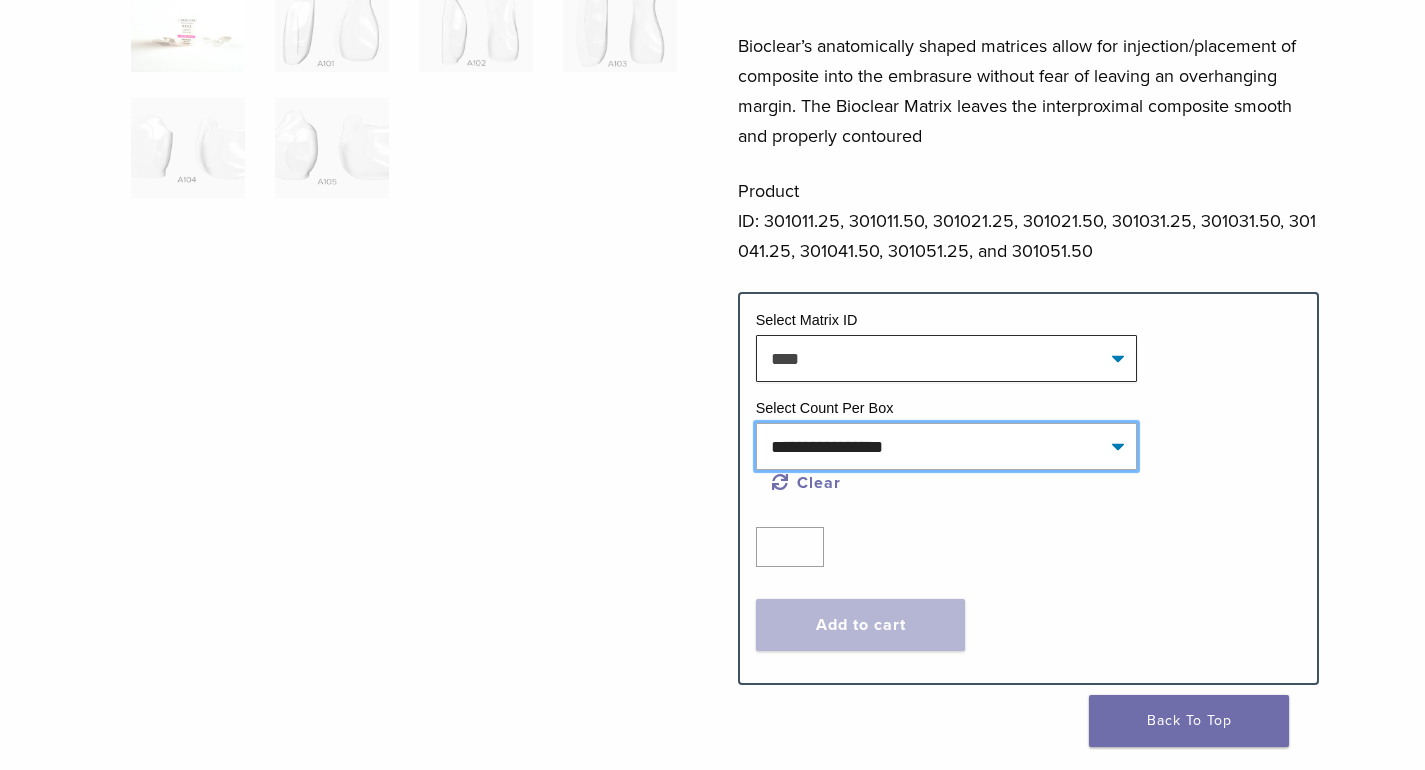 click on "**********" 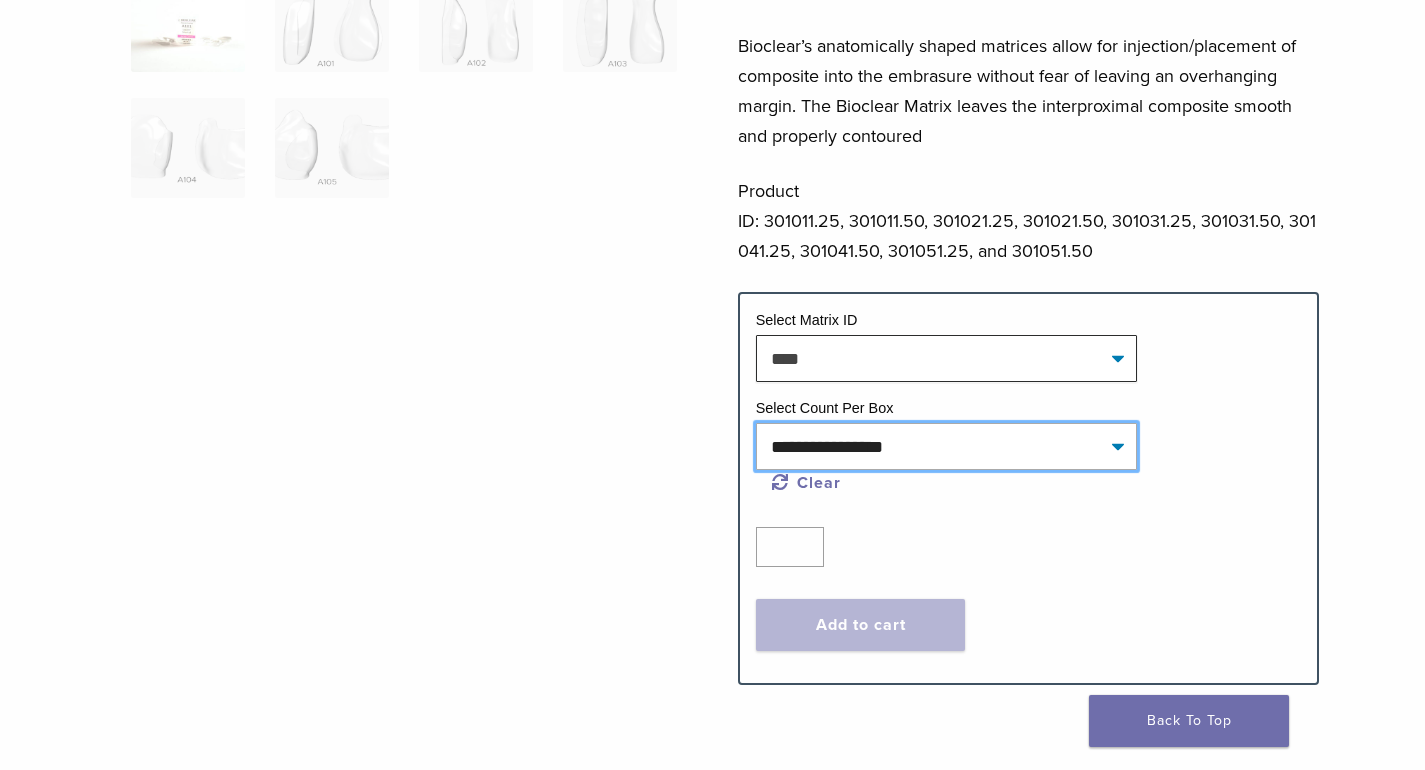 select on "*****" 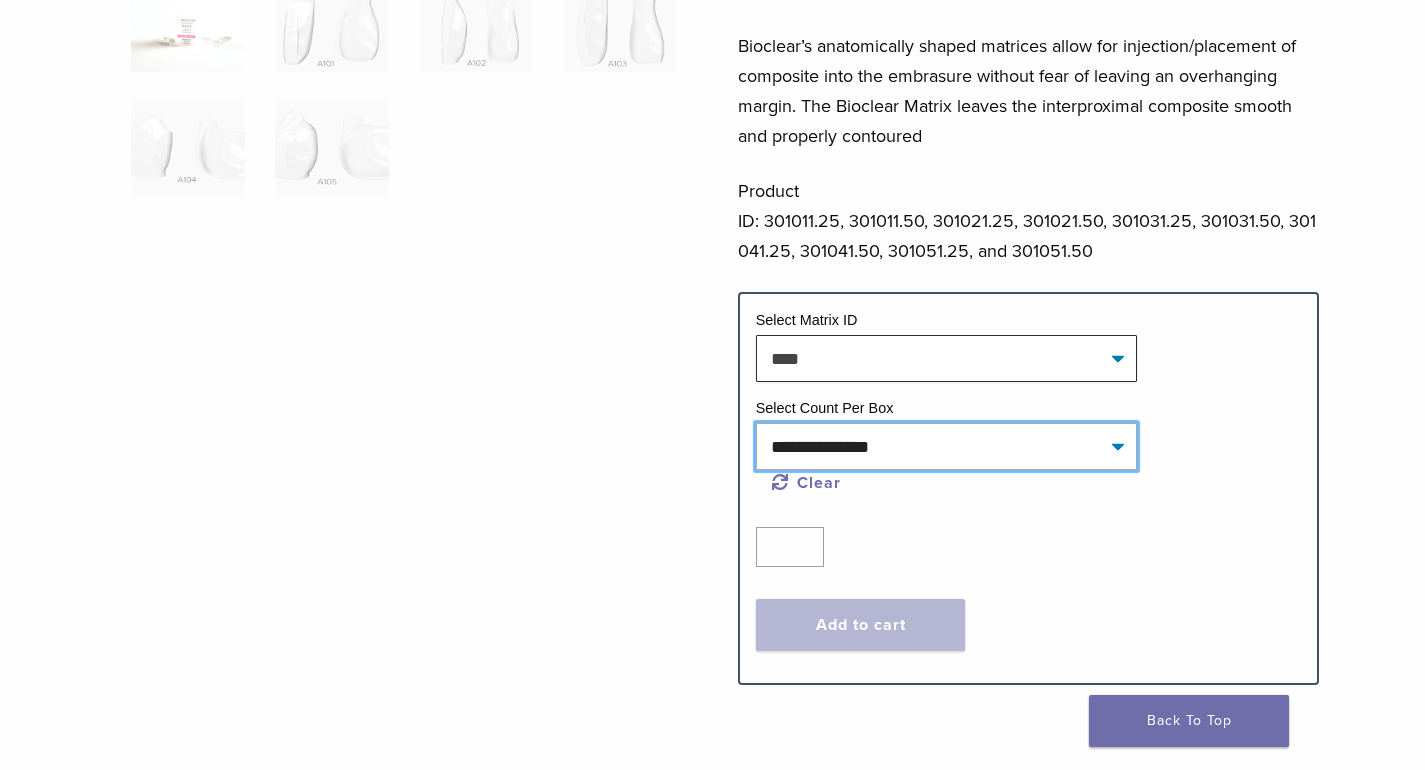 click on "**********" 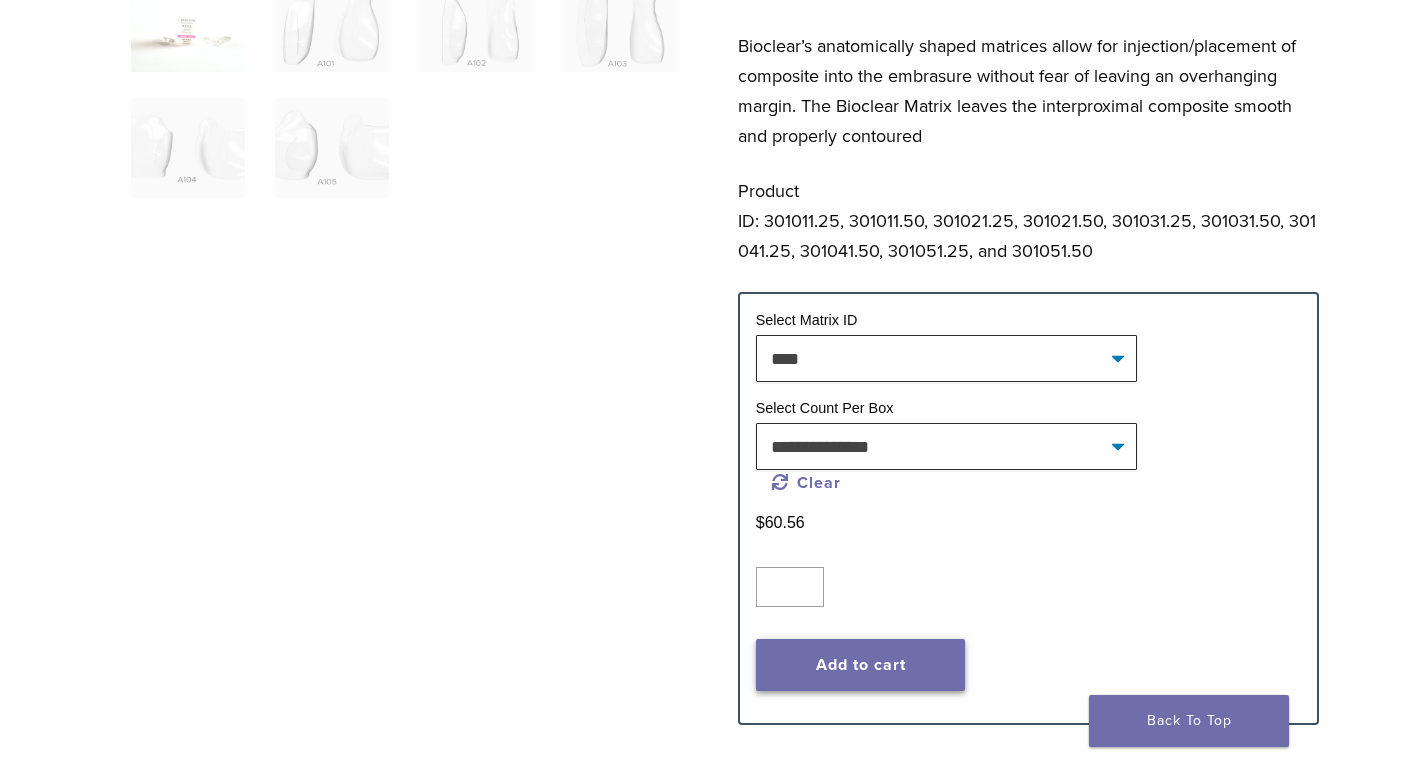 click on "Add to cart" 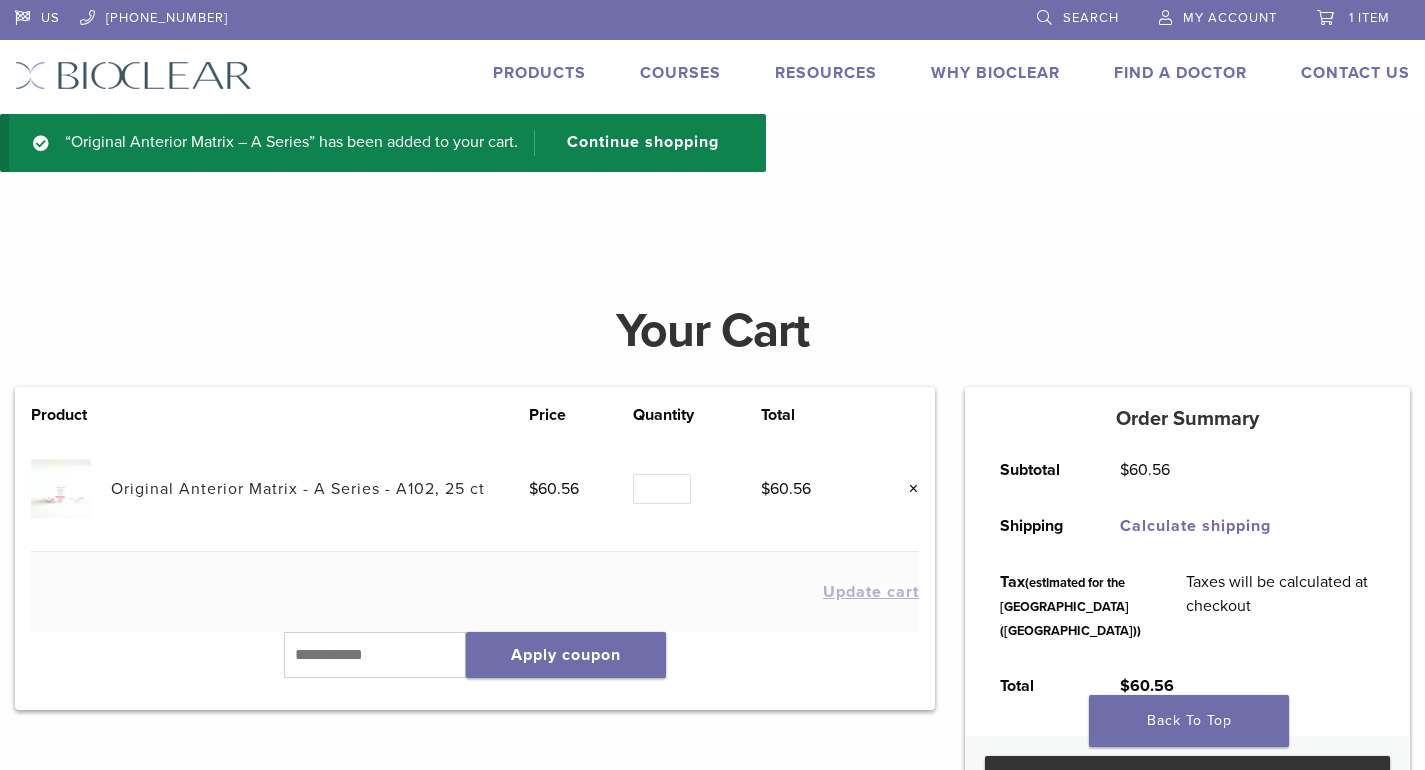 scroll, scrollTop: 0, scrollLeft: 0, axis: both 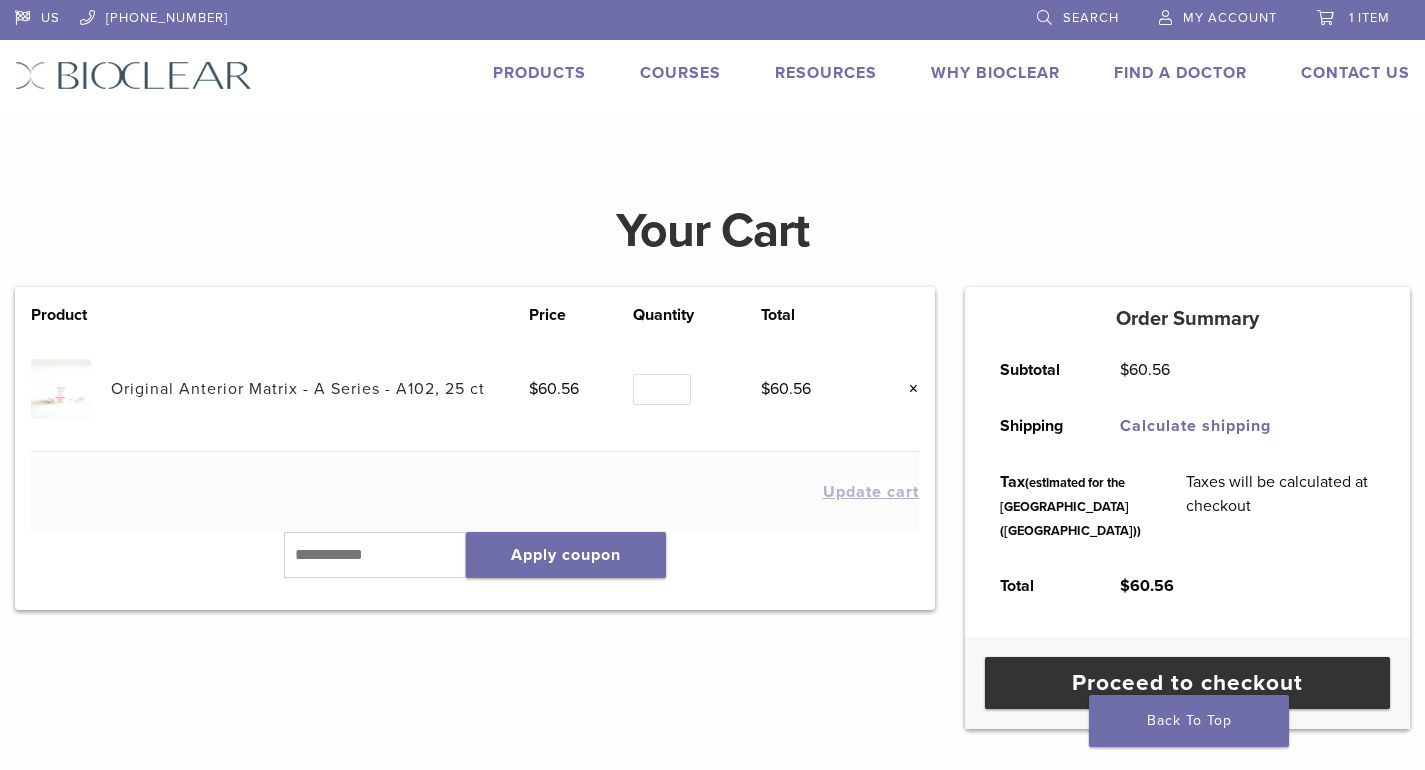 click at bounding box center (0, 1287) 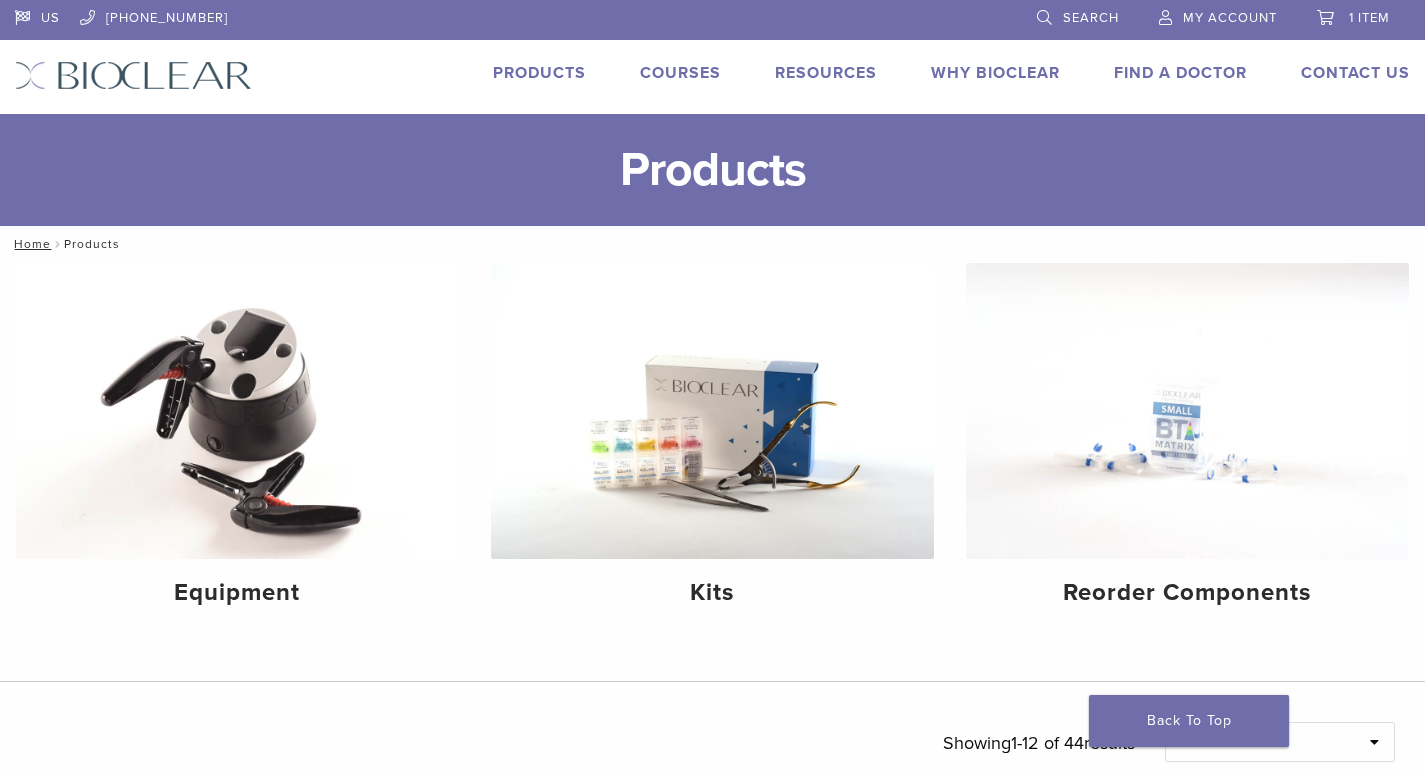 scroll, scrollTop: 0, scrollLeft: 0, axis: both 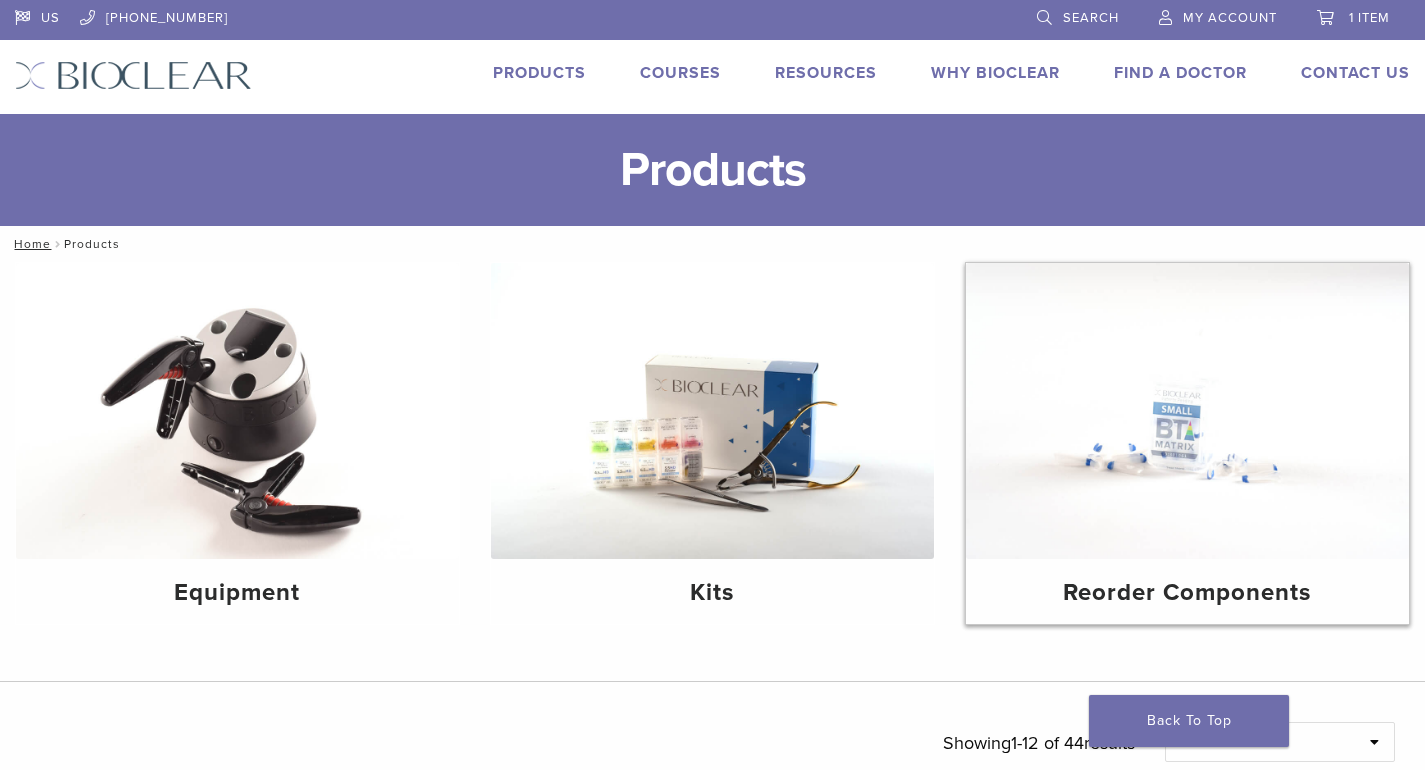 click at bounding box center [1187, 411] 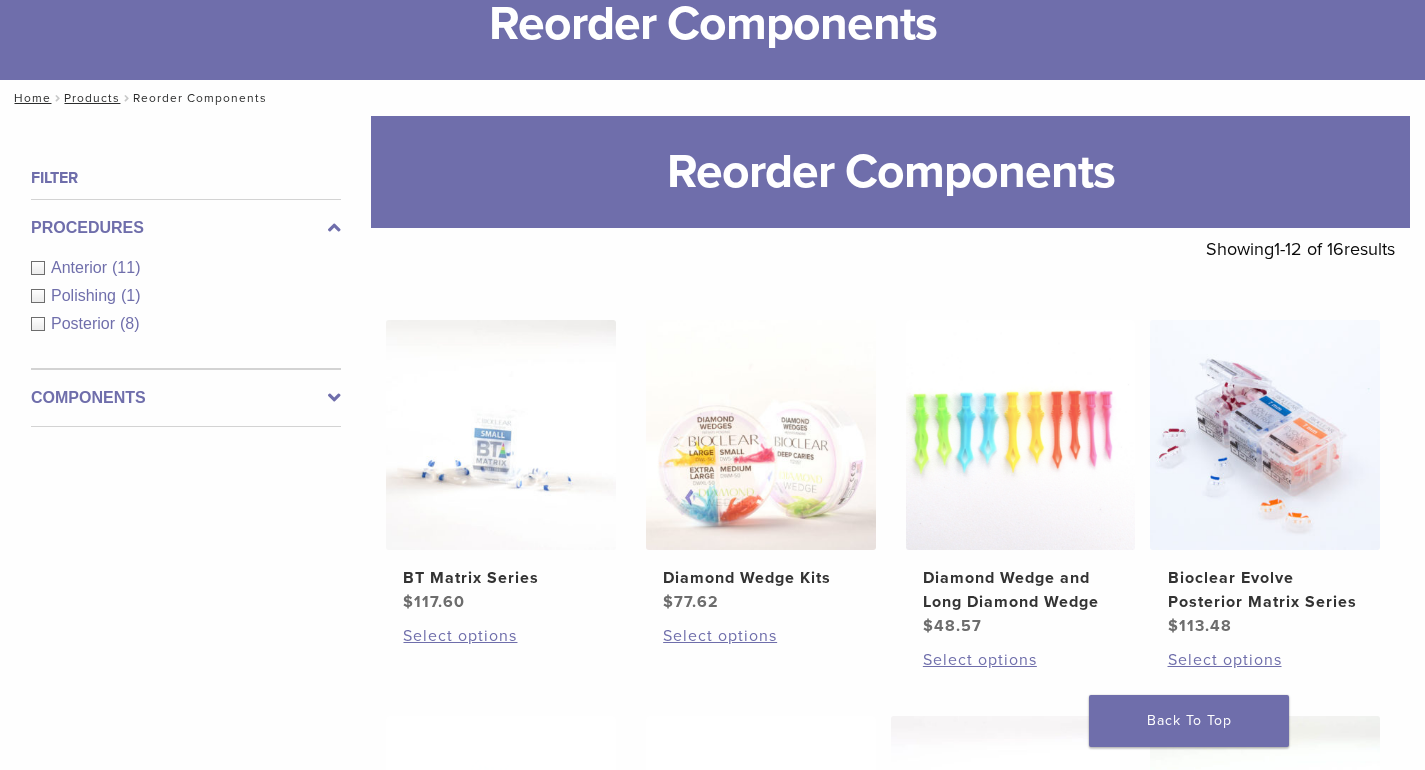 scroll, scrollTop: 200, scrollLeft: 0, axis: vertical 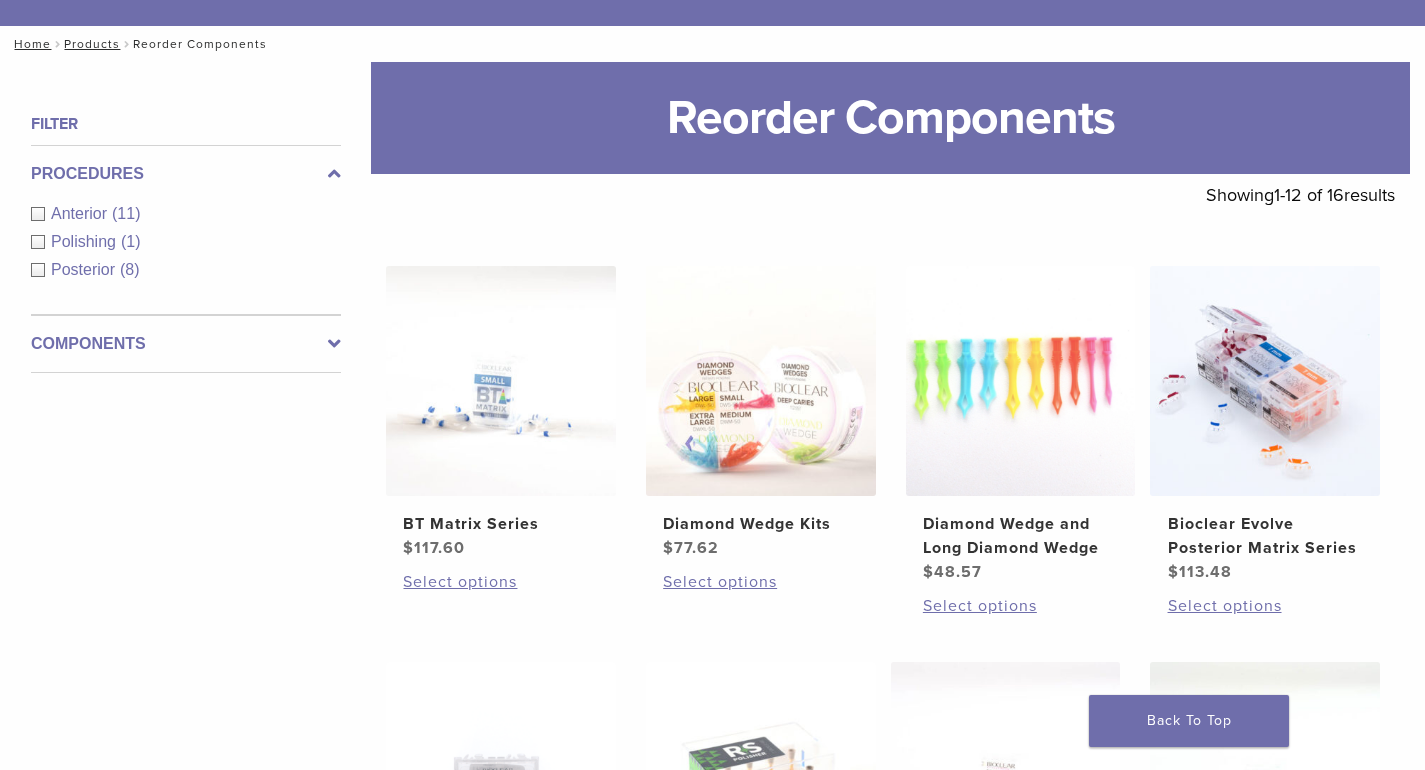 click on "Posterior" at bounding box center [85, 269] 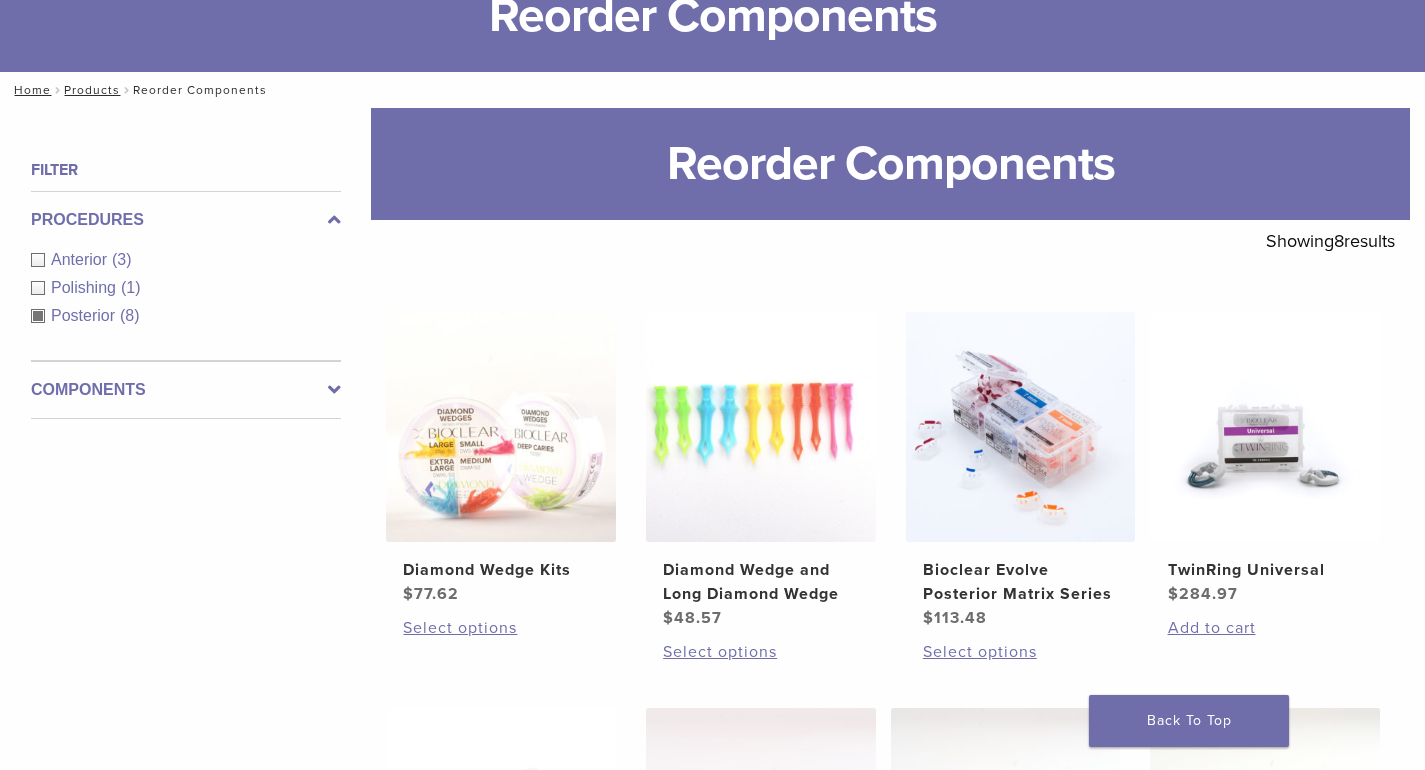 scroll, scrollTop: 0, scrollLeft: 0, axis: both 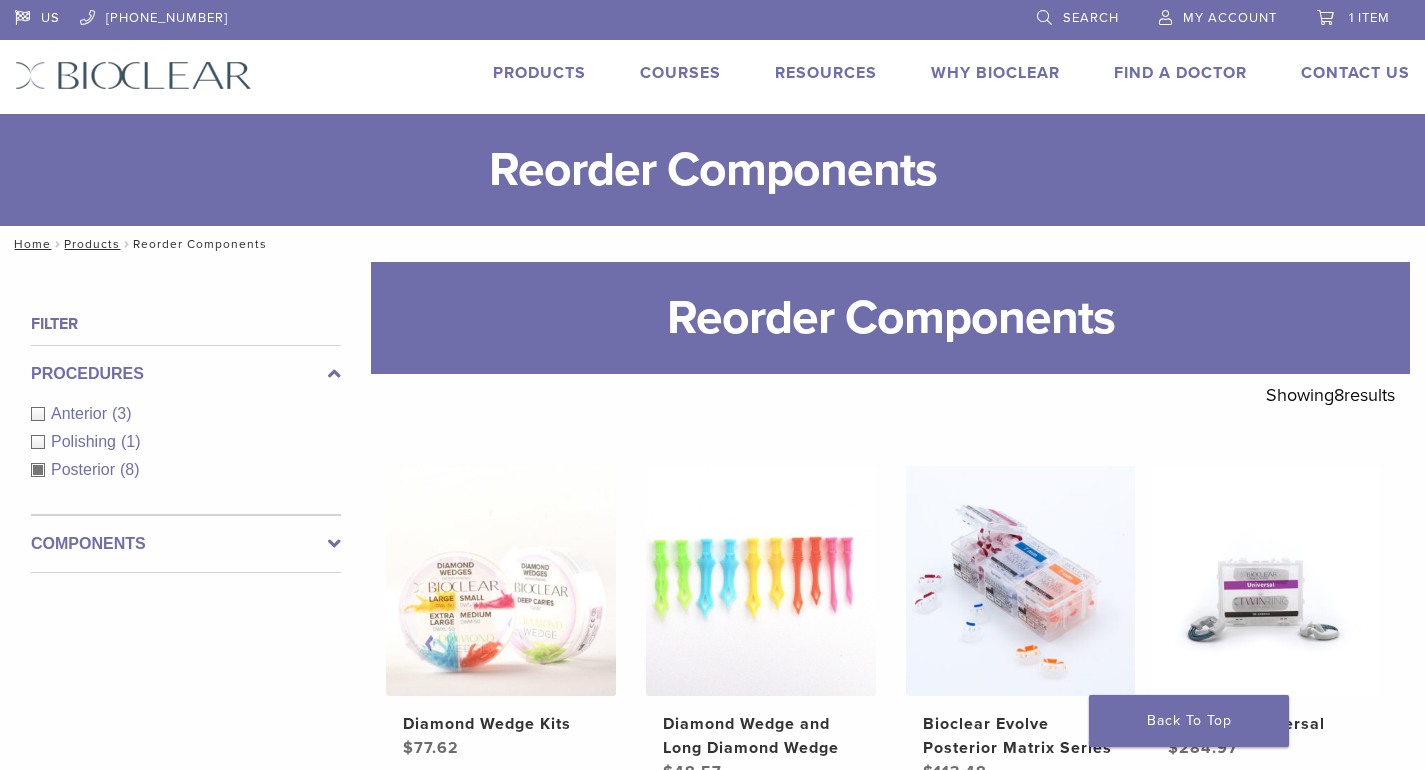 click on "Search" at bounding box center [1091, 18] 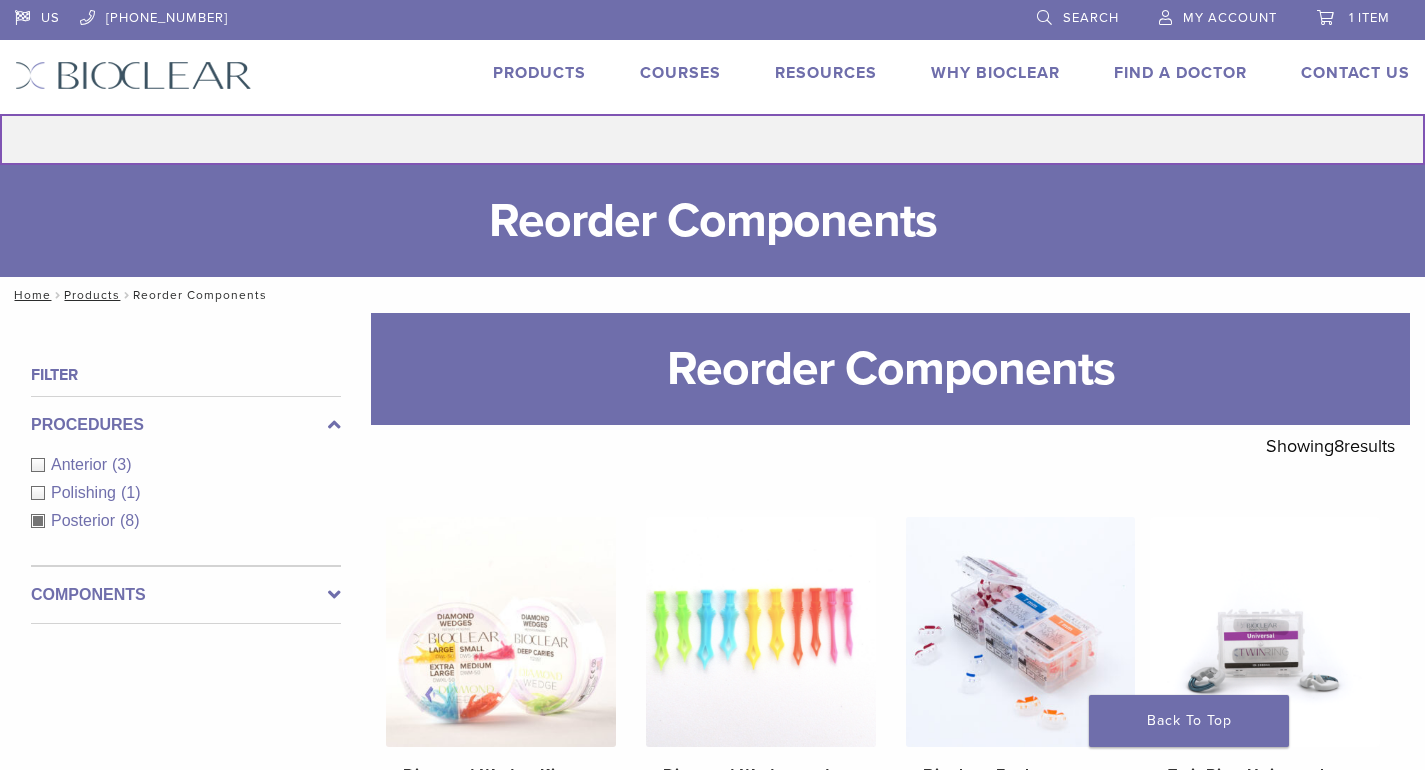 click on "Search for:" at bounding box center (712, 139) 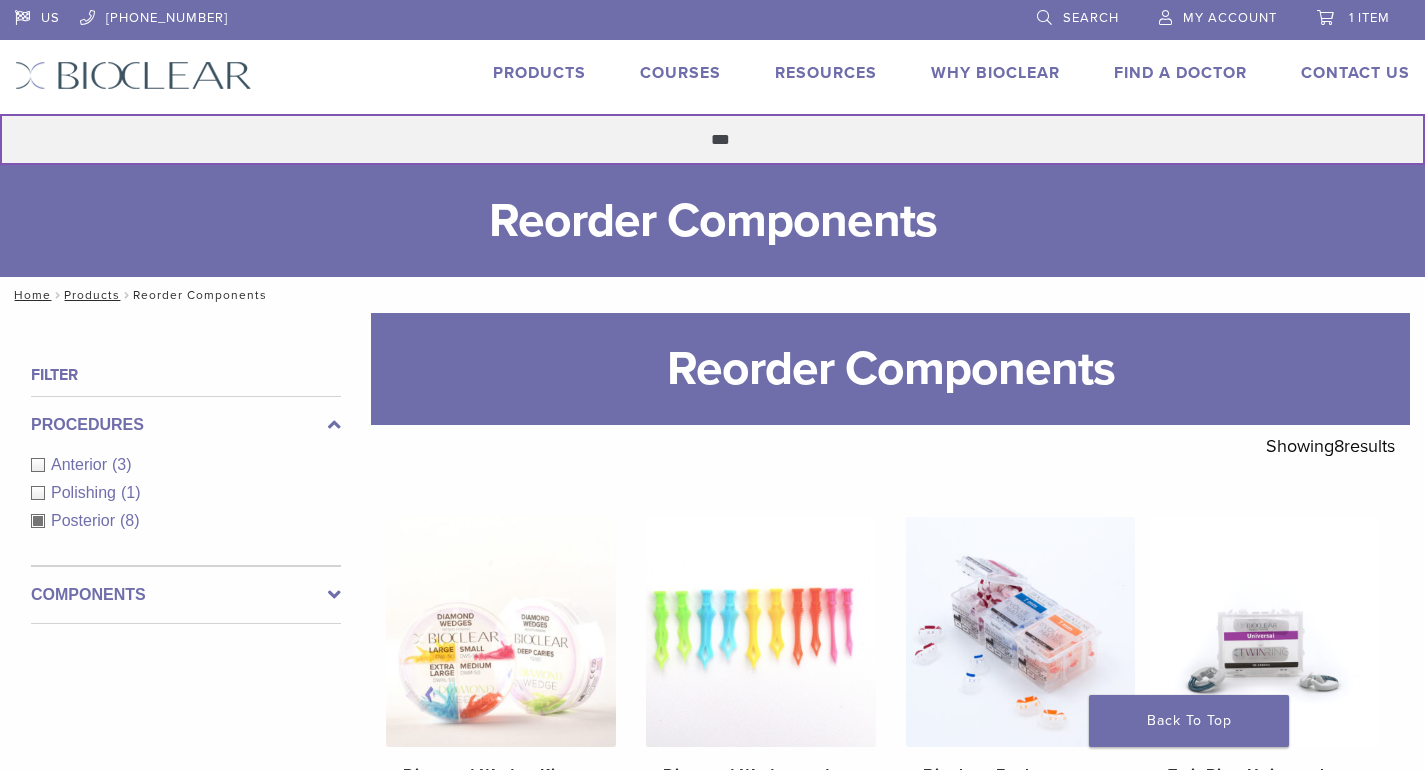 type on "***" 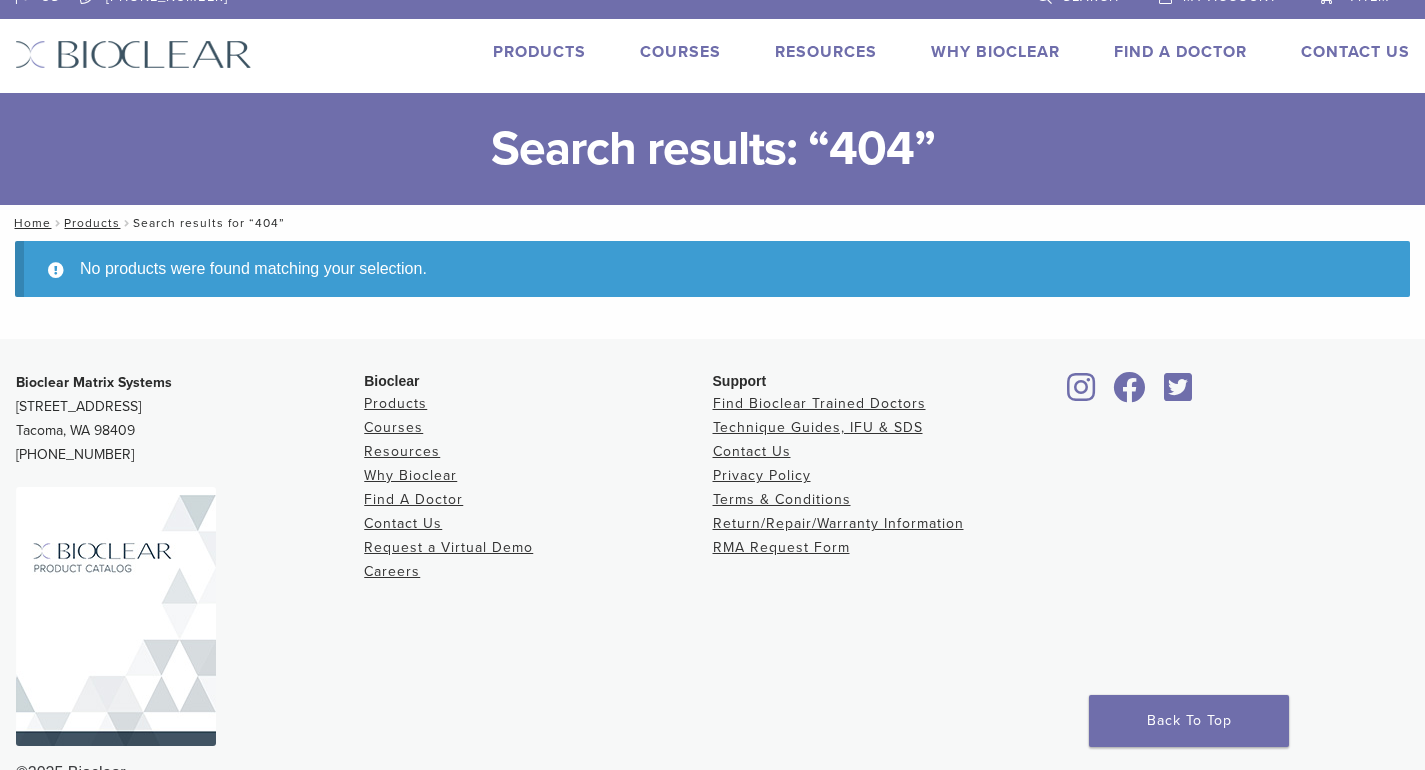scroll, scrollTop: 0, scrollLeft: 0, axis: both 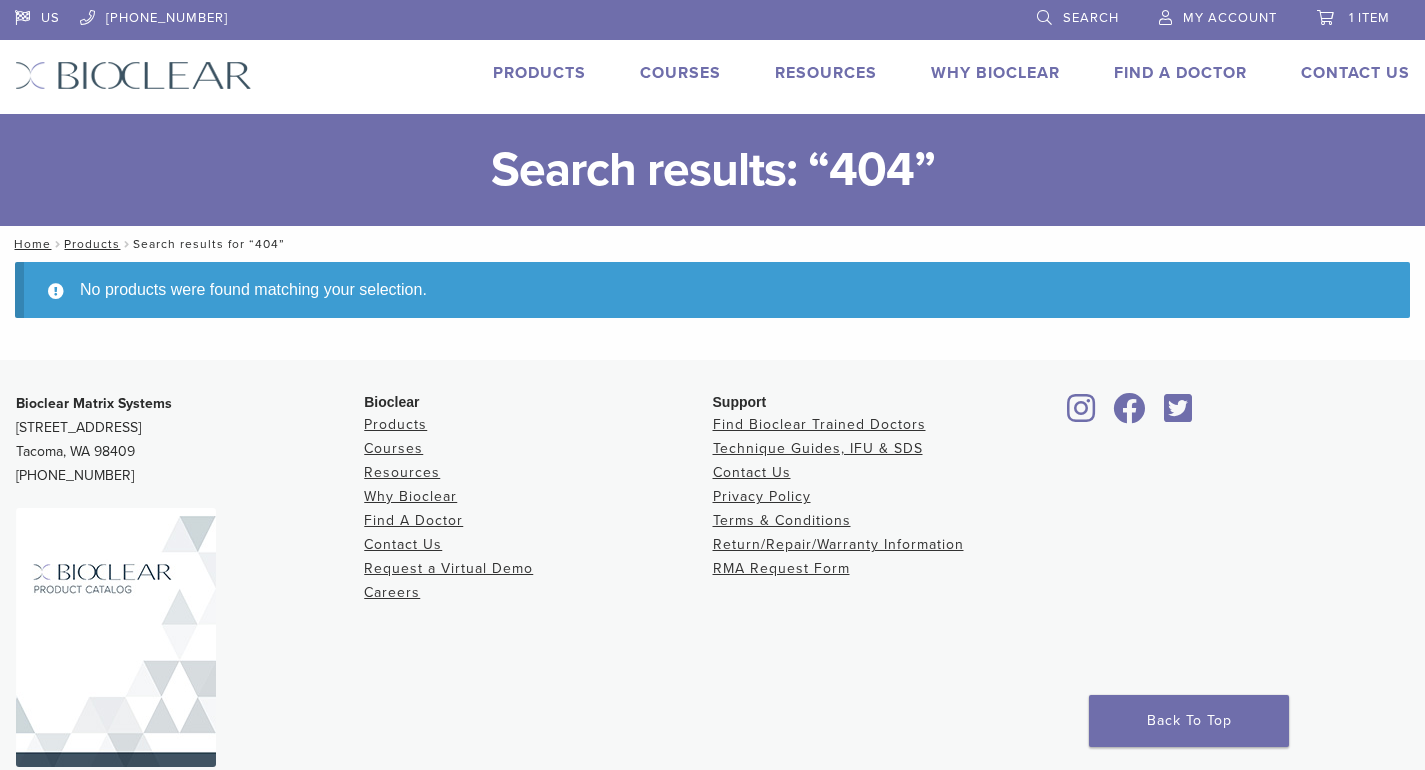 click on "Products" at bounding box center [539, 73] 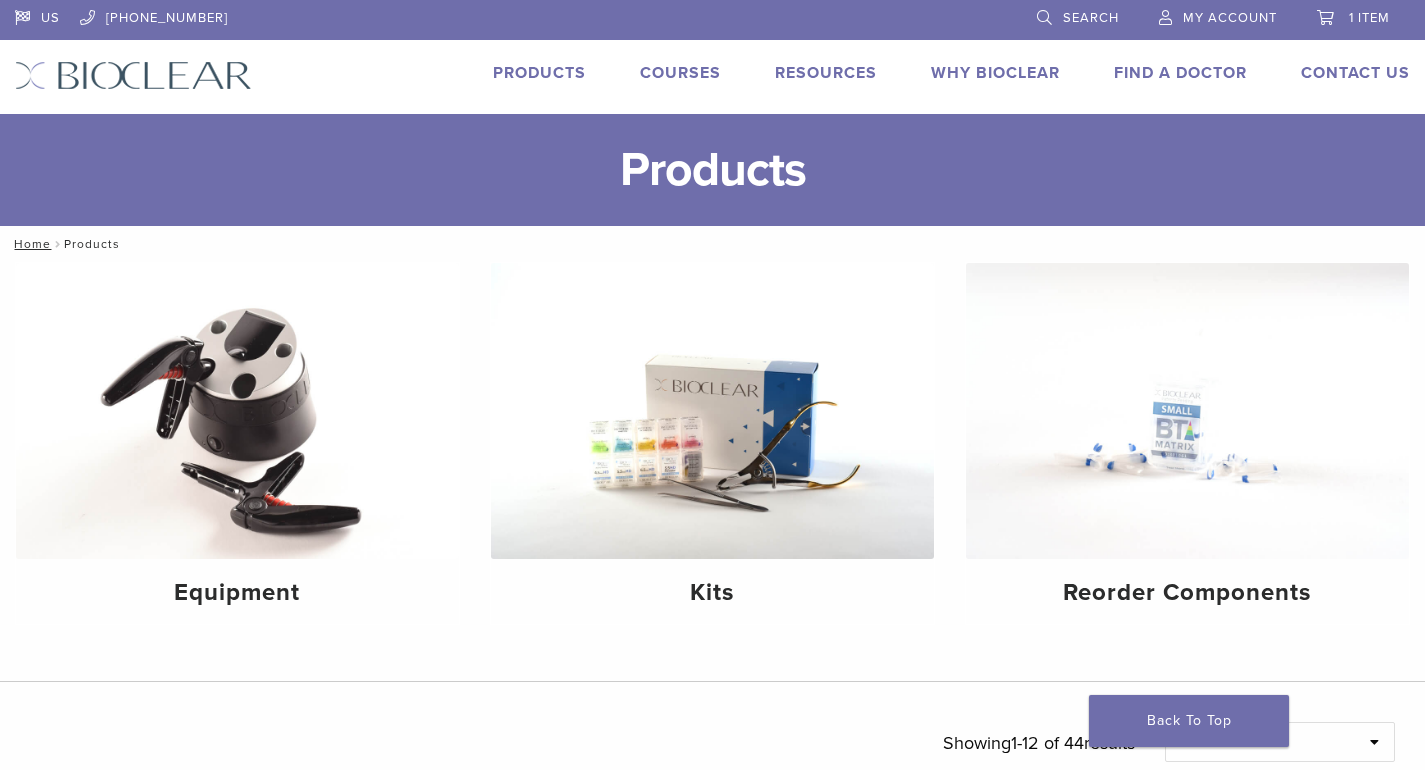 scroll, scrollTop: 0, scrollLeft: 0, axis: both 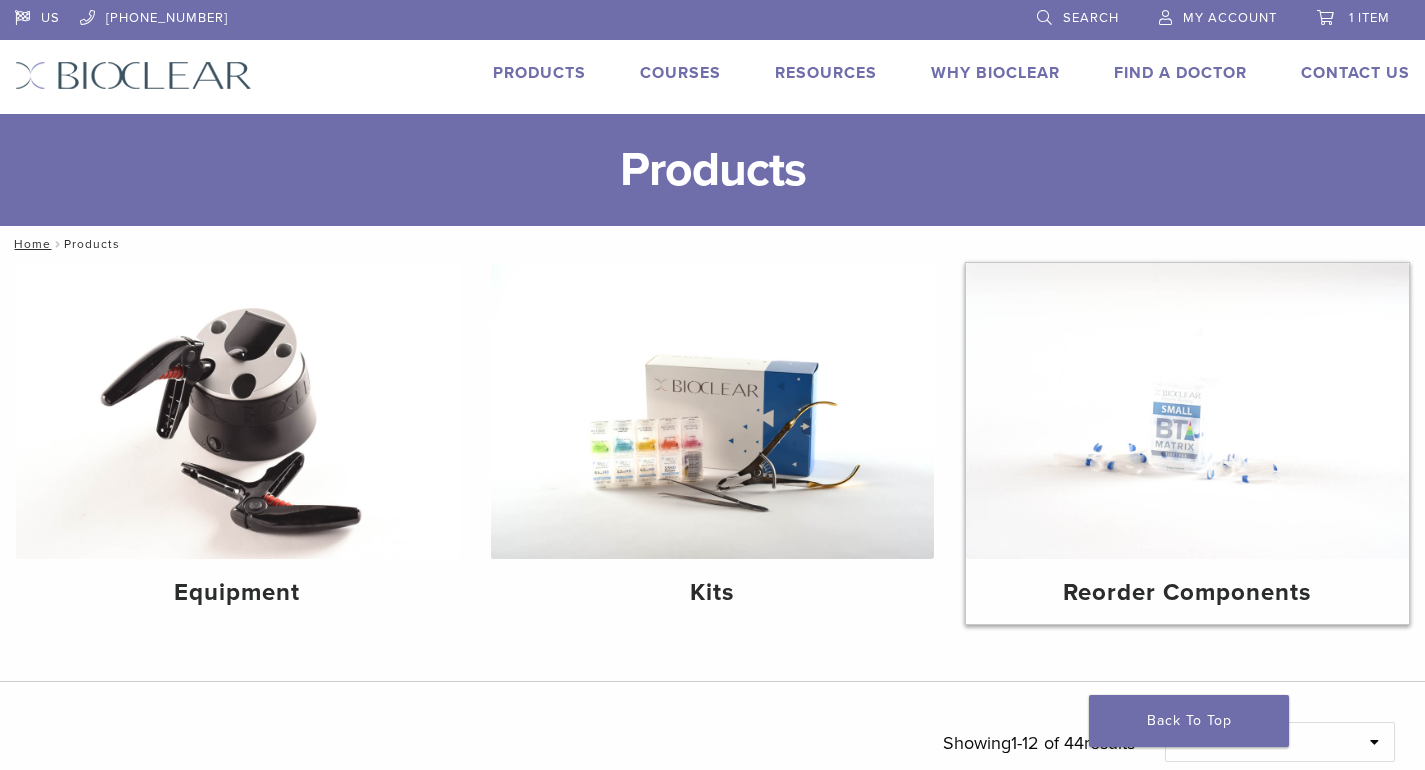 click at bounding box center [1187, 411] 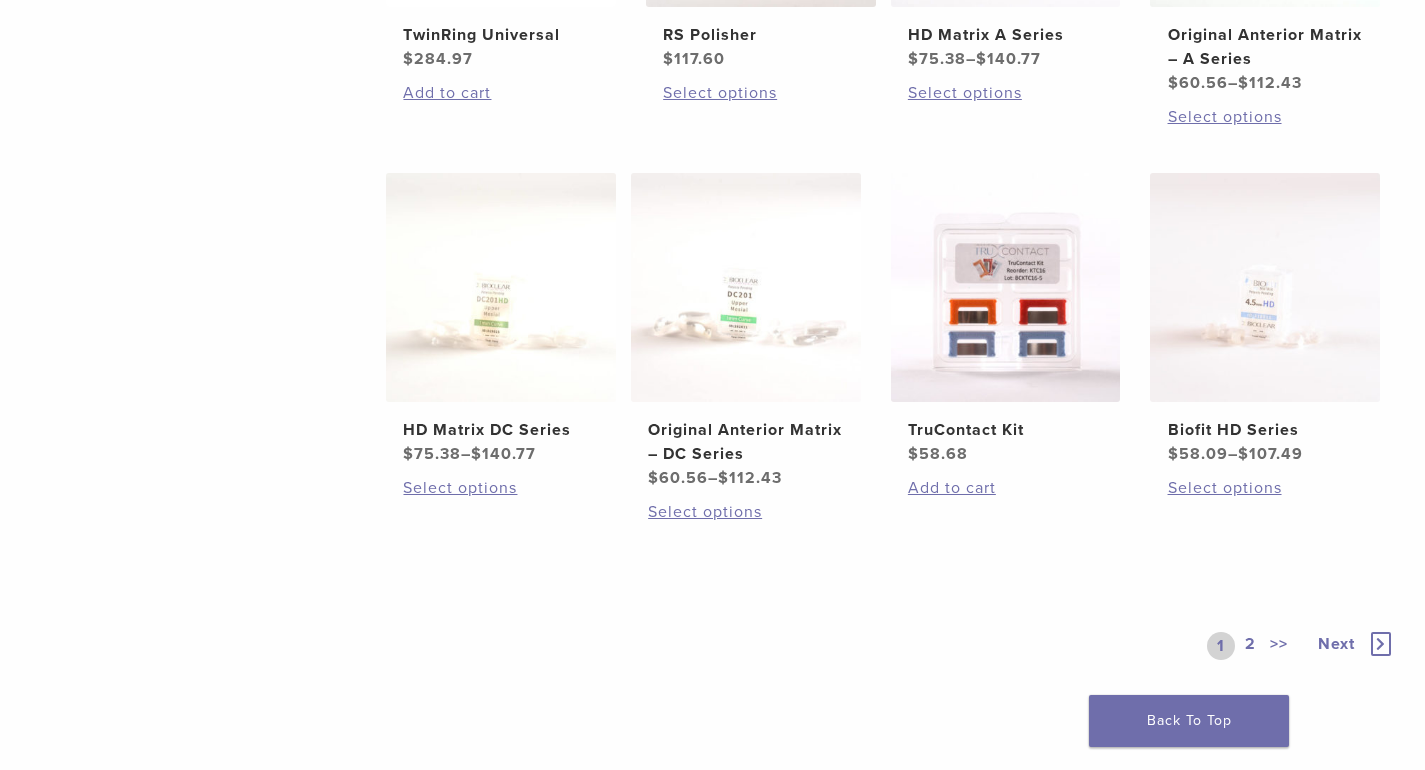 scroll, scrollTop: 1200, scrollLeft: 0, axis: vertical 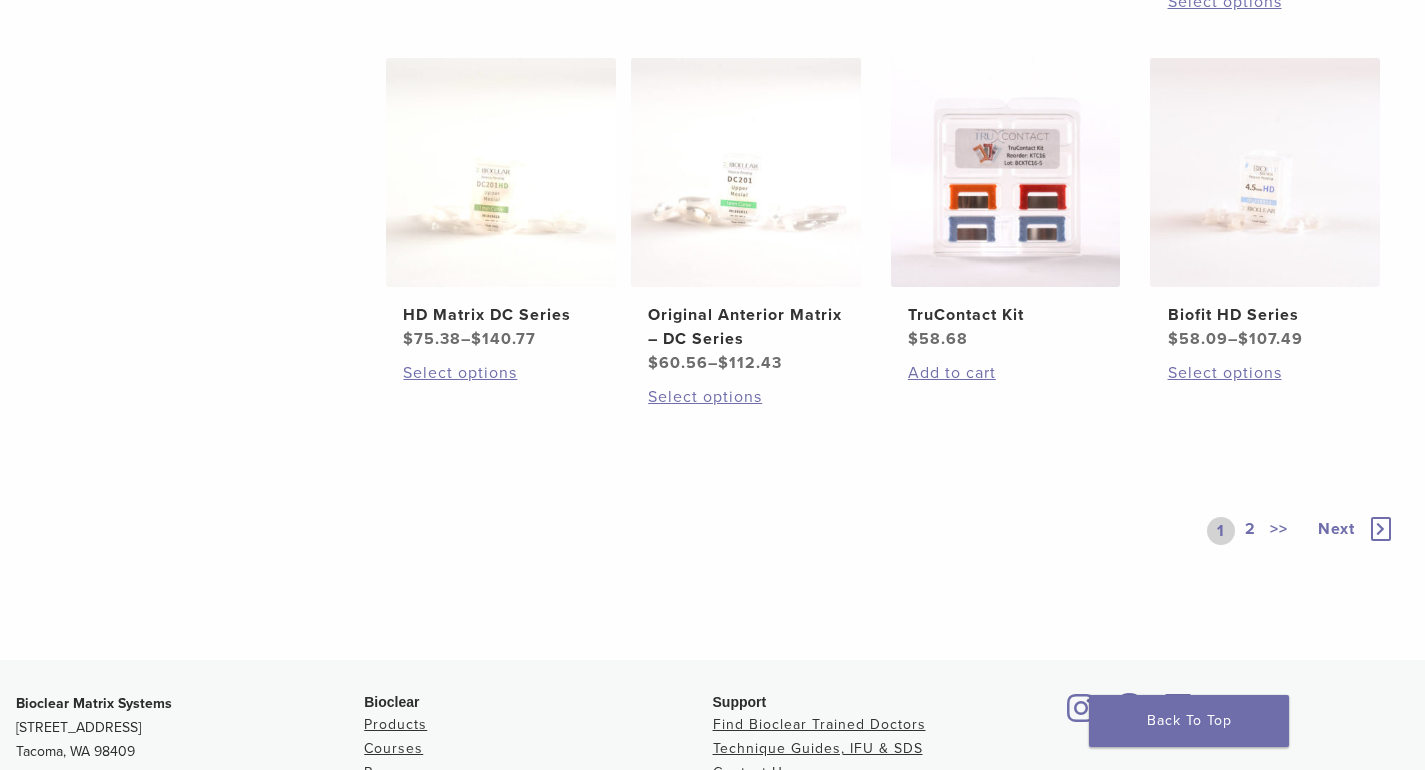 click at bounding box center [1381, 529] 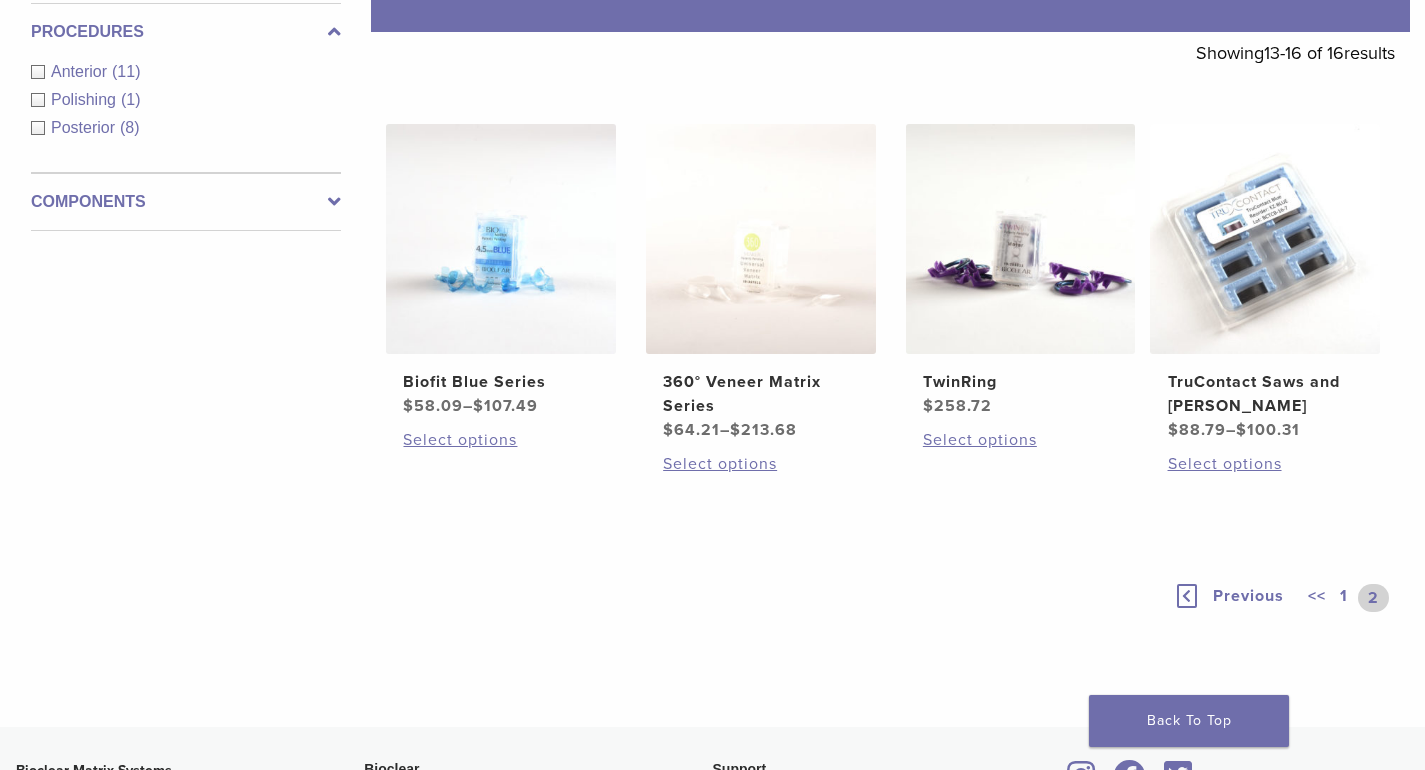 scroll, scrollTop: 400, scrollLeft: 0, axis: vertical 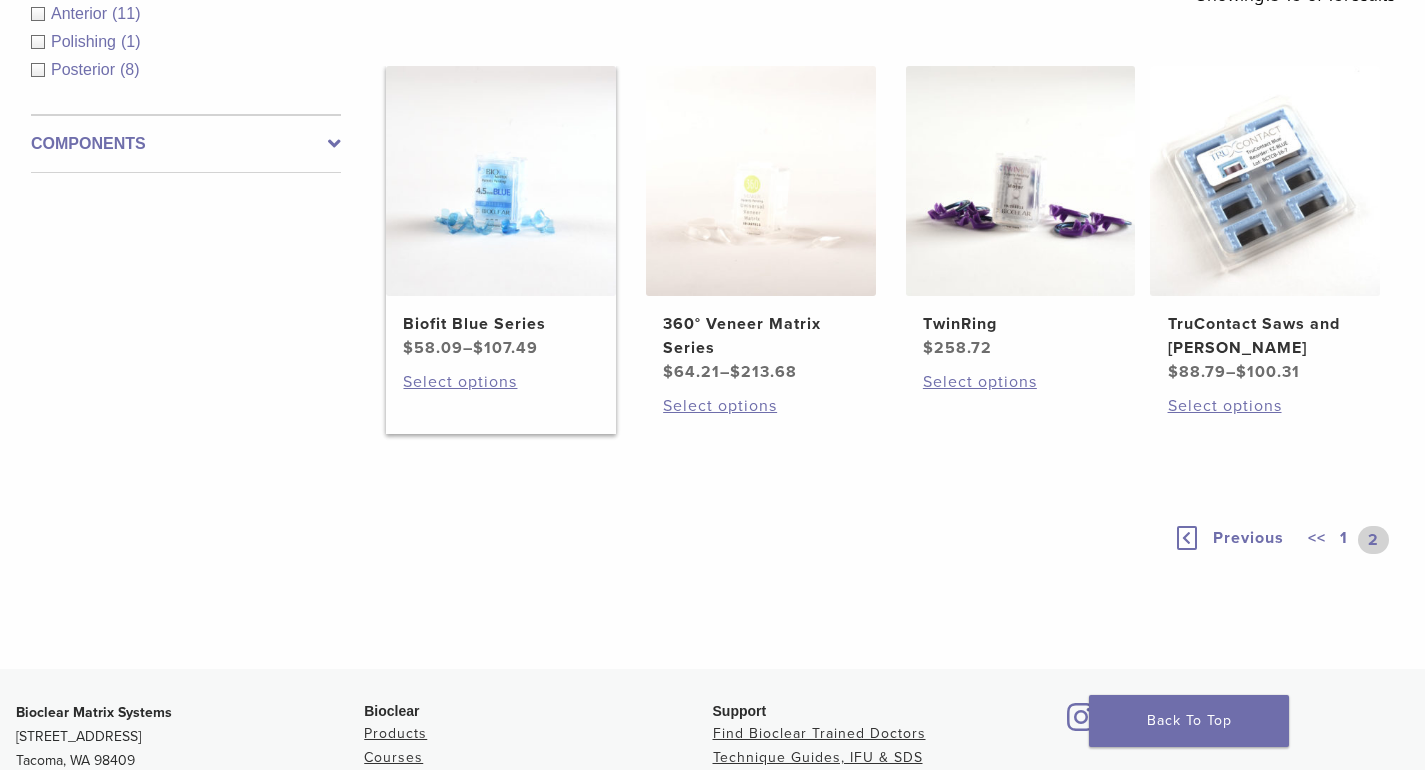 click at bounding box center [501, 181] 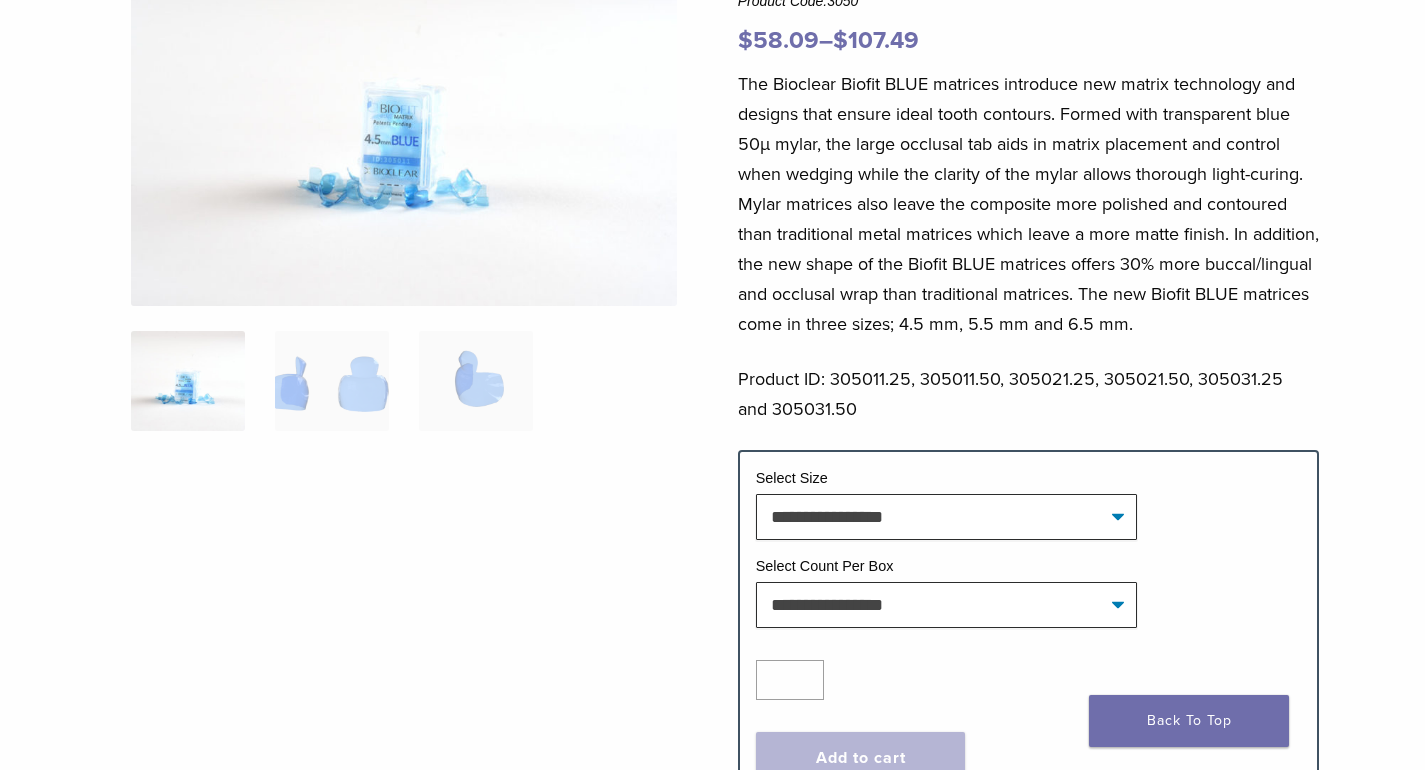 scroll, scrollTop: 300, scrollLeft: 0, axis: vertical 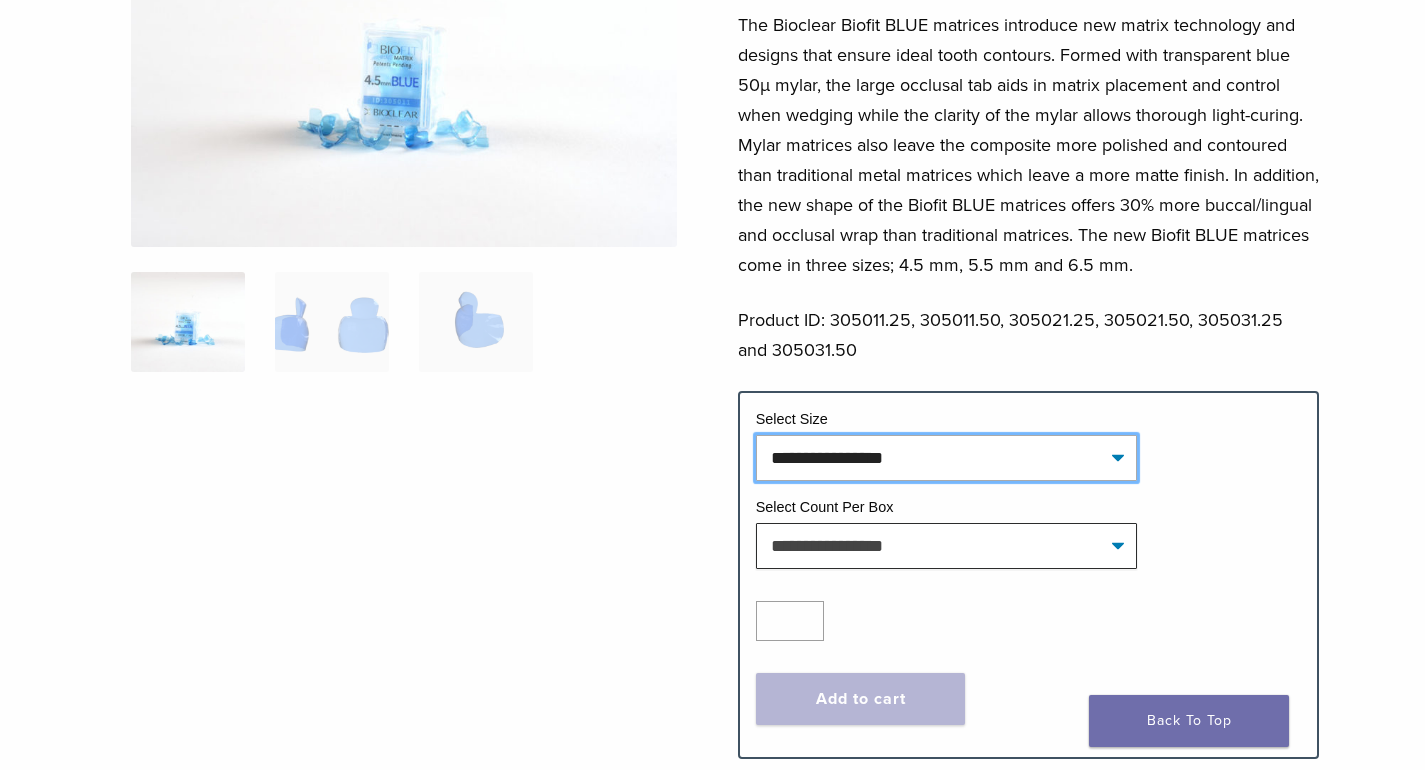 click on "**********" 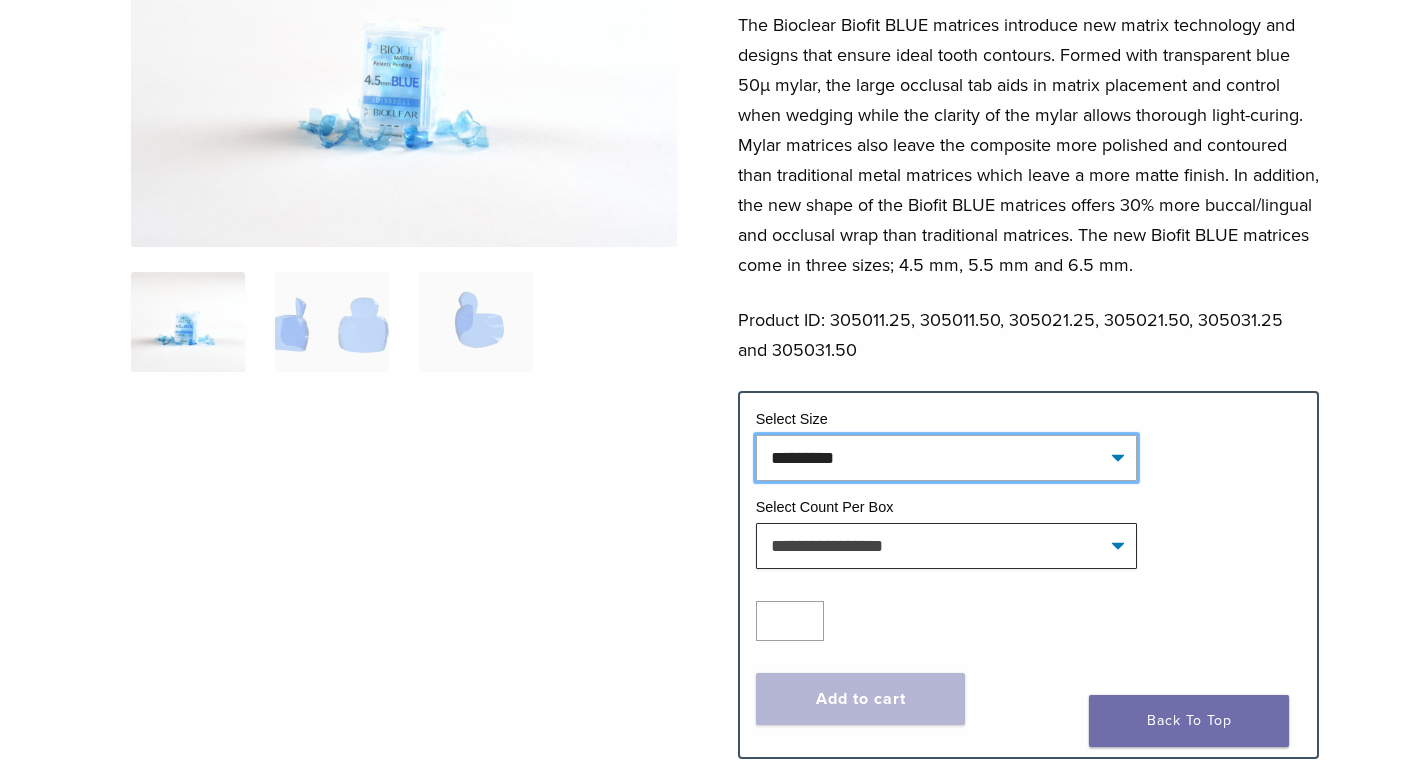 click on "**********" 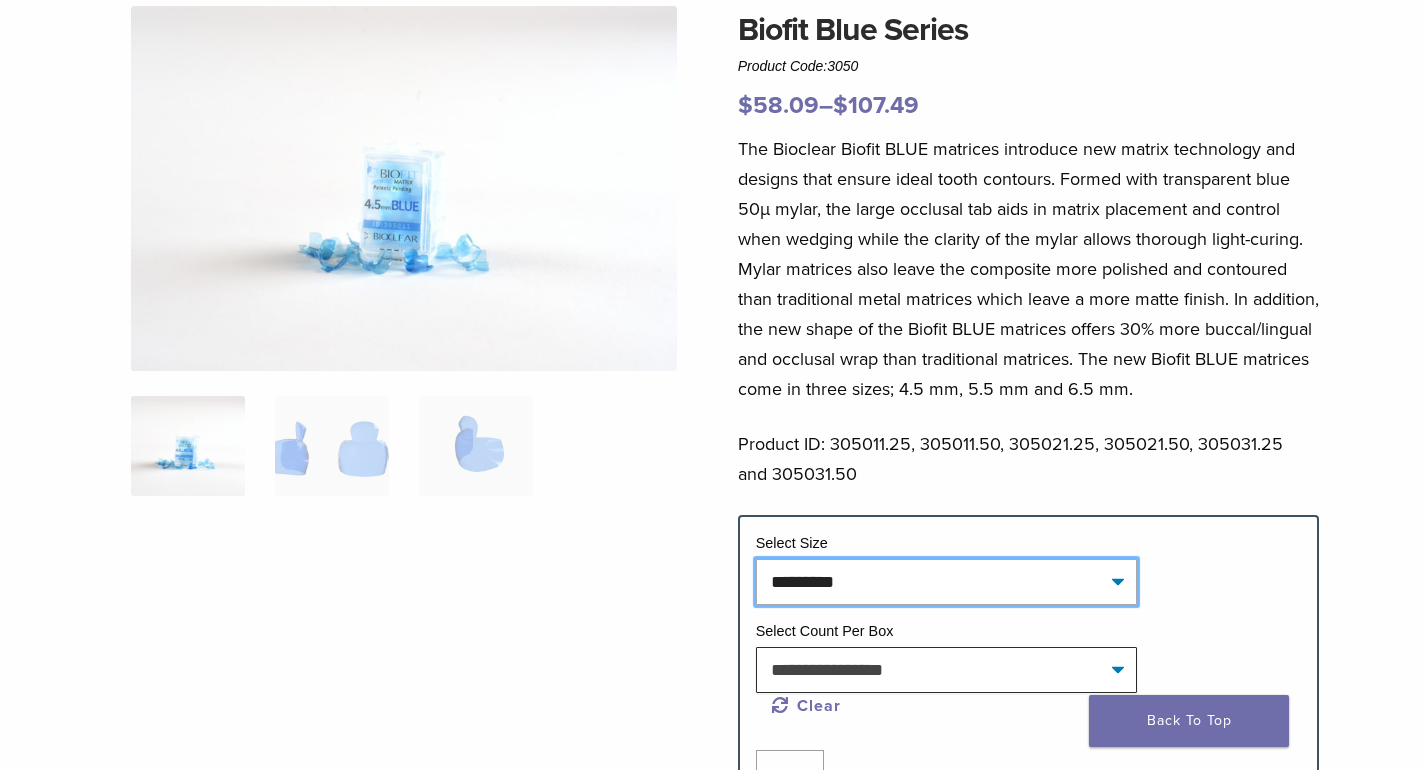 scroll, scrollTop: 0, scrollLeft: 0, axis: both 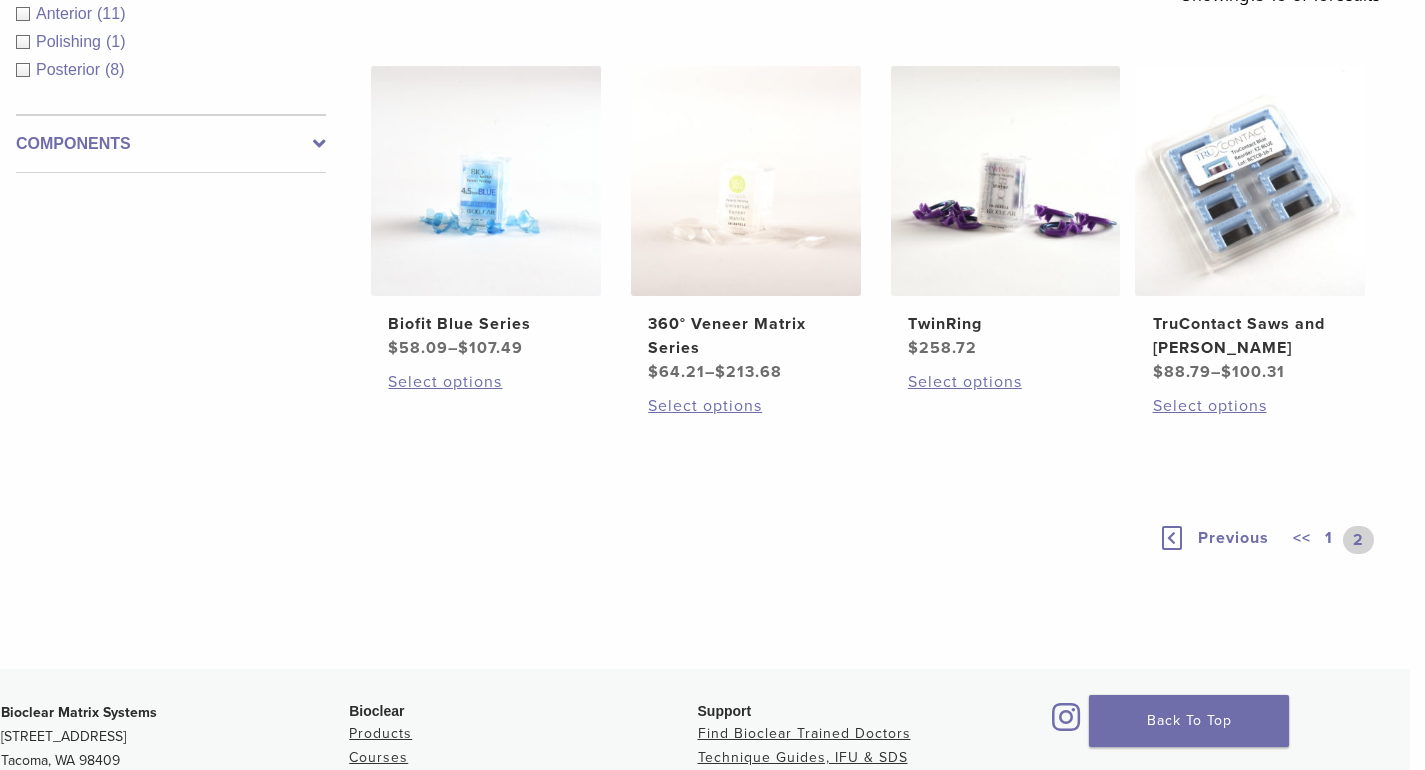 click on "Previous" at bounding box center (1233, 538) 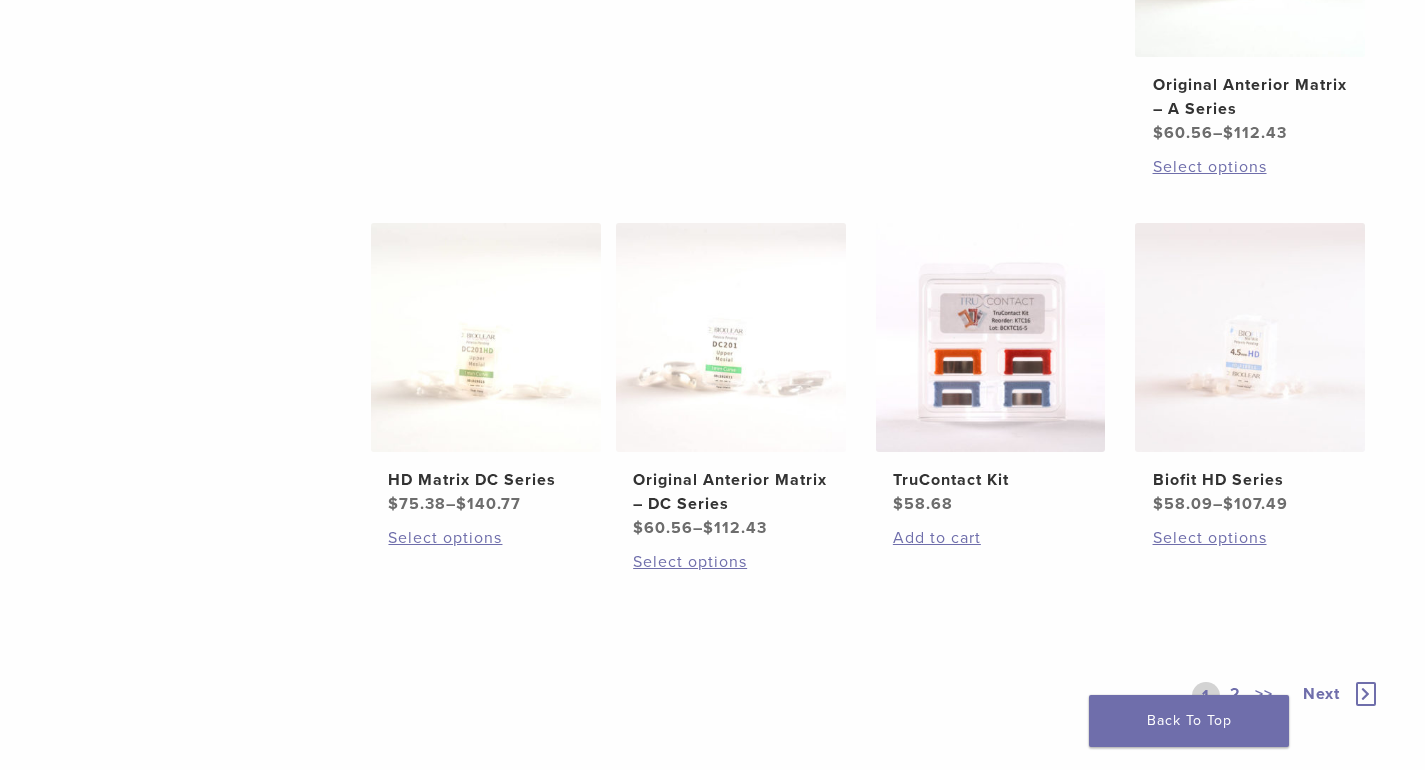 scroll, scrollTop: 1000, scrollLeft: 15, axis: both 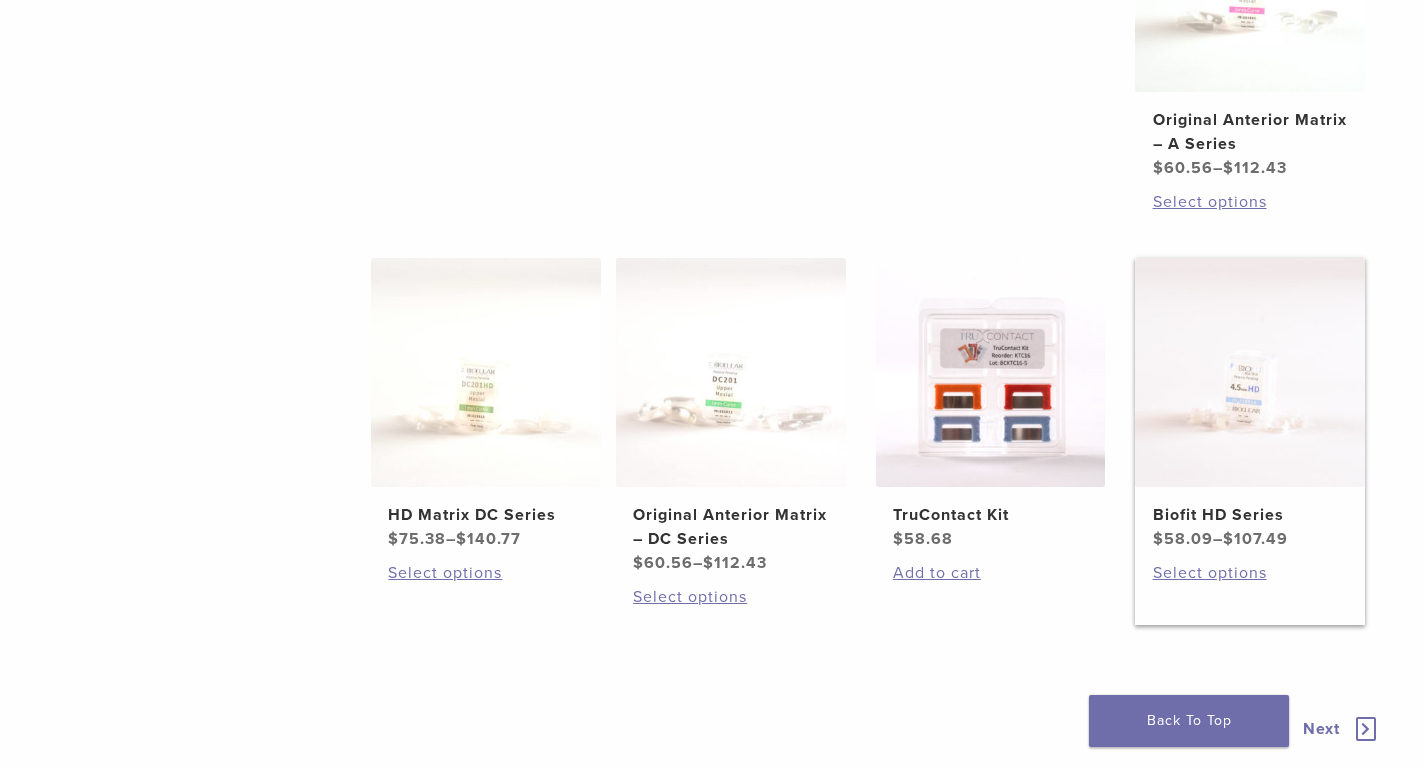 click at bounding box center [1250, 373] 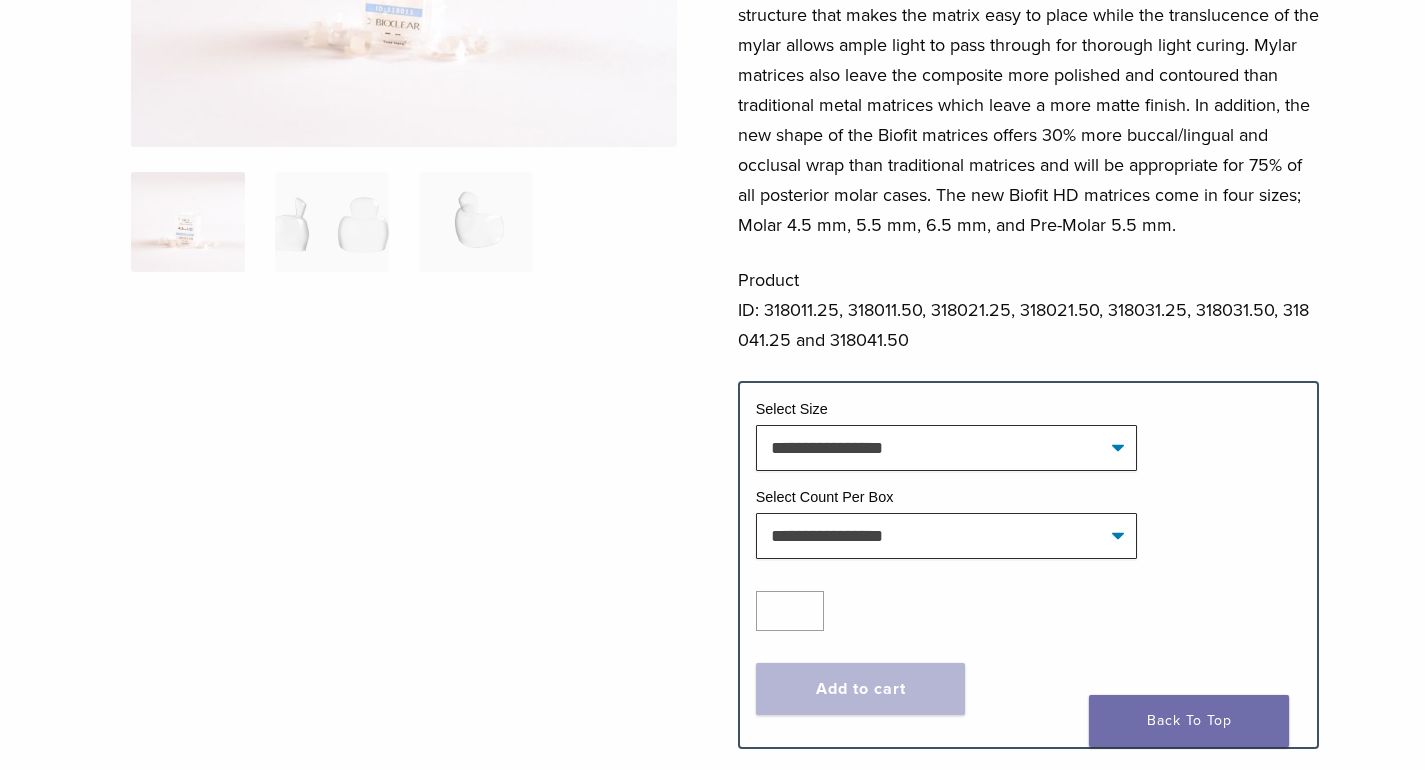 scroll, scrollTop: 500, scrollLeft: 0, axis: vertical 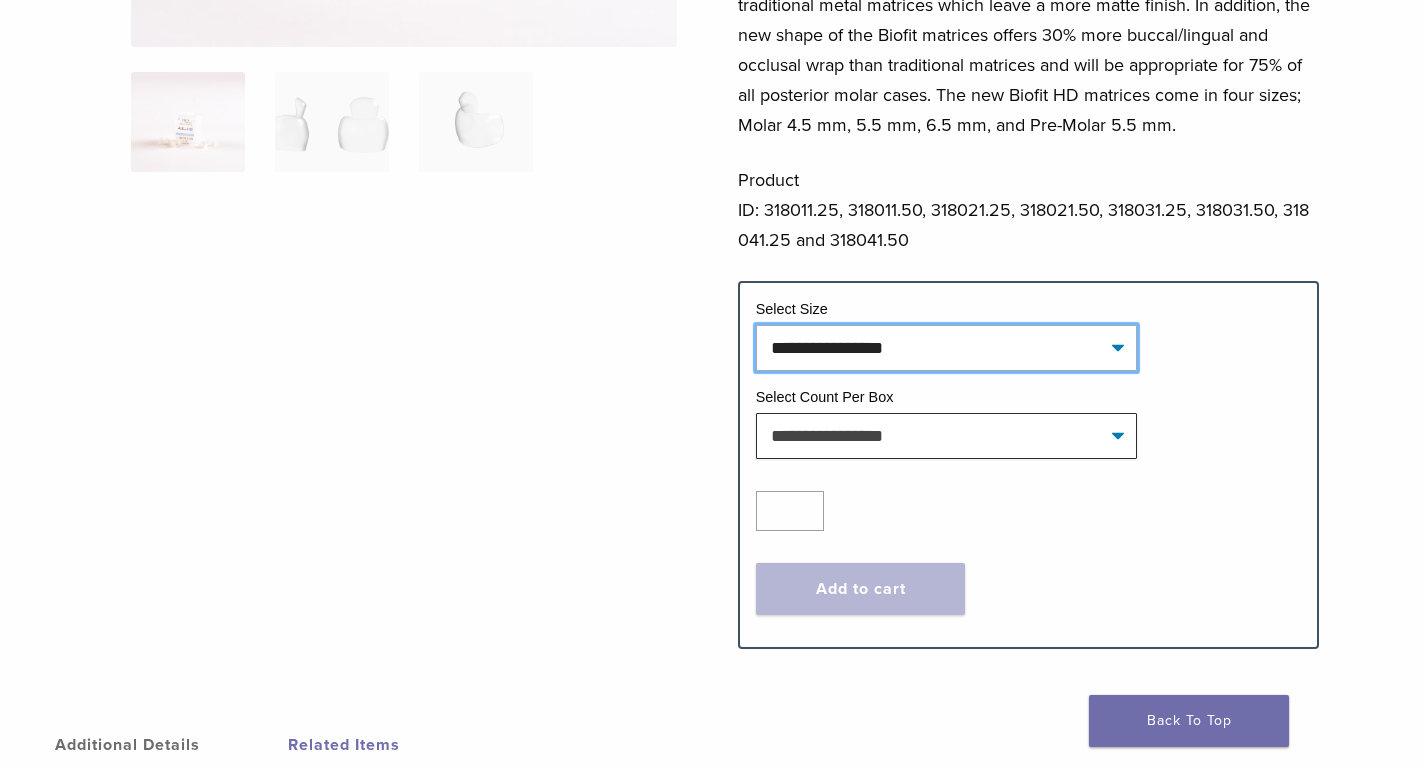 click on "**********" 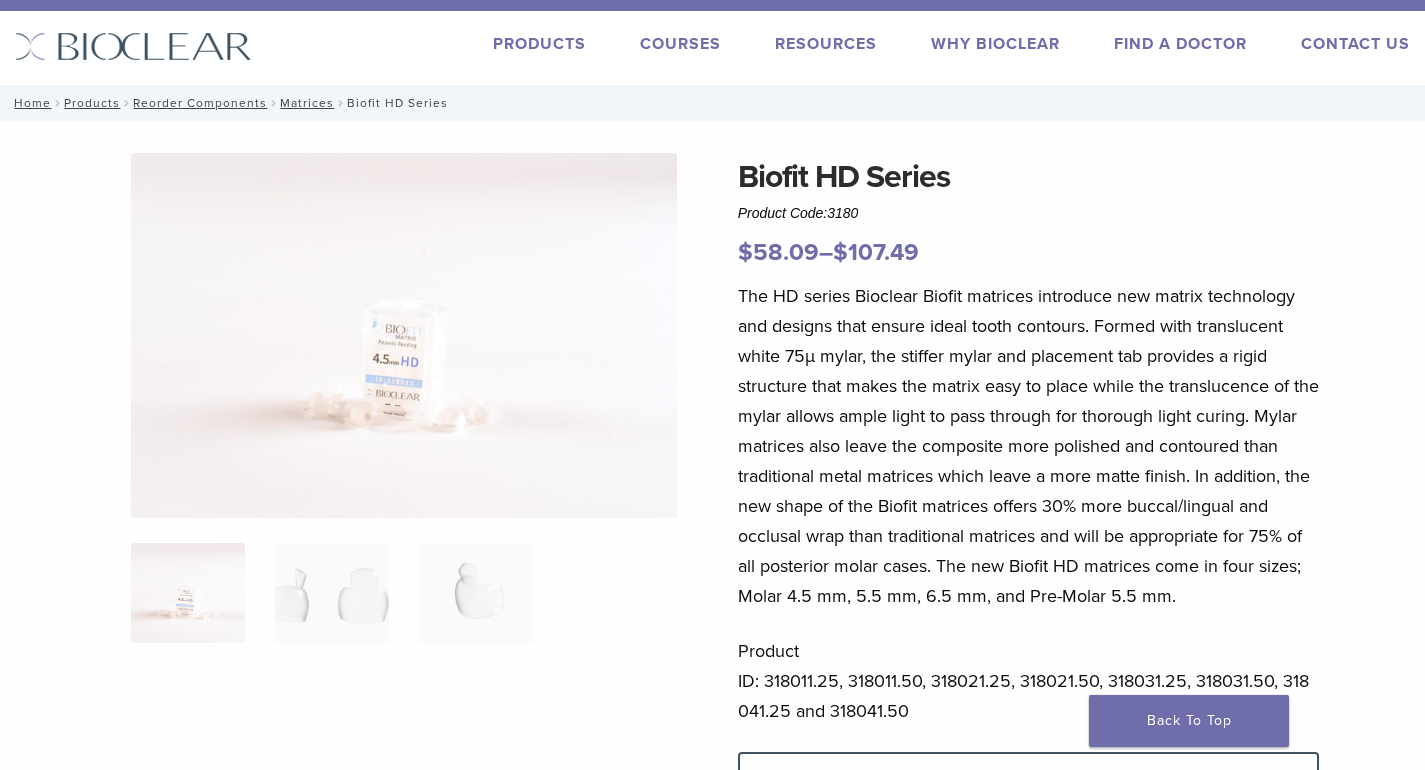 scroll, scrollTop: 0, scrollLeft: 0, axis: both 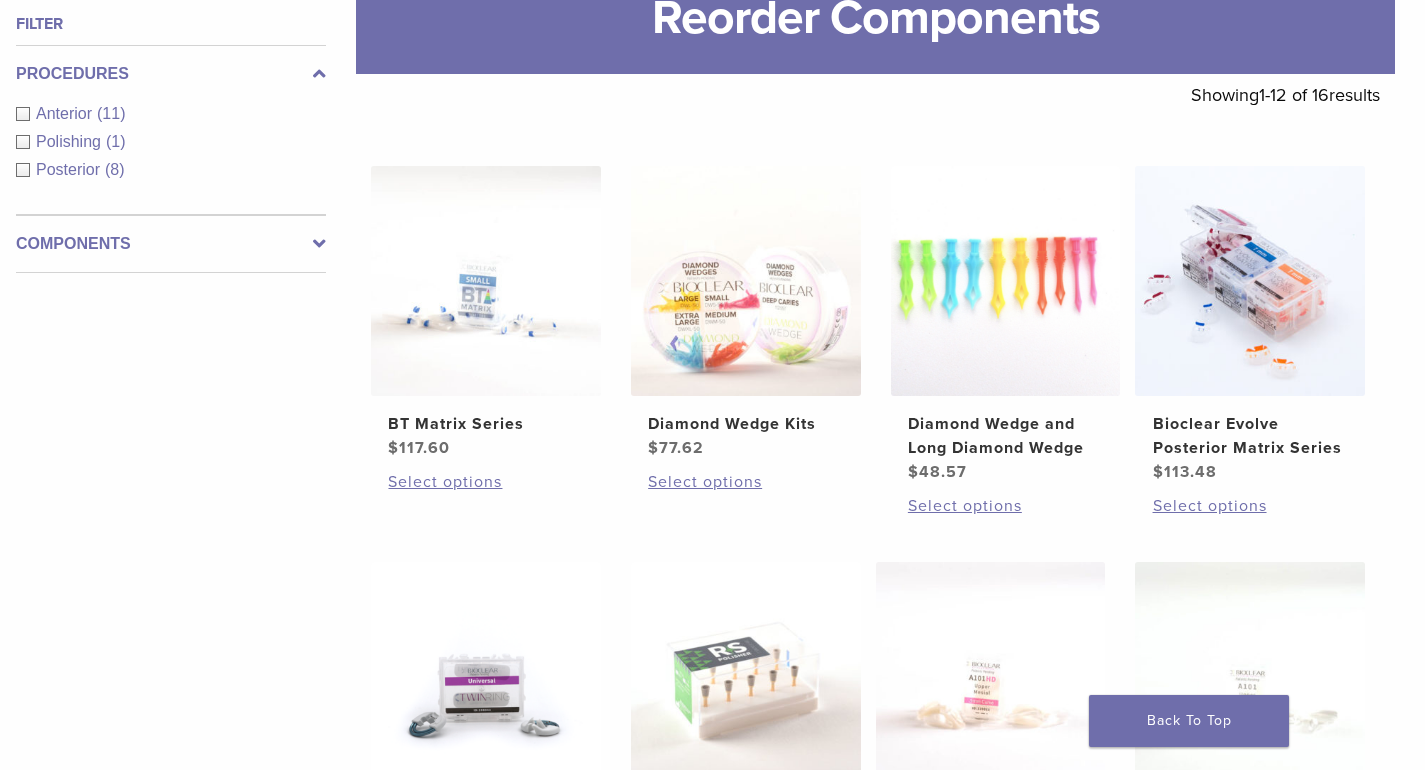 click on "Components" at bounding box center [171, 244] 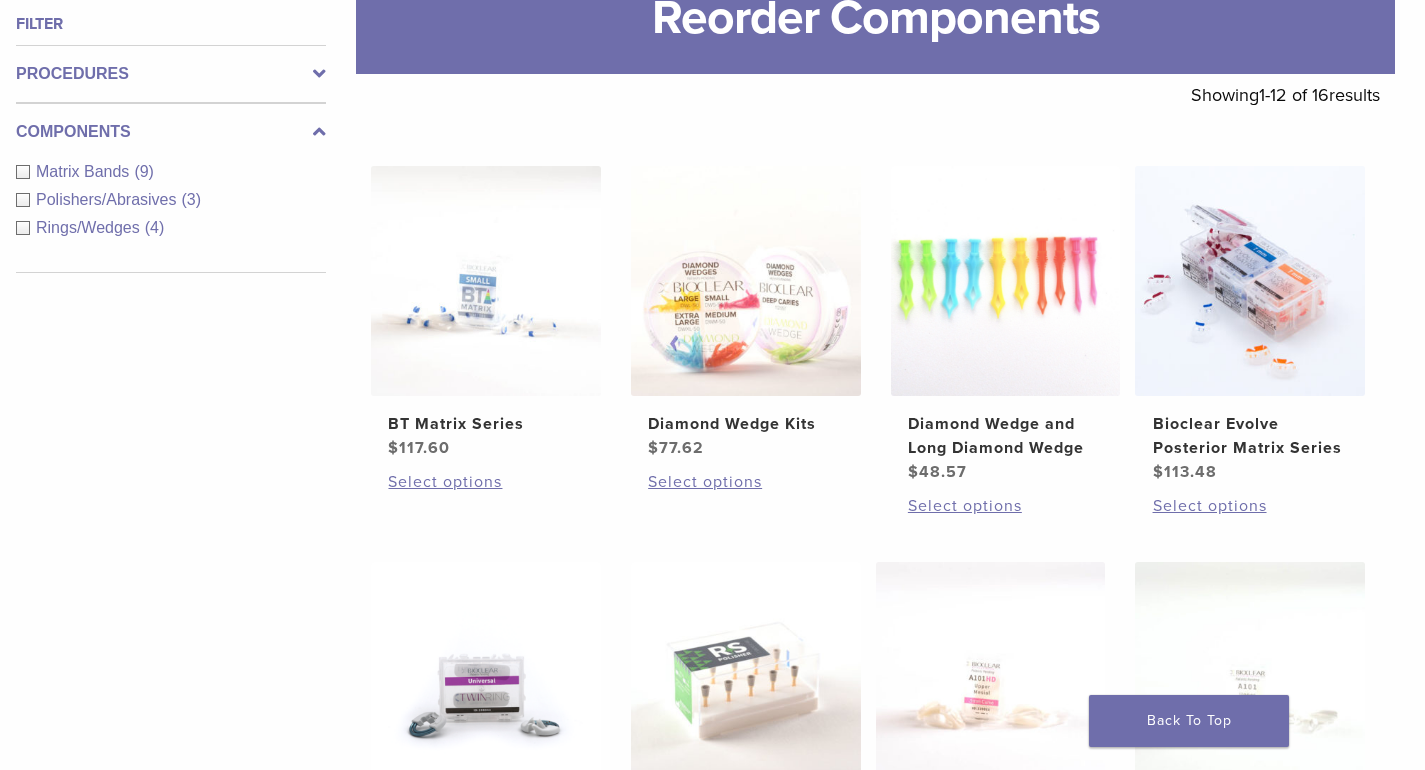 click on "**********" at bounding box center [697, 761] 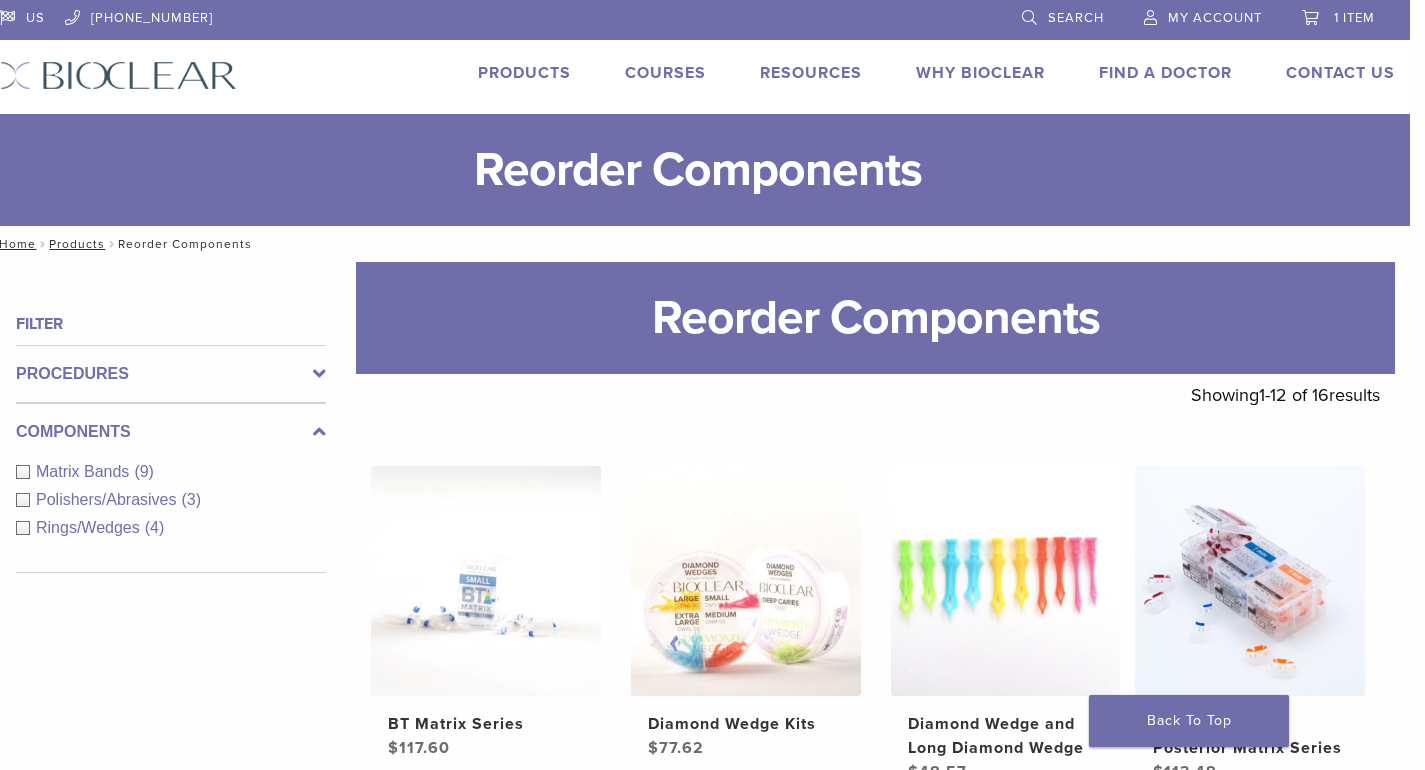 click on "Products" at bounding box center [524, 73] 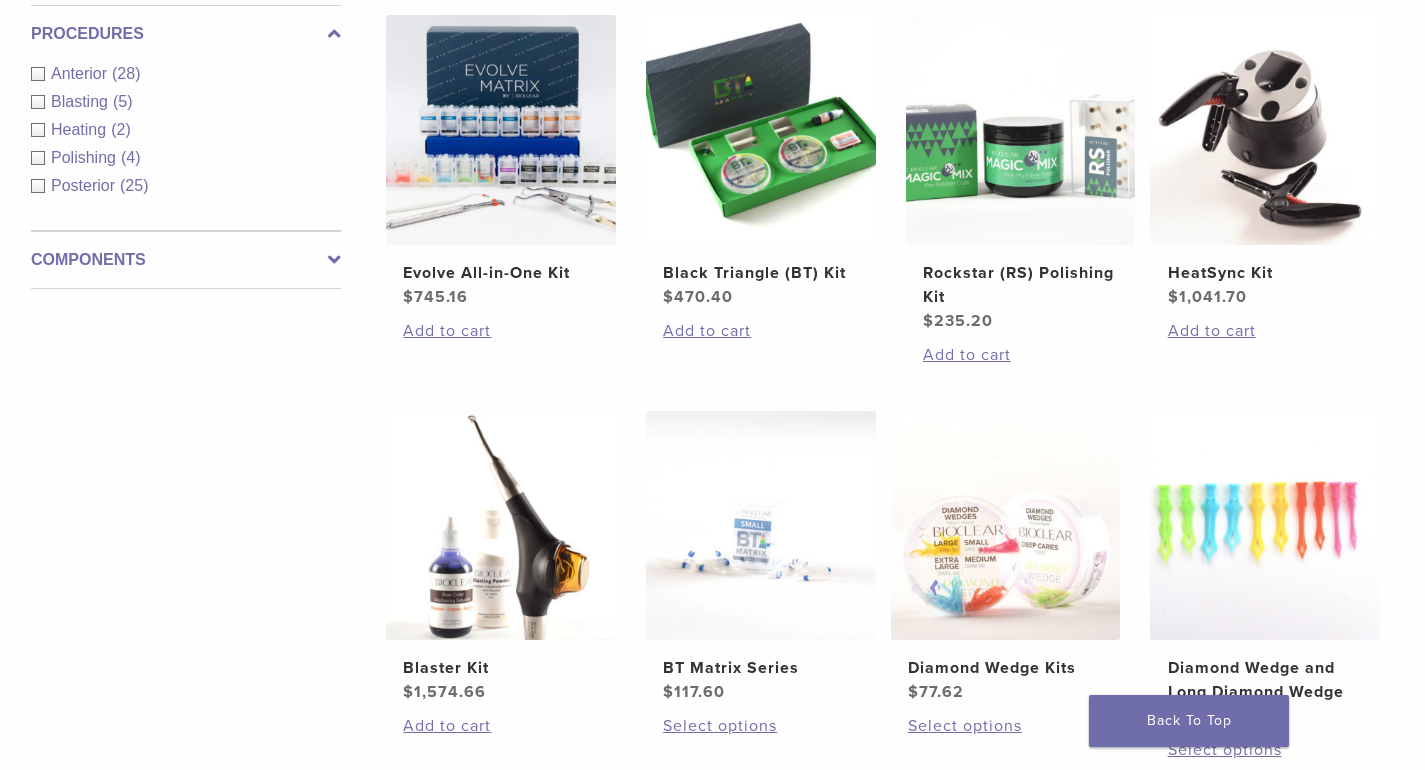 scroll, scrollTop: 800, scrollLeft: 0, axis: vertical 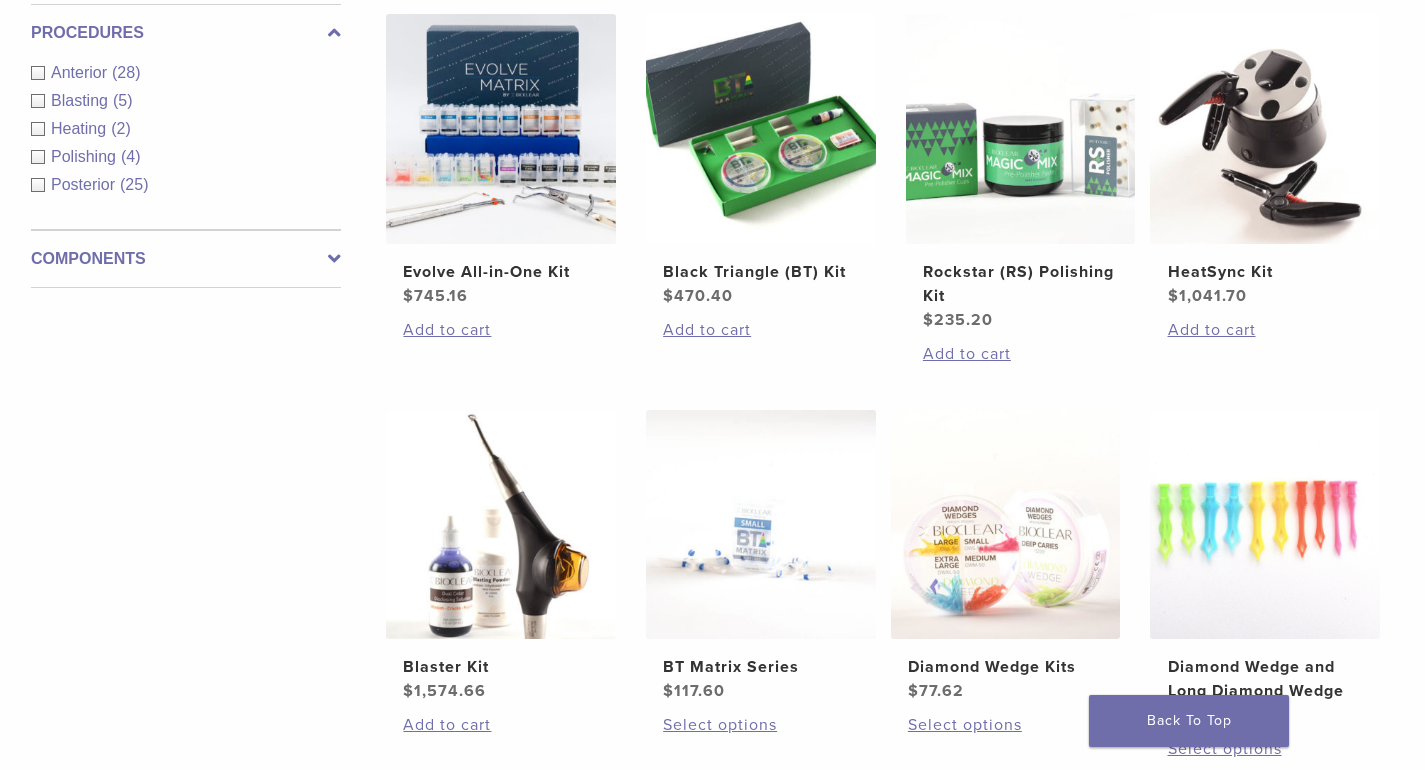 click on "Posterior" at bounding box center (85, 184) 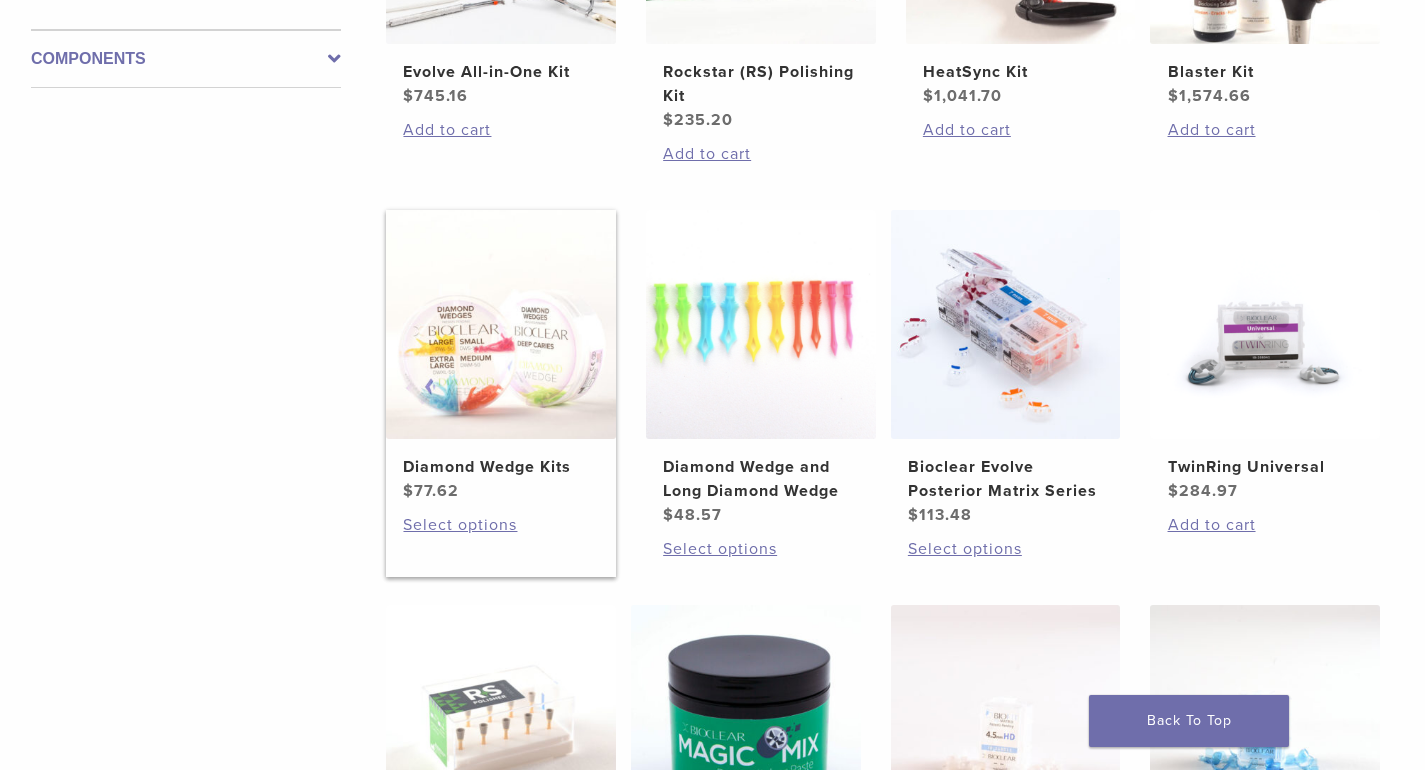 scroll, scrollTop: 600, scrollLeft: 0, axis: vertical 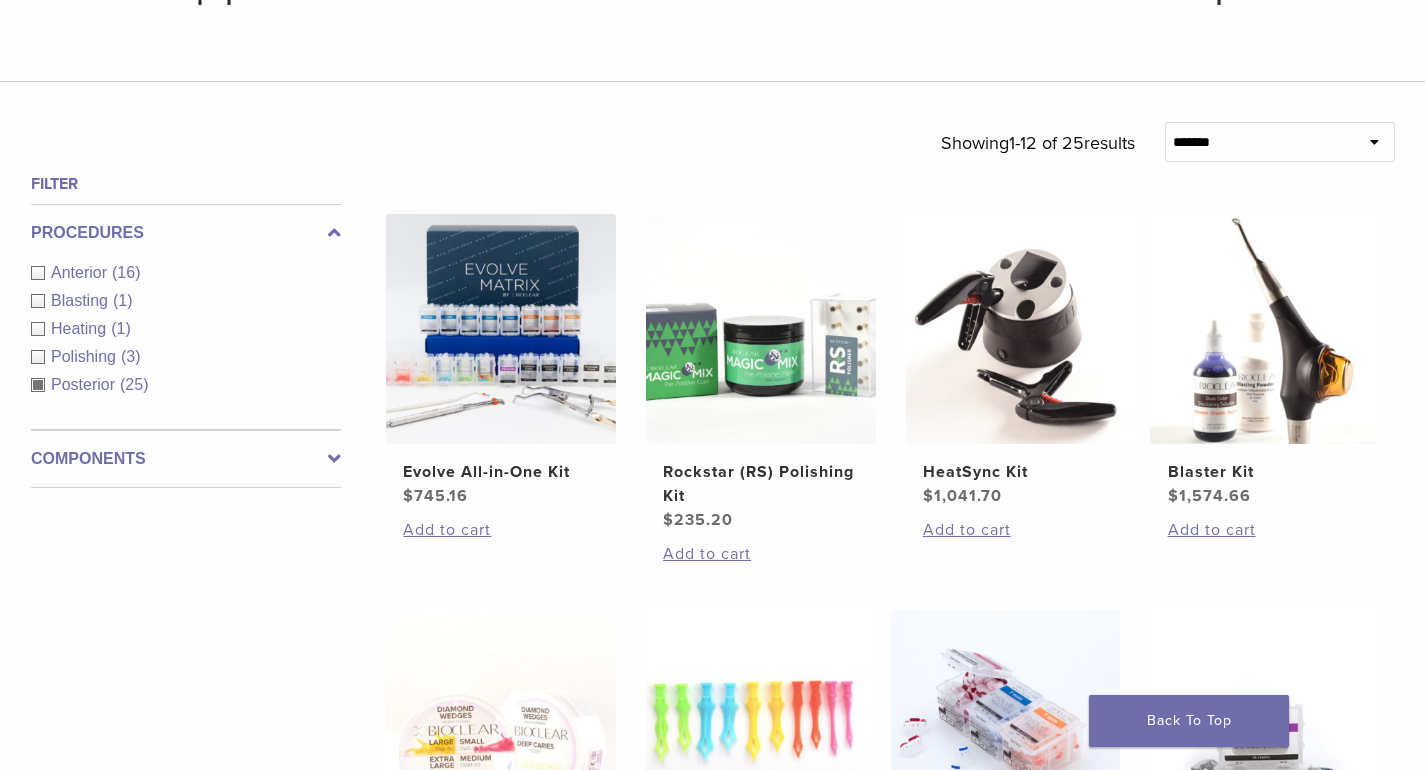 click on "**********" at bounding box center (712, 865) 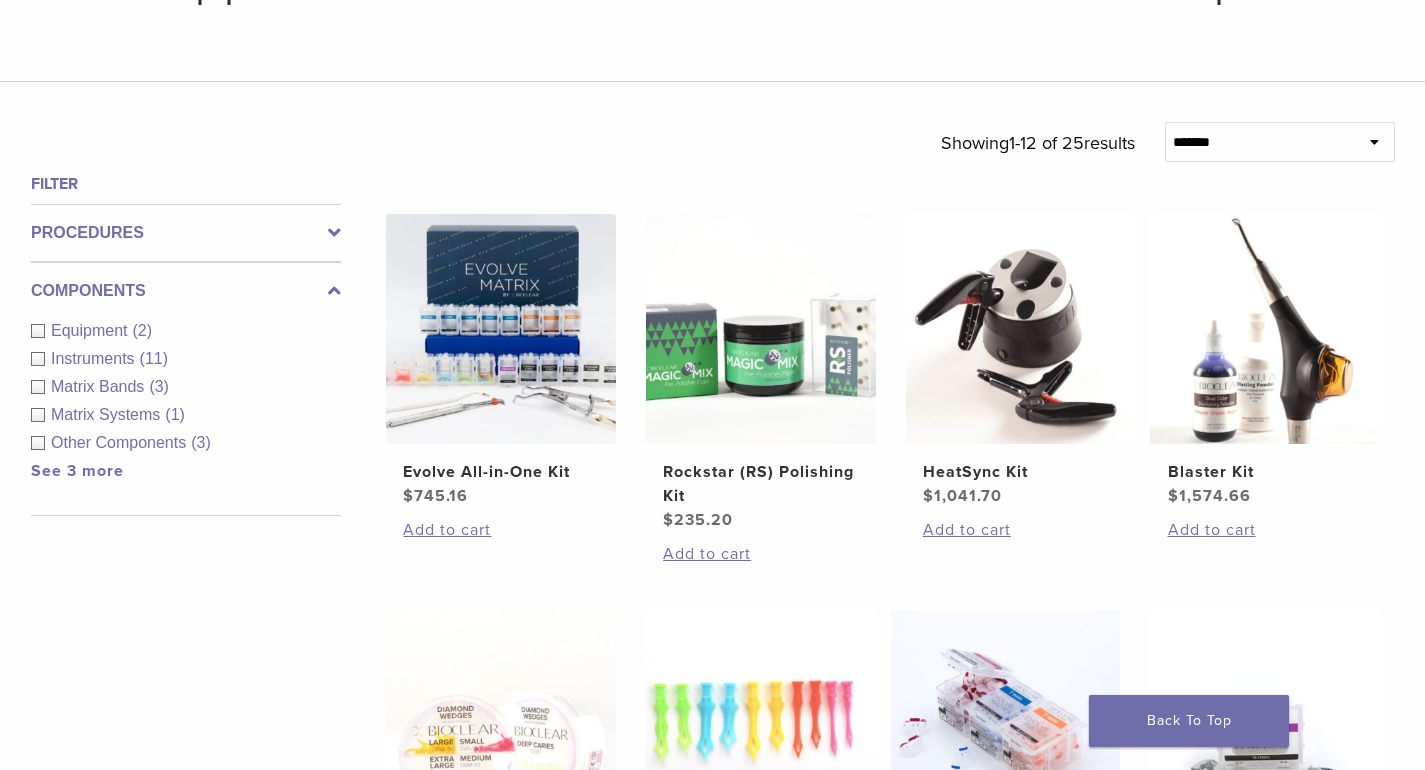scroll, scrollTop: 700, scrollLeft: 0, axis: vertical 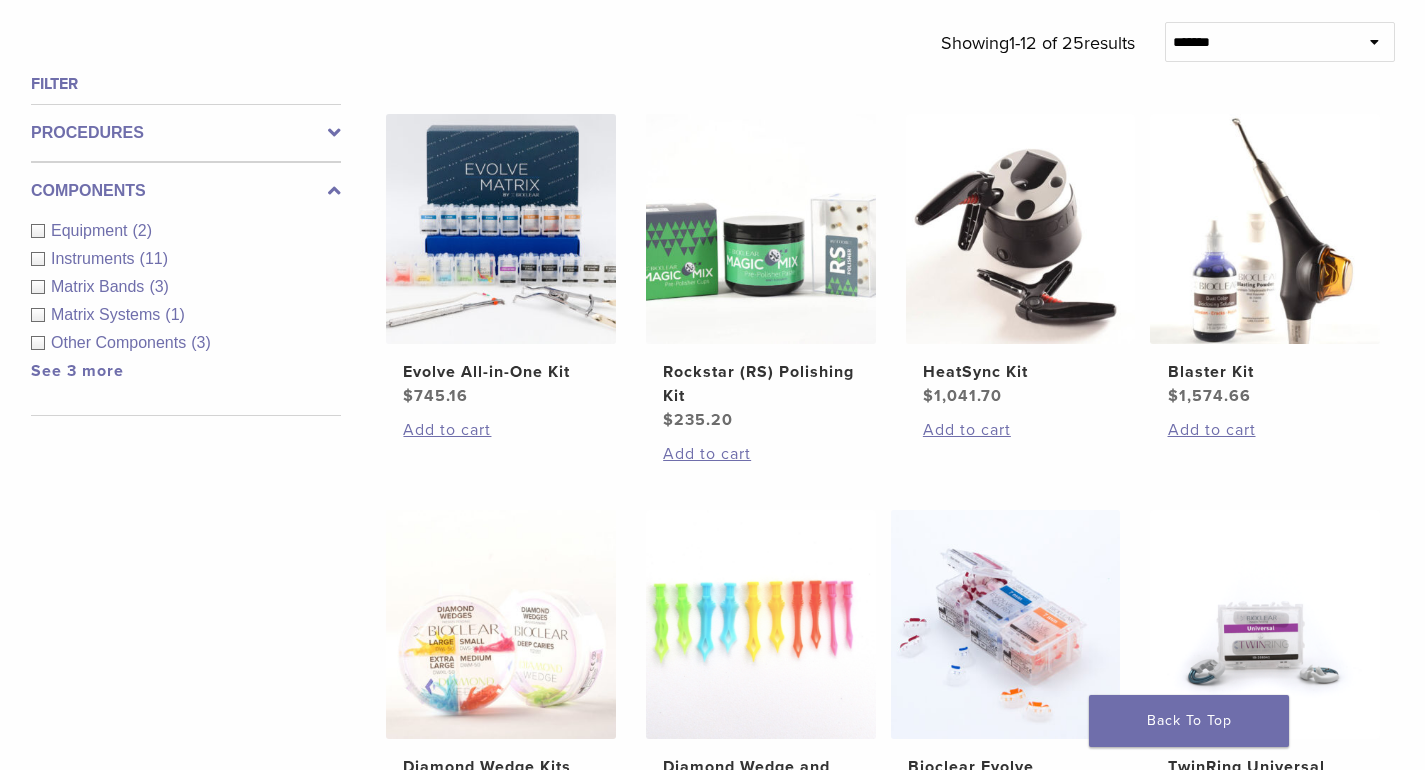 click on "See 3 more" at bounding box center (77, 371) 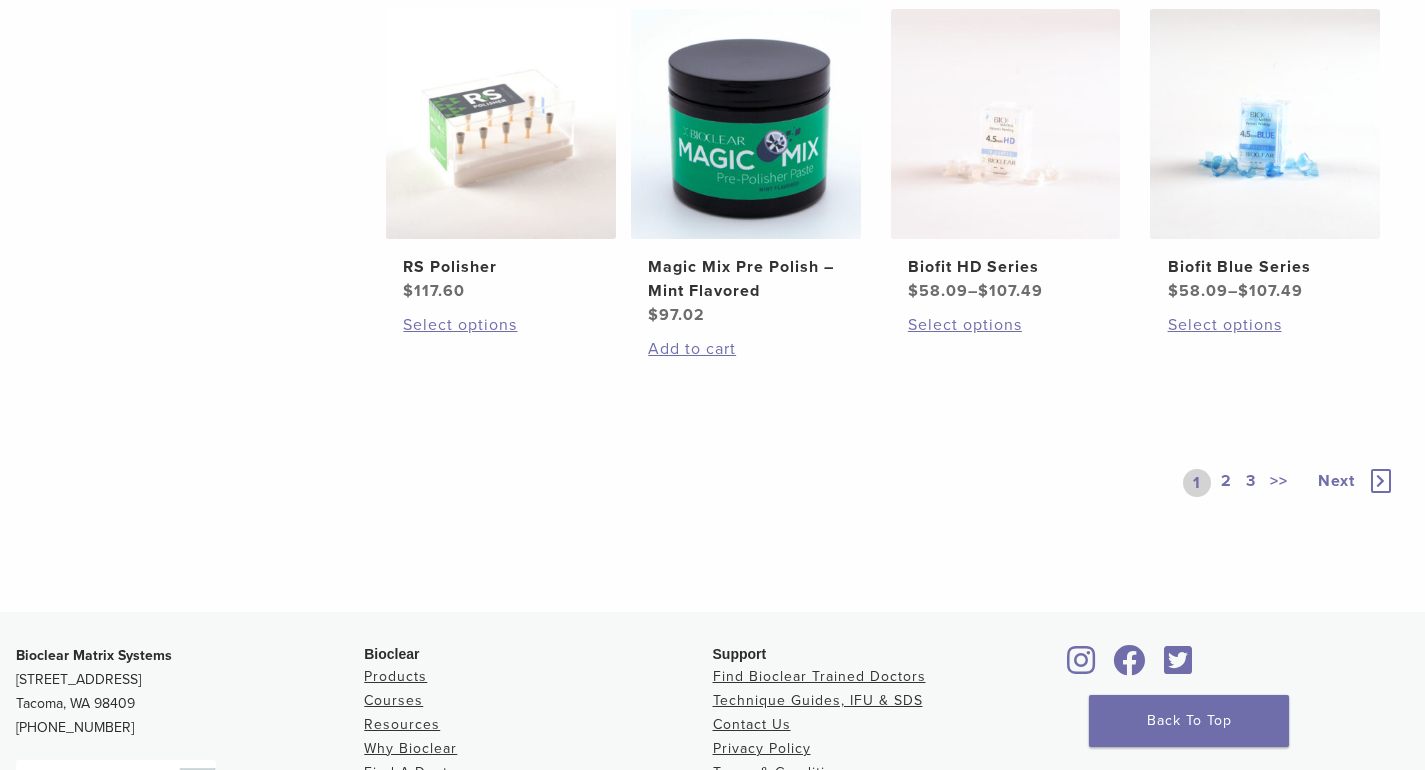 scroll, scrollTop: 1600, scrollLeft: 0, axis: vertical 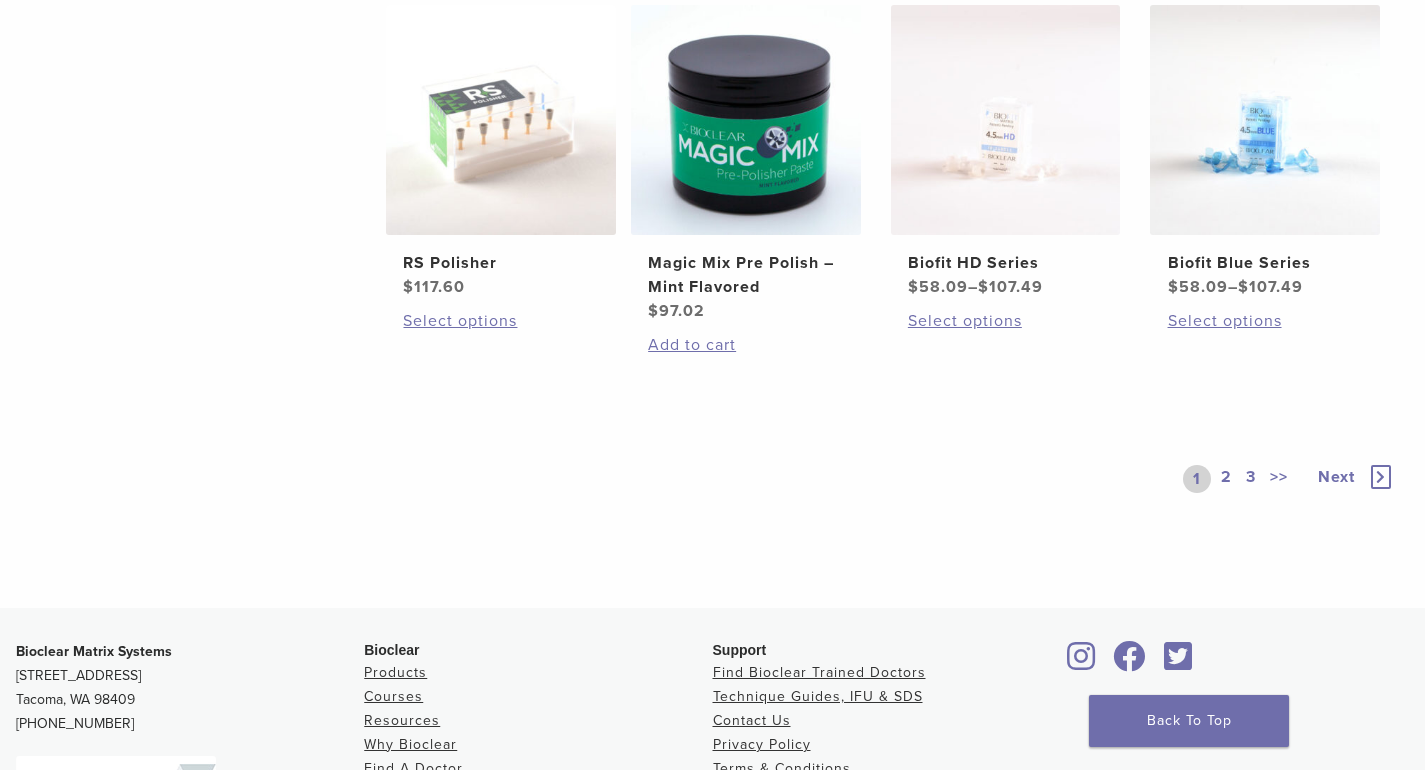 drag, startPoint x: 976, startPoint y: 573, endPoint x: 976, endPoint y: 455, distance: 118 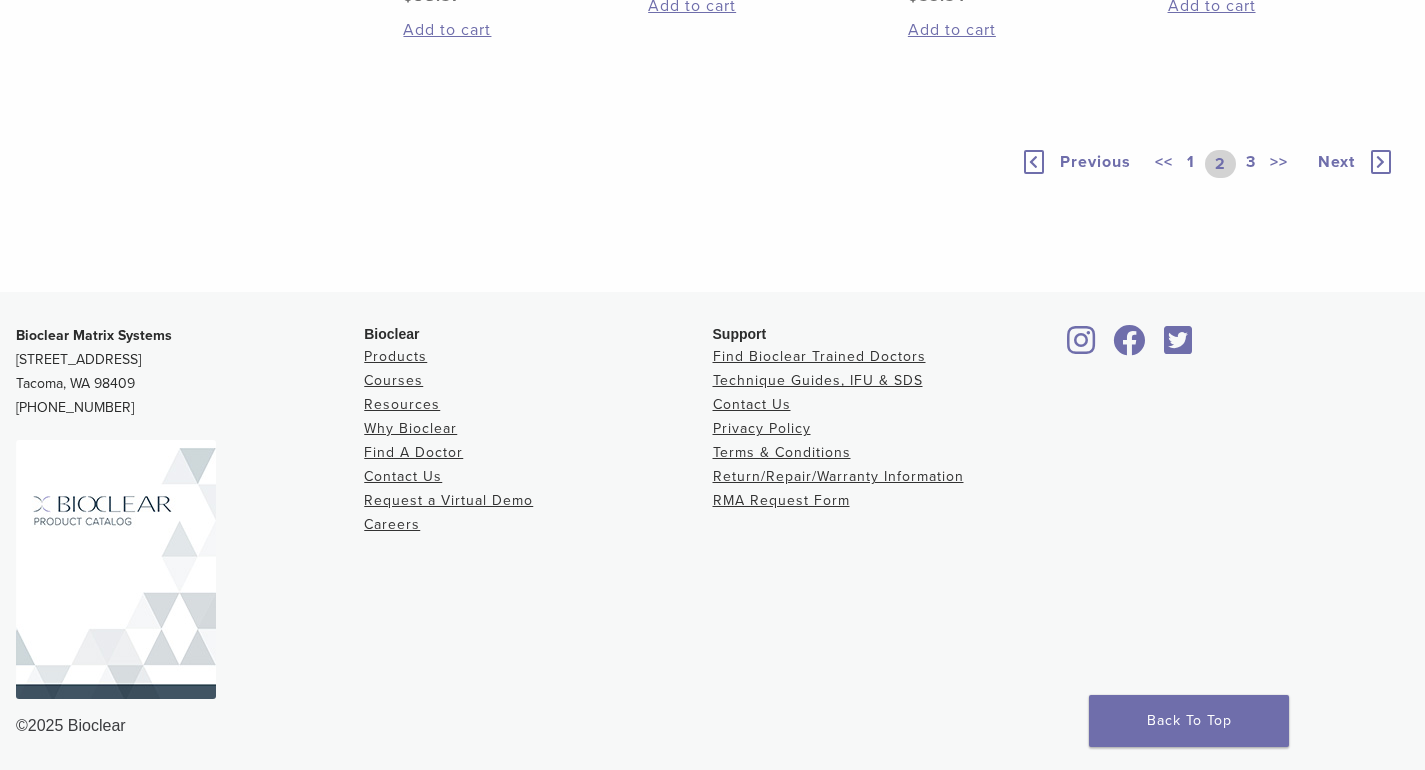 scroll, scrollTop: 1700, scrollLeft: 0, axis: vertical 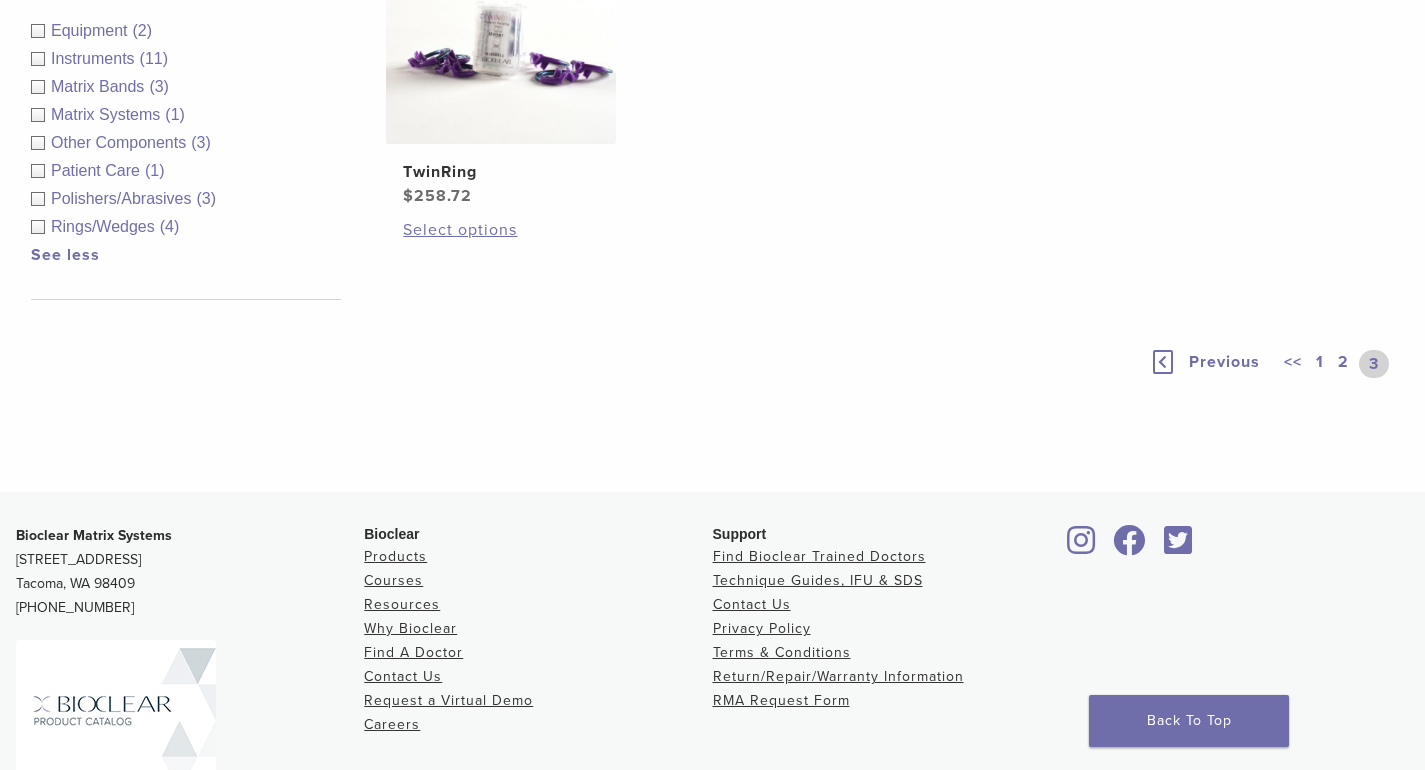 click on "1" at bounding box center [1320, 364] 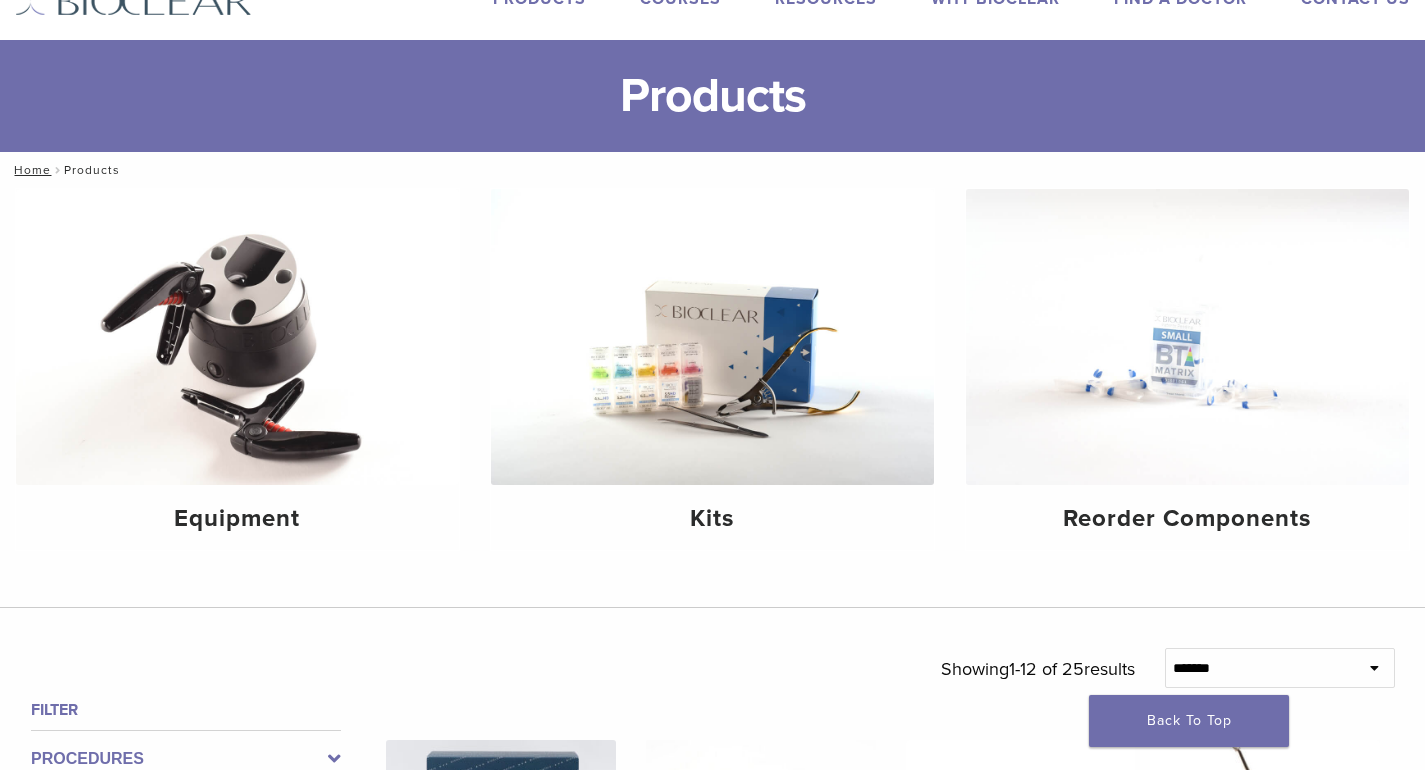 scroll, scrollTop: 0, scrollLeft: 0, axis: both 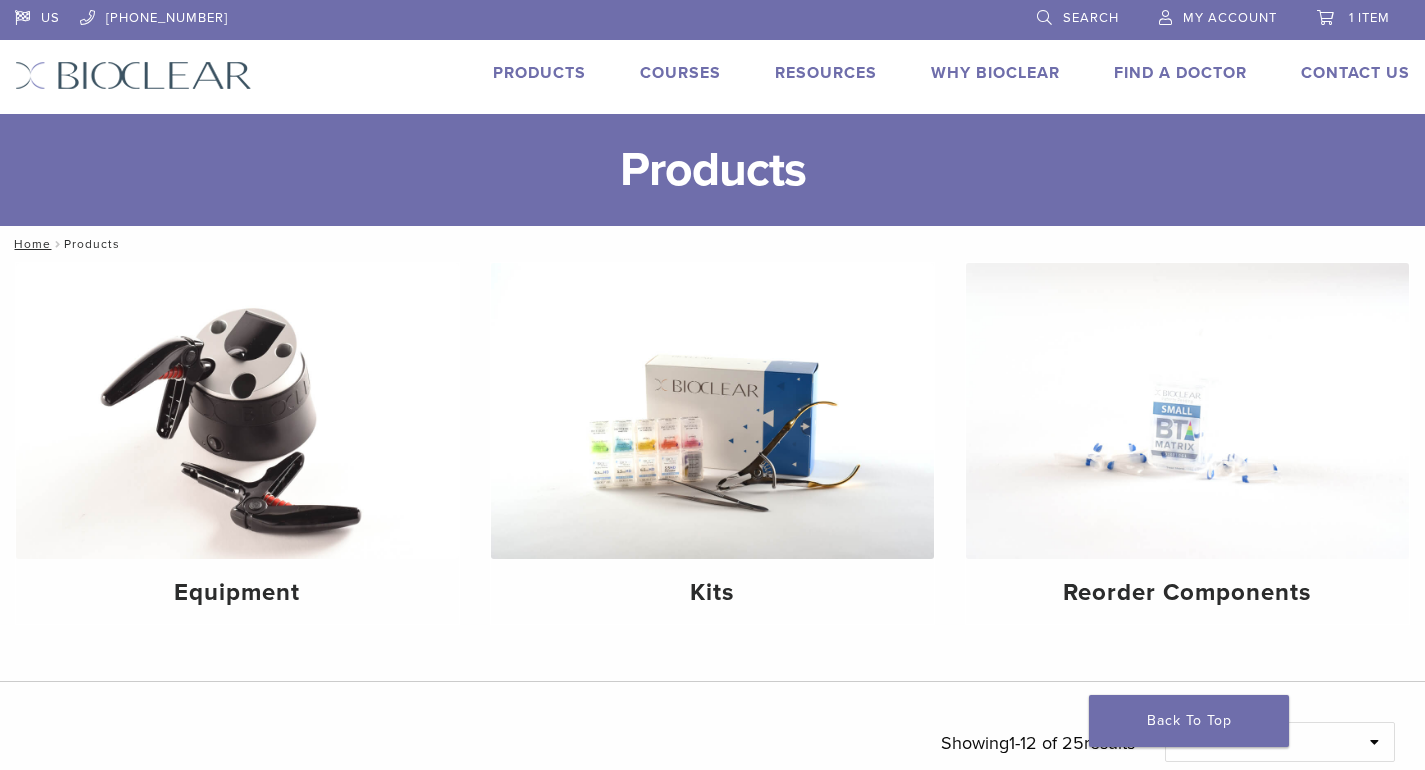 click on "1 item" at bounding box center (1369, 18) 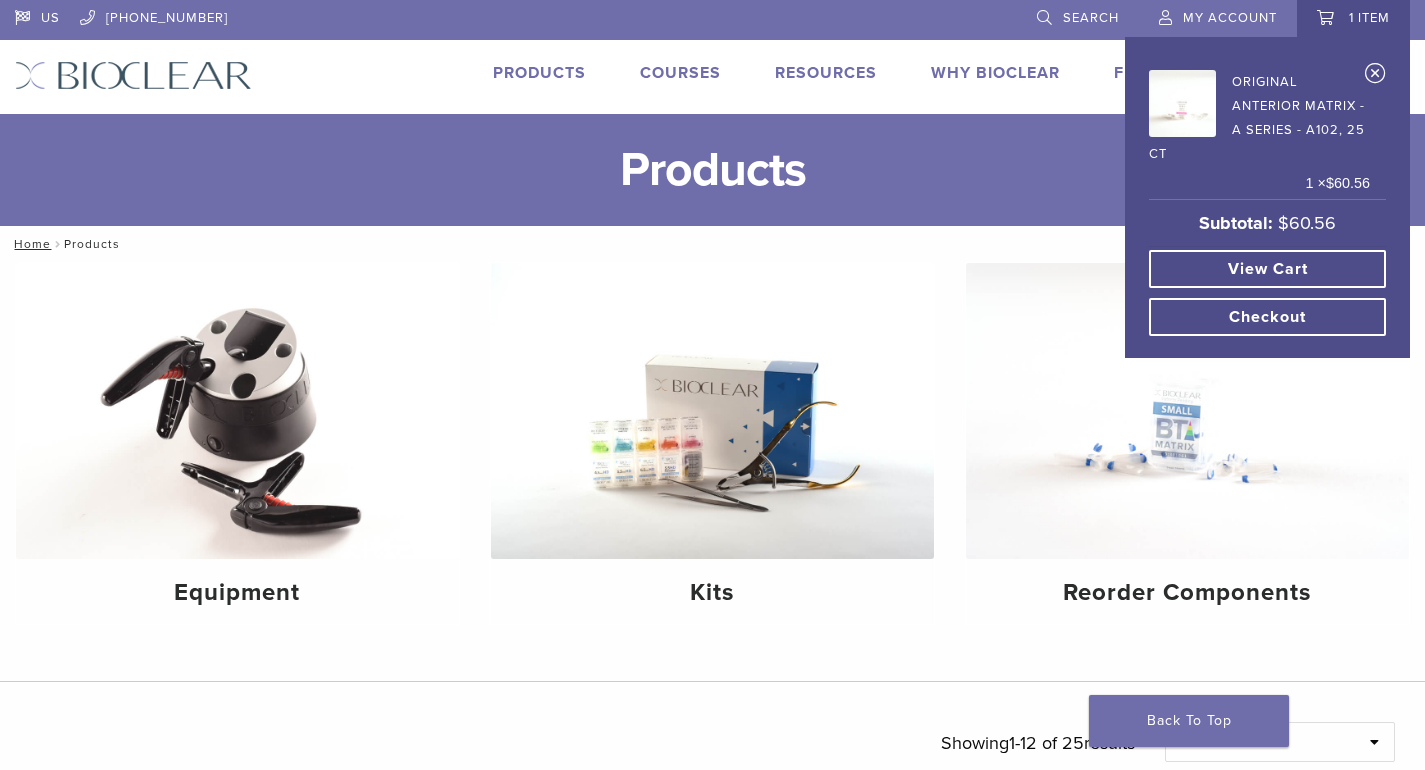 click on "Checkout" at bounding box center [1267, 317] 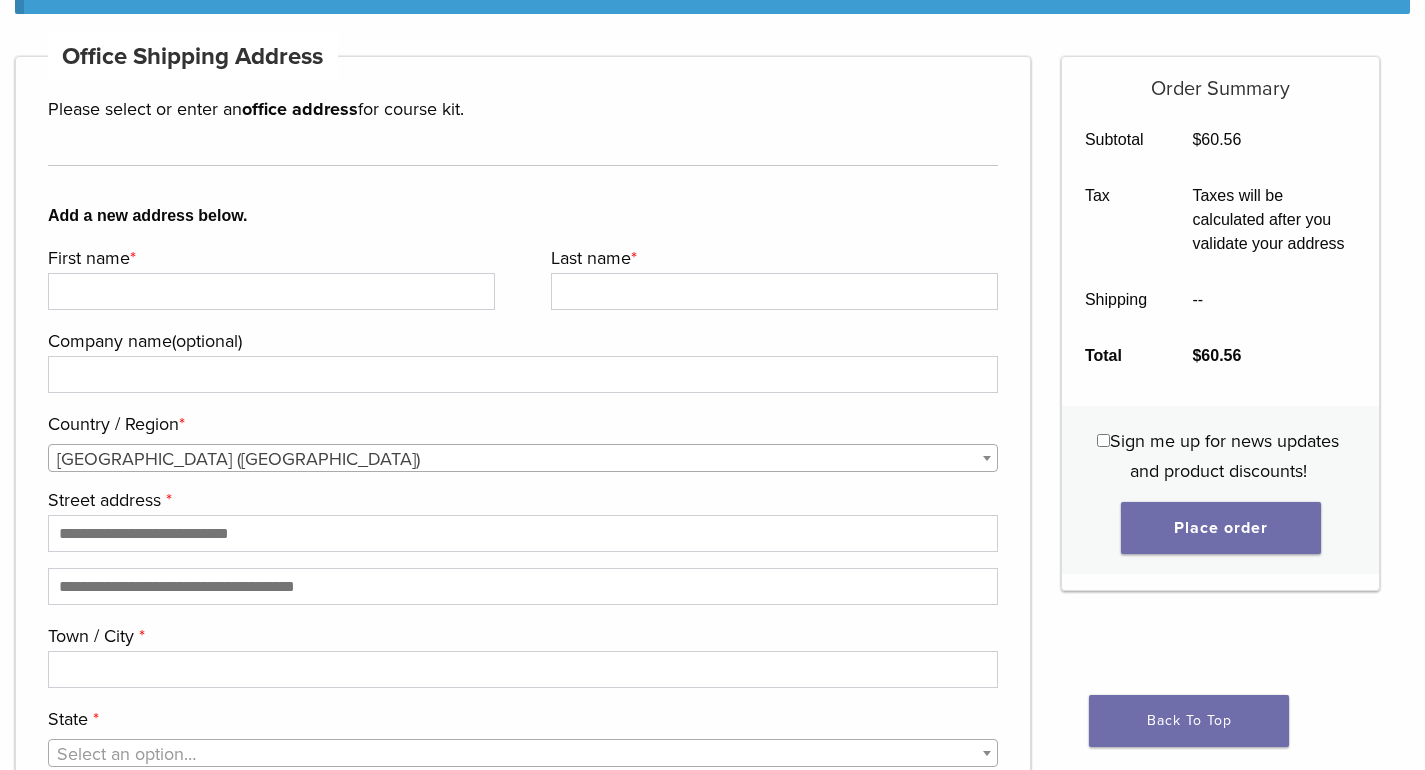 scroll, scrollTop: 400, scrollLeft: 0, axis: vertical 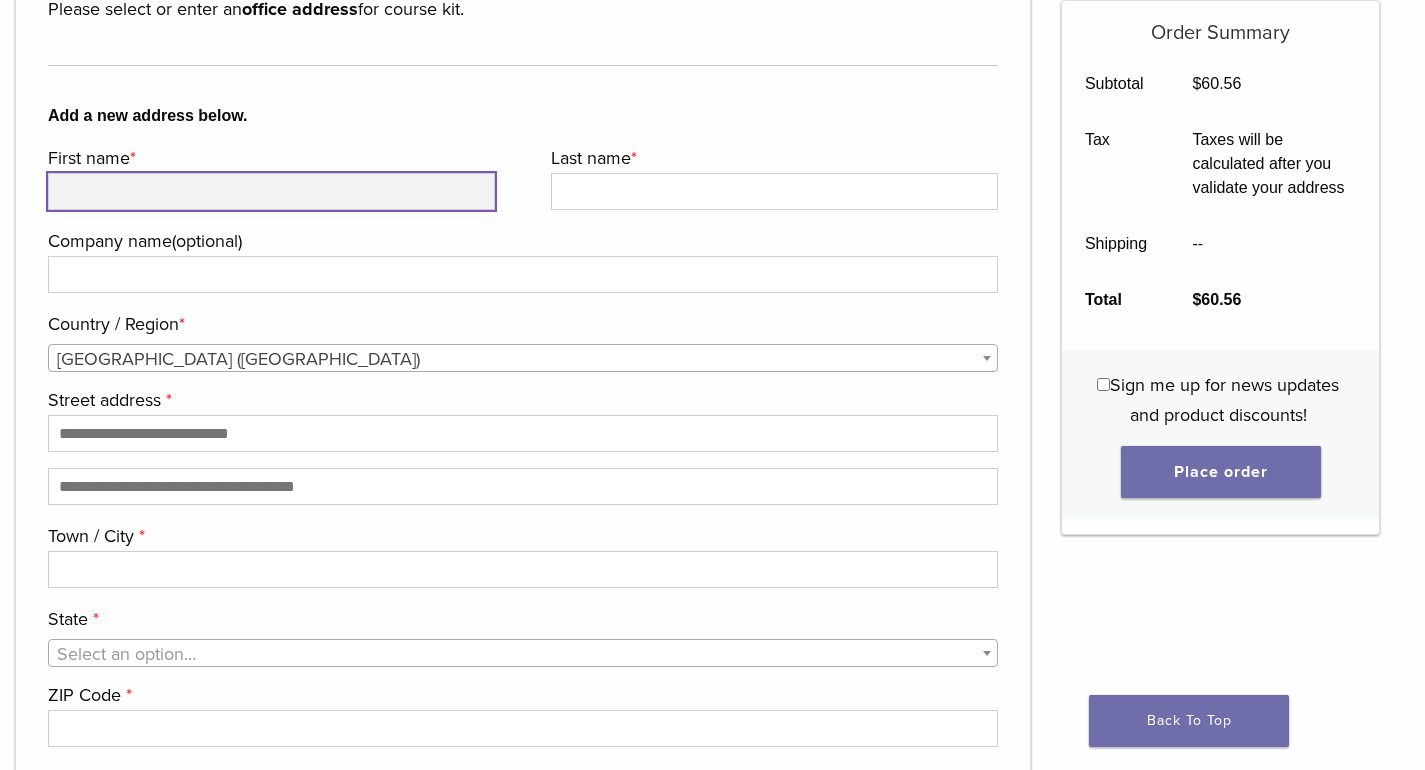 click on "First name  *" at bounding box center [271, 191] 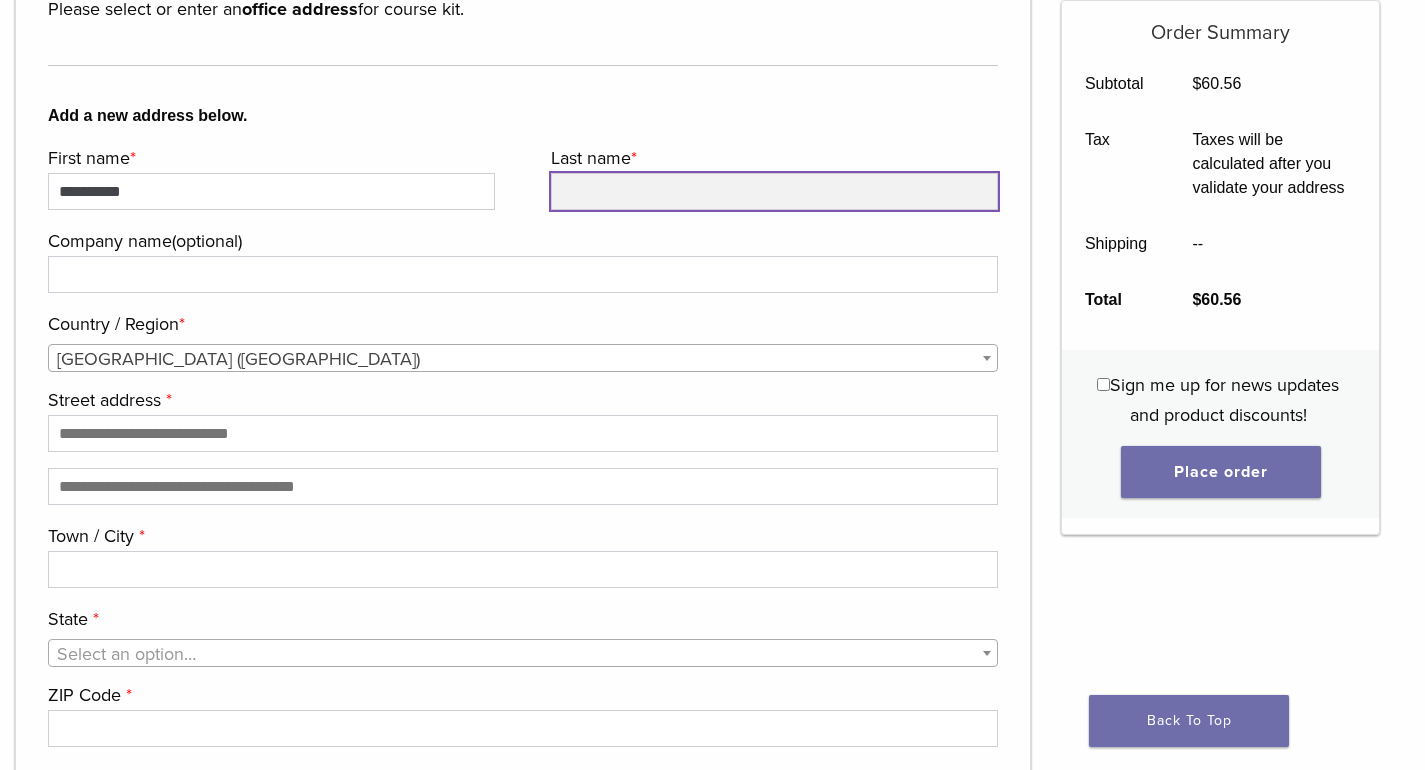 type on "*****" 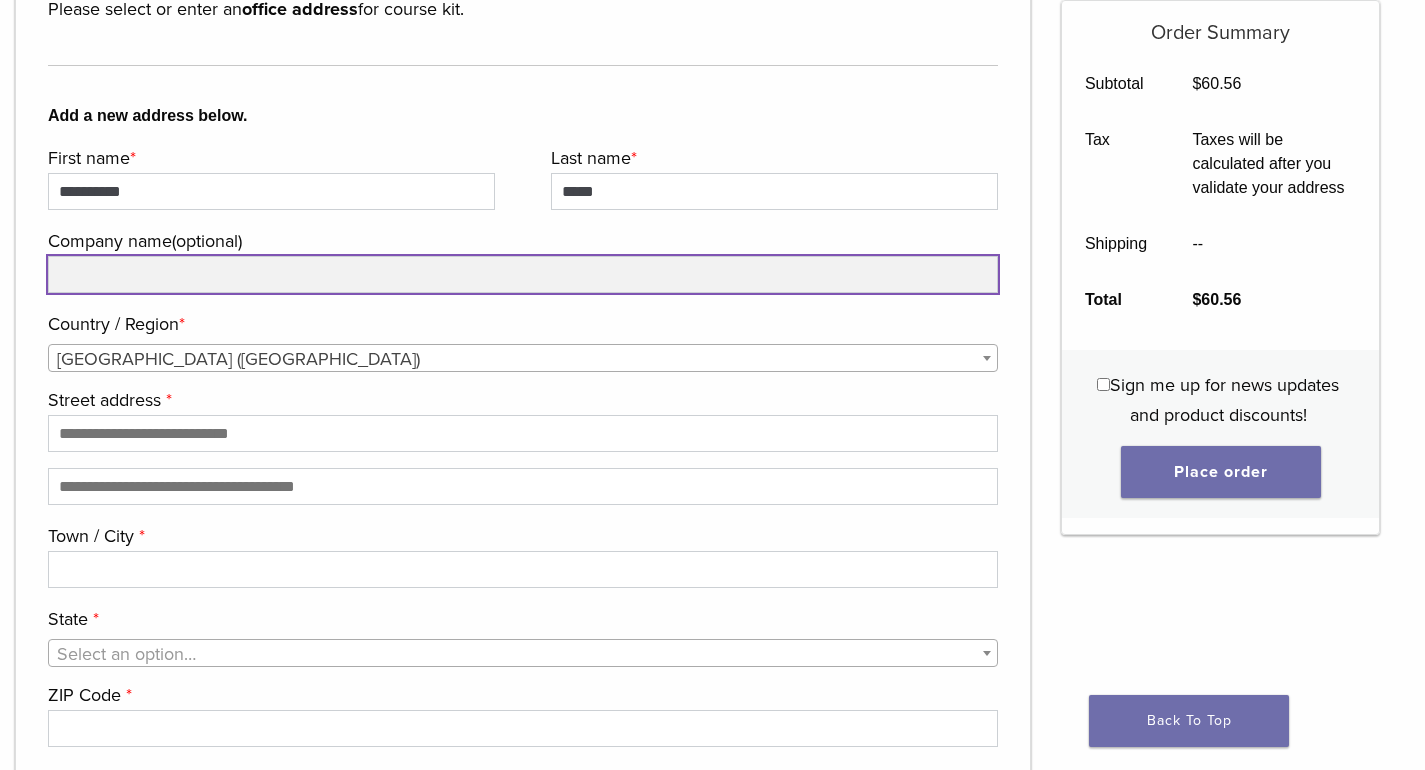type on "**********" 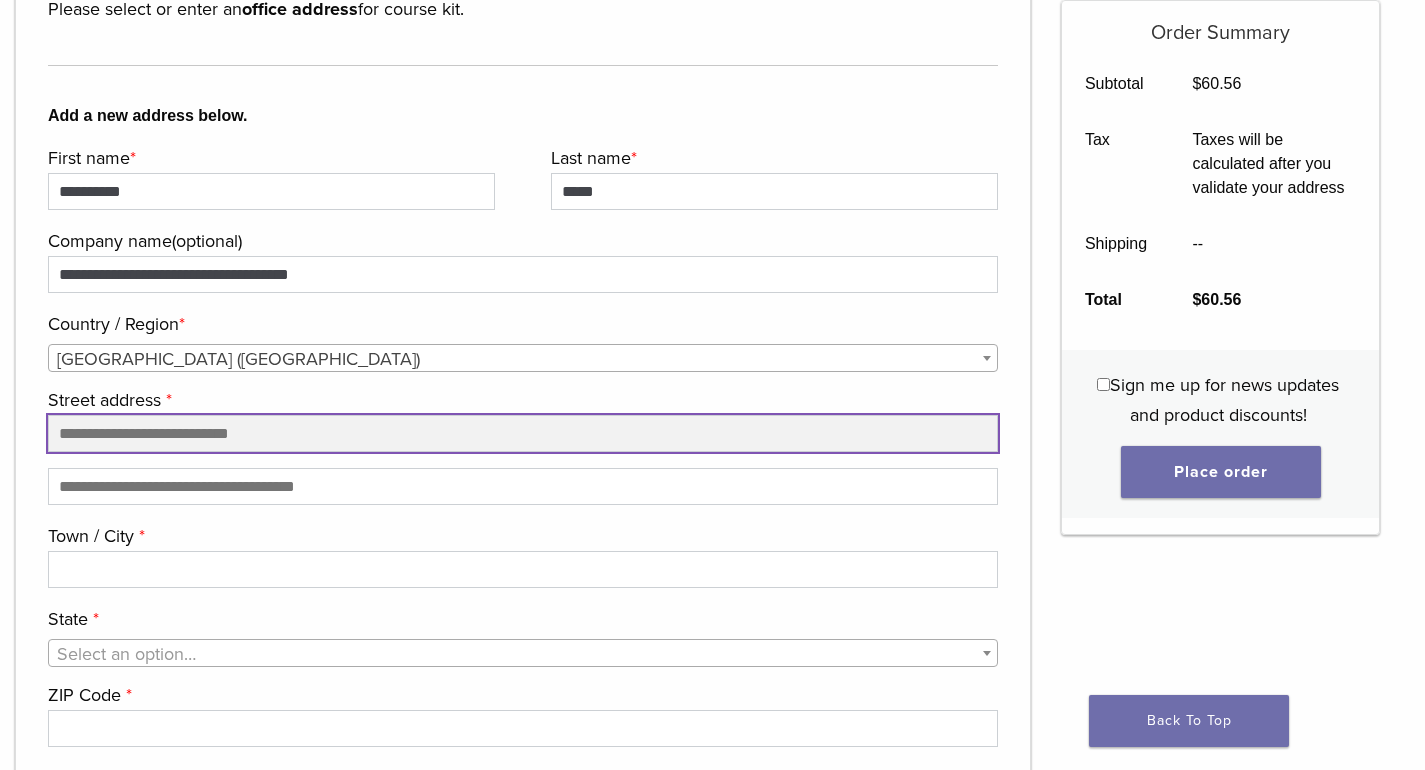 type on "**********" 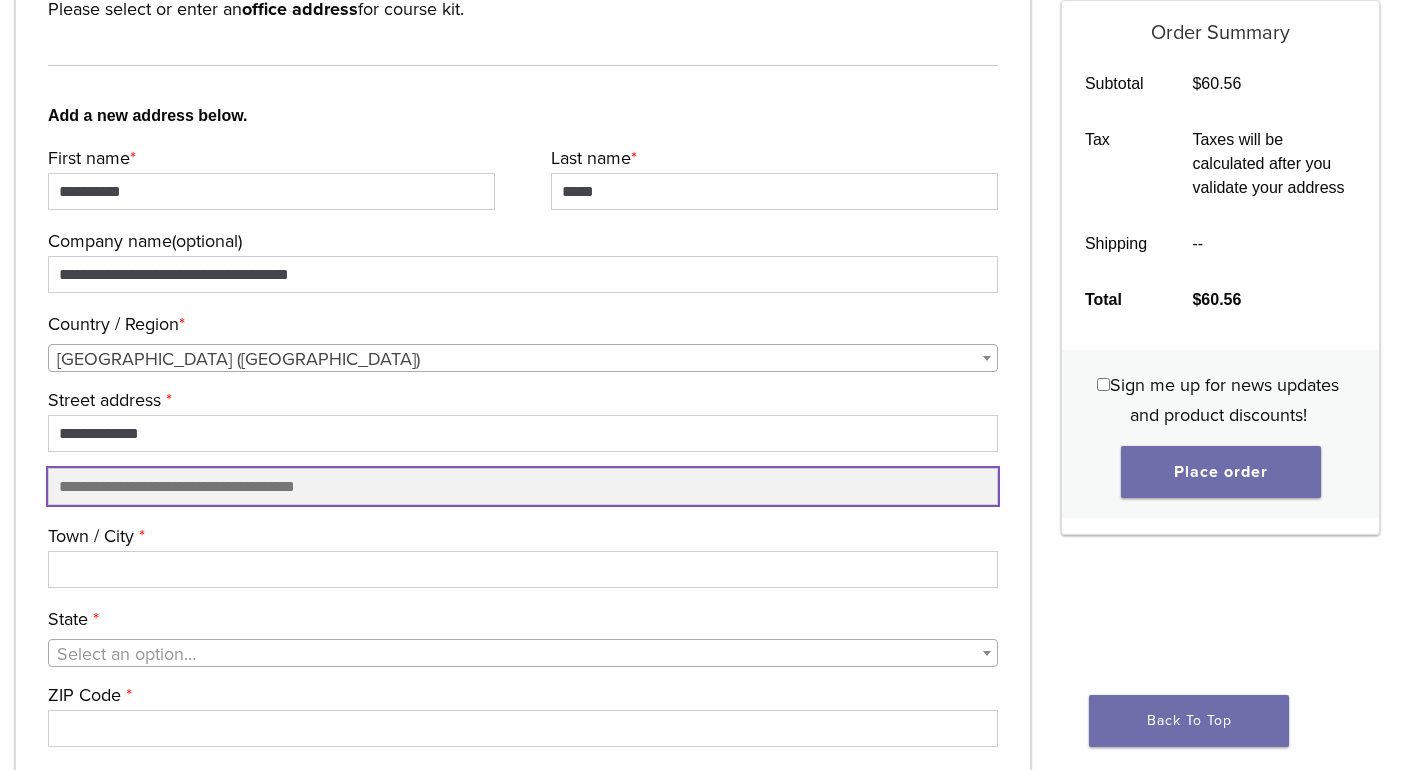 type on "*********" 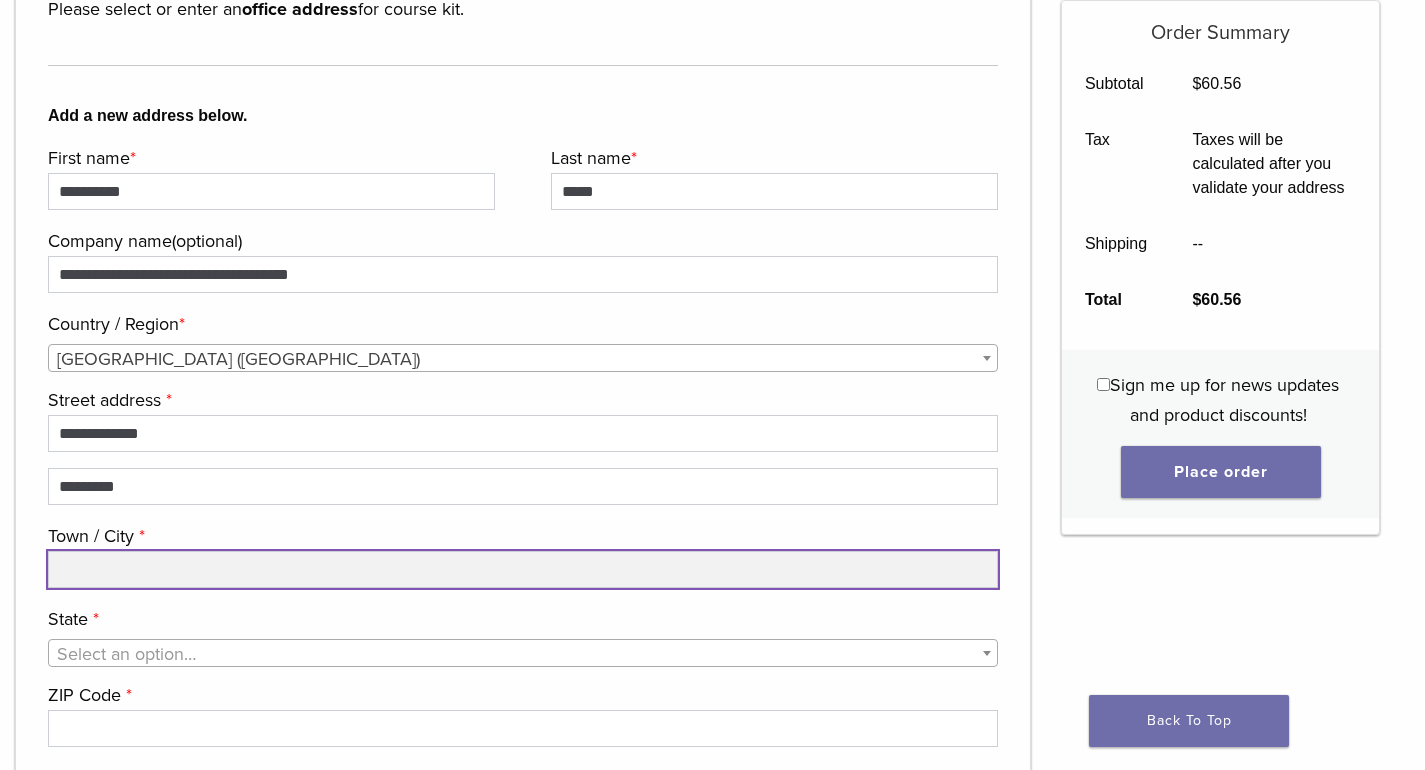 type on "*******" 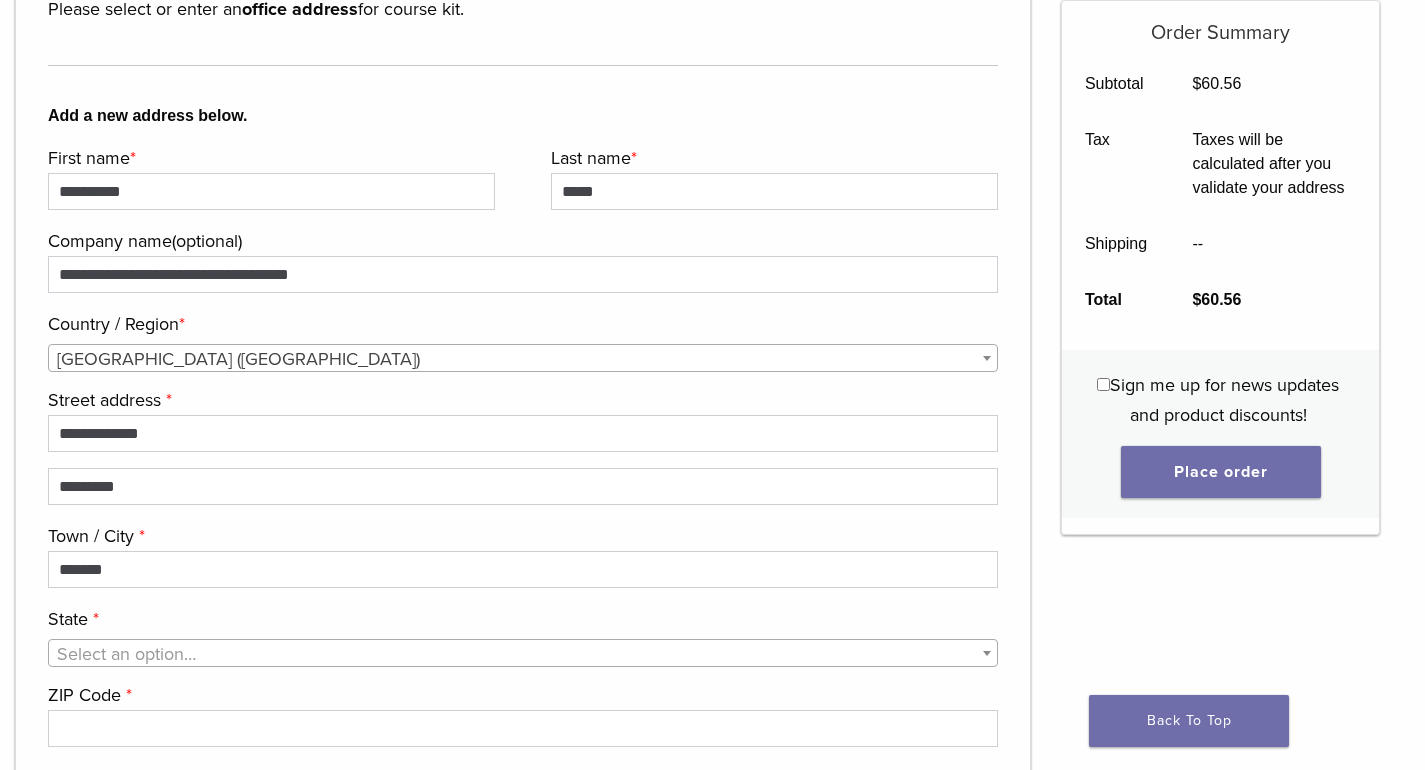 select on "**" 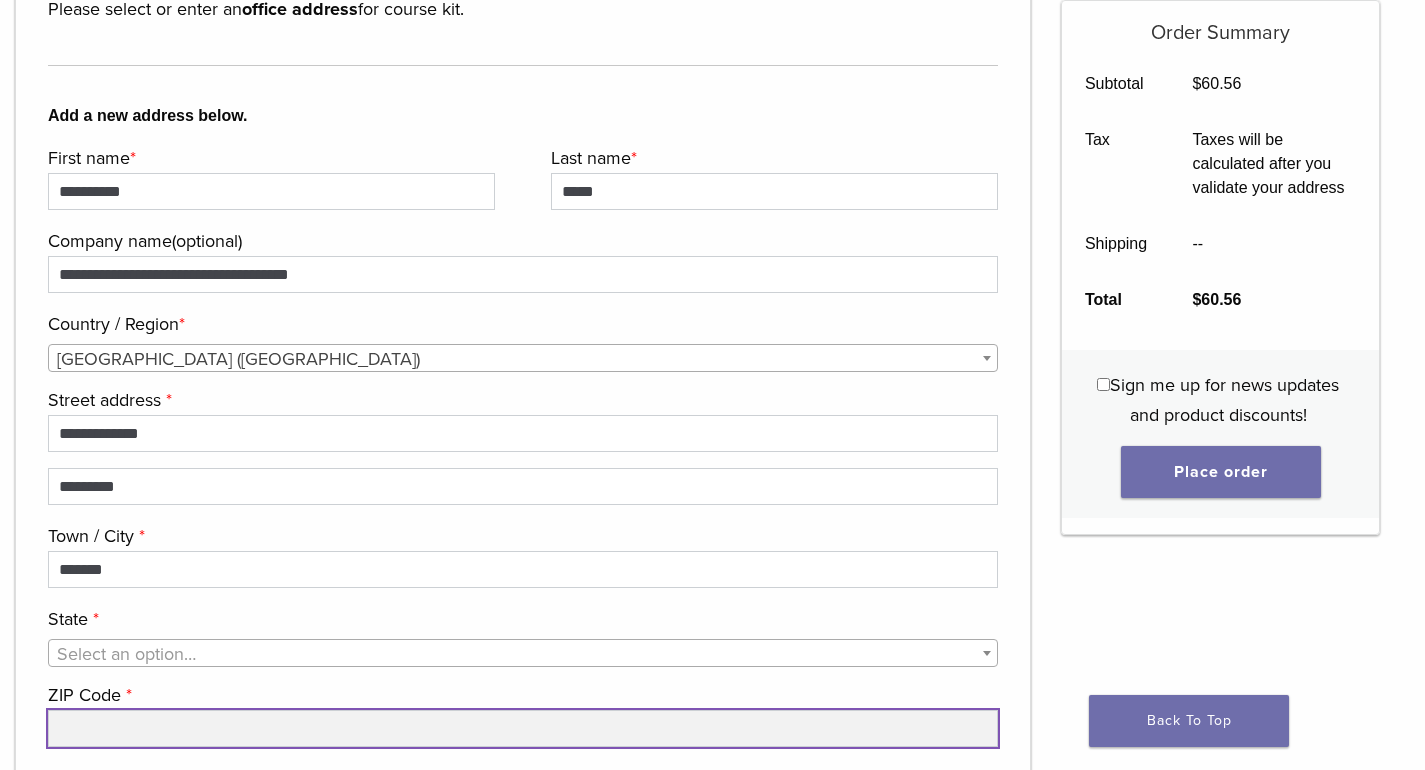 type on "*****" 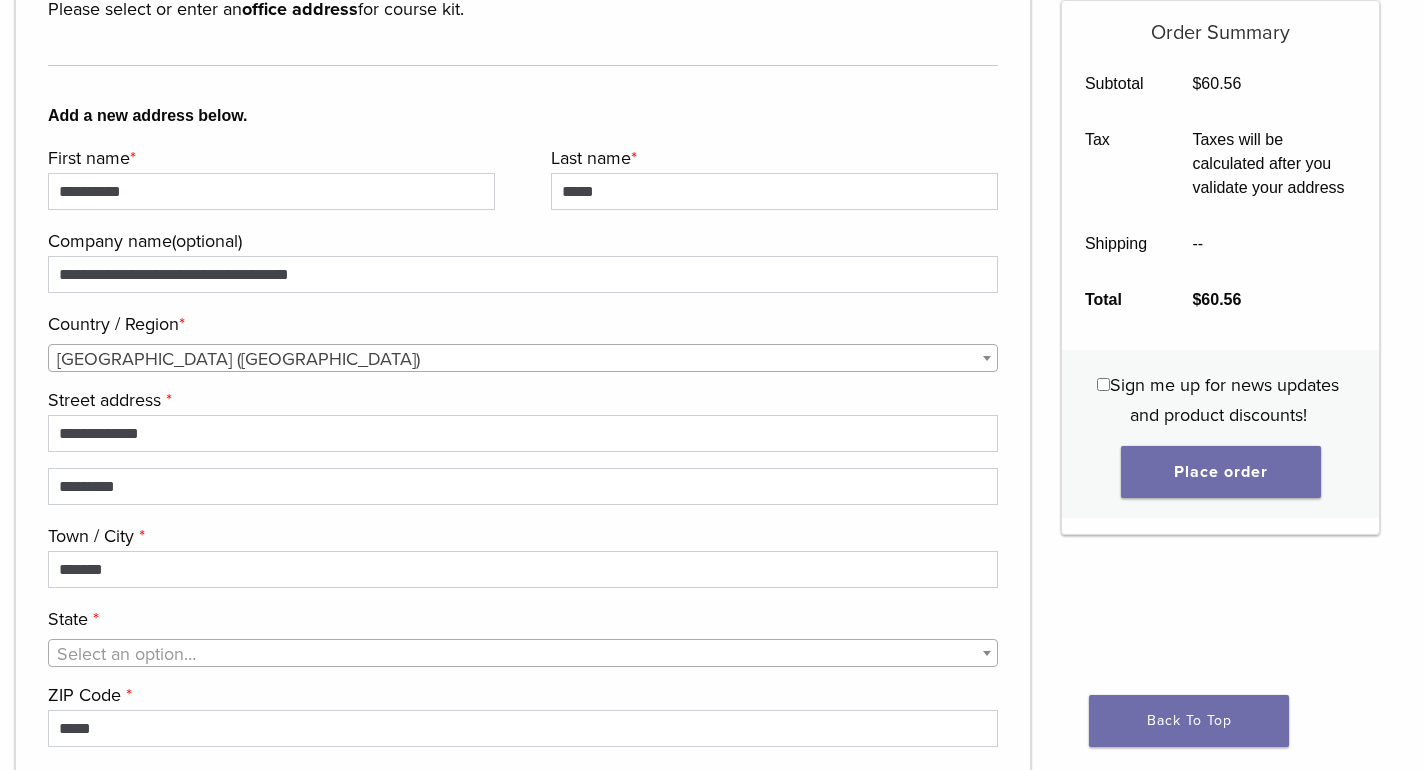type on "**********" 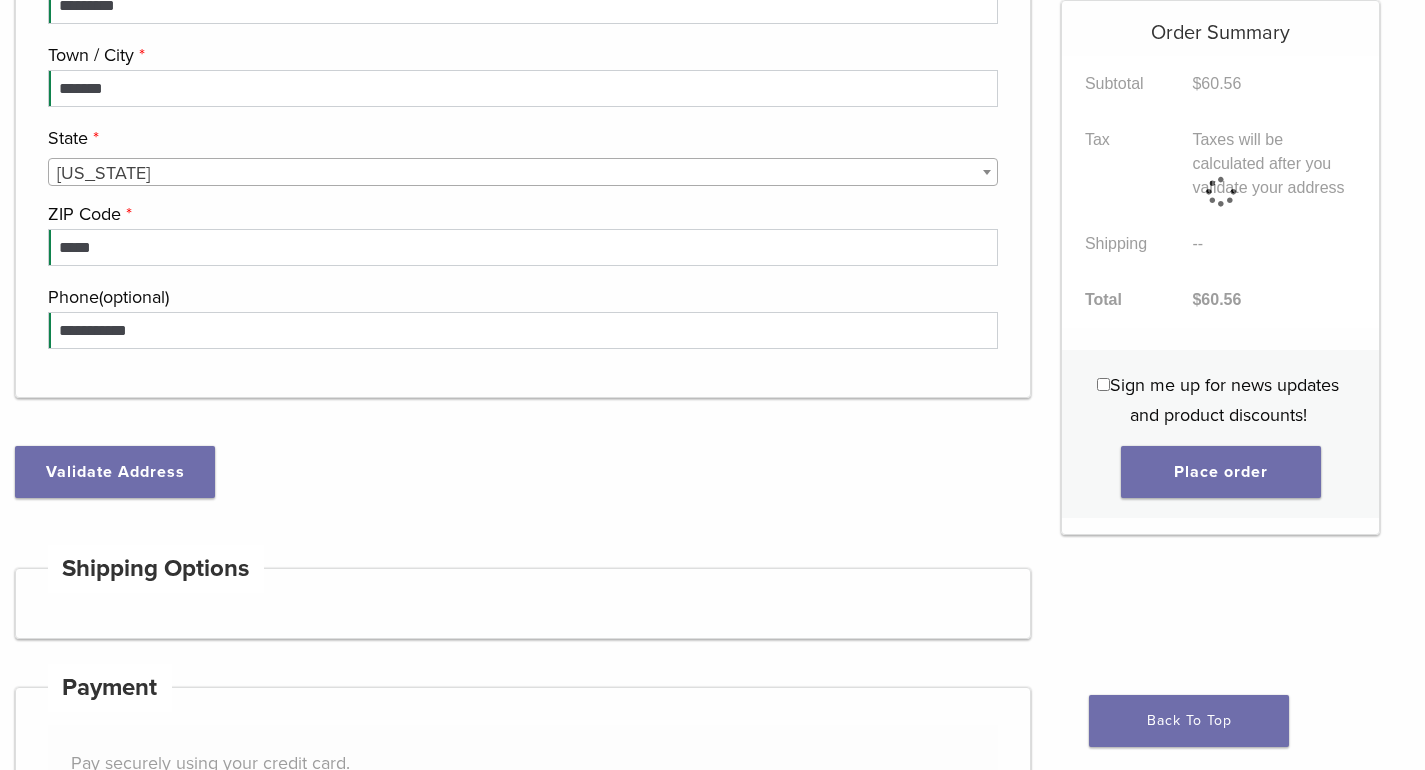 scroll, scrollTop: 900, scrollLeft: 0, axis: vertical 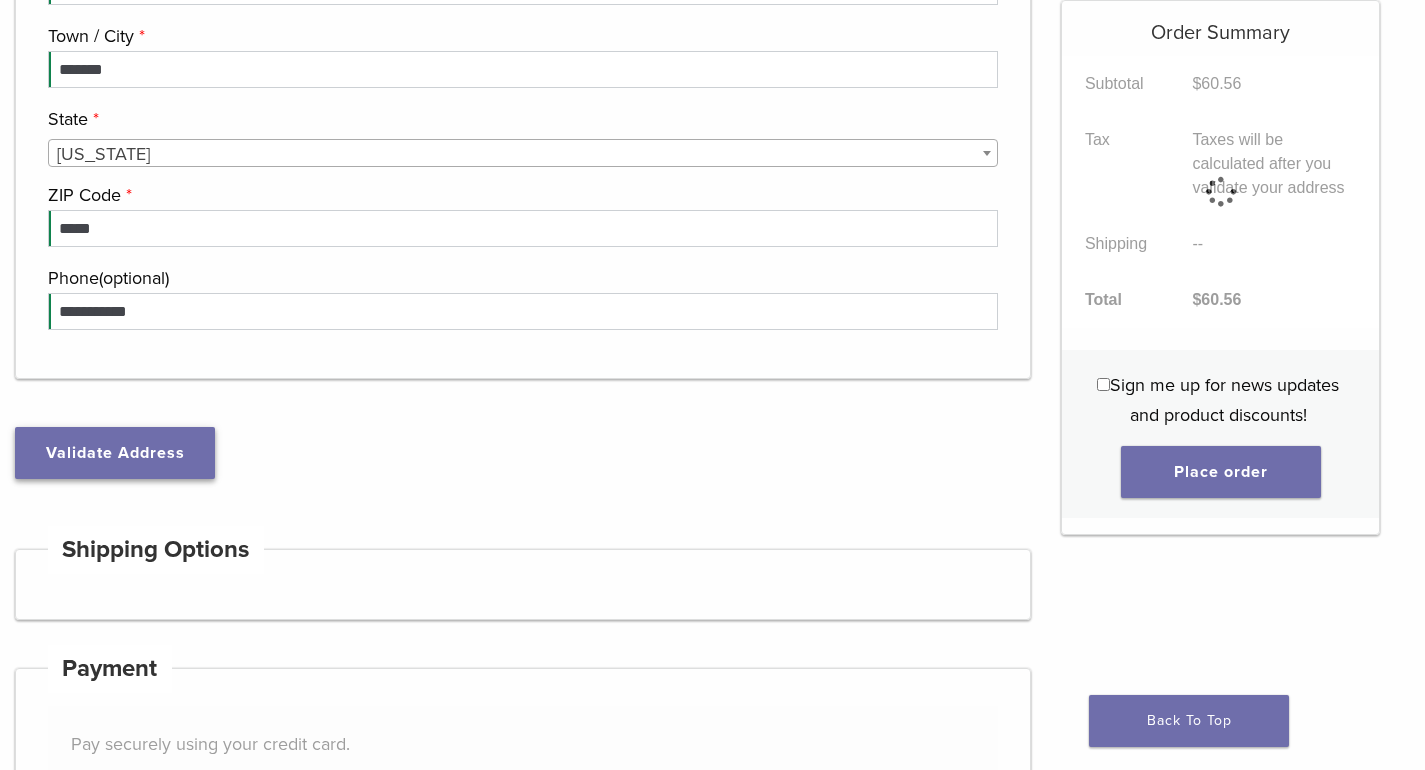 click on "Validate Address" at bounding box center [115, 453] 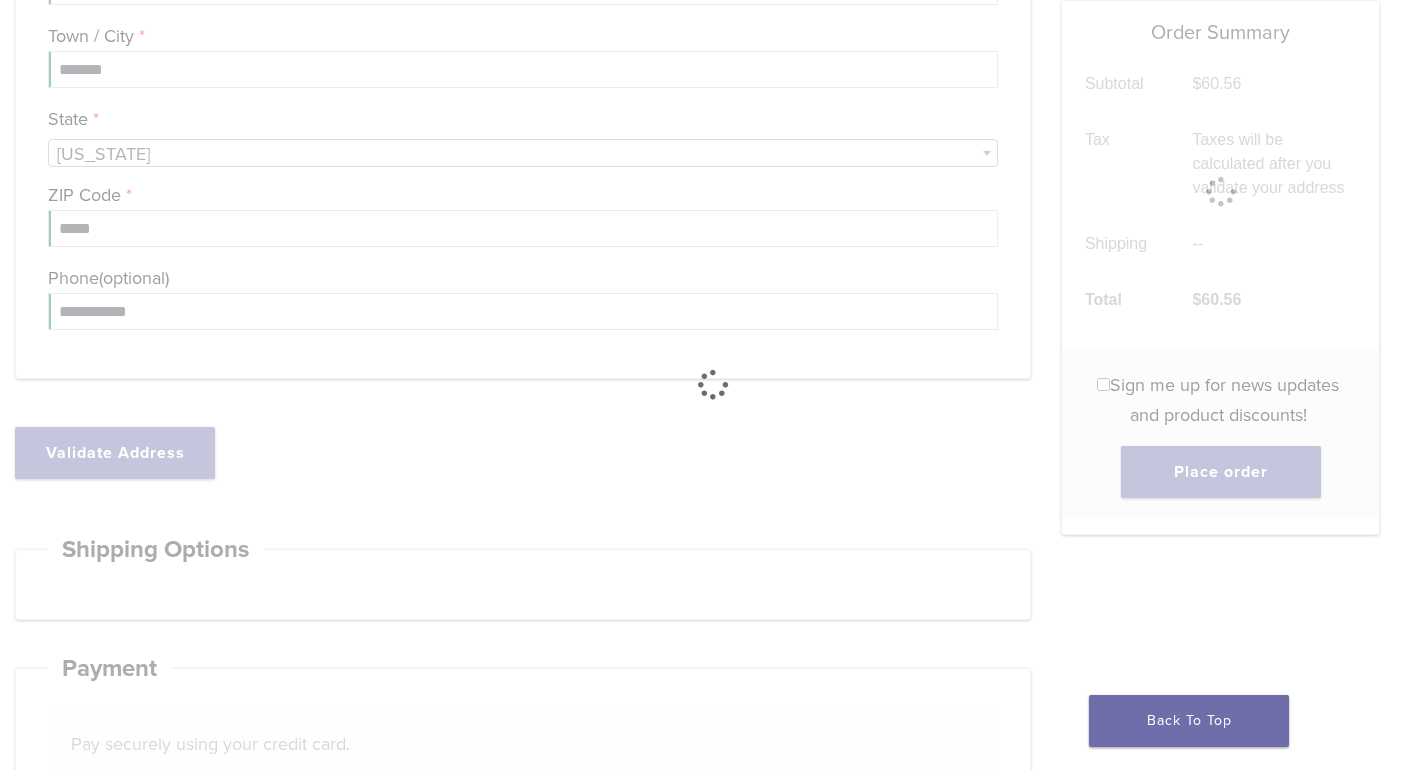 type on "**********" 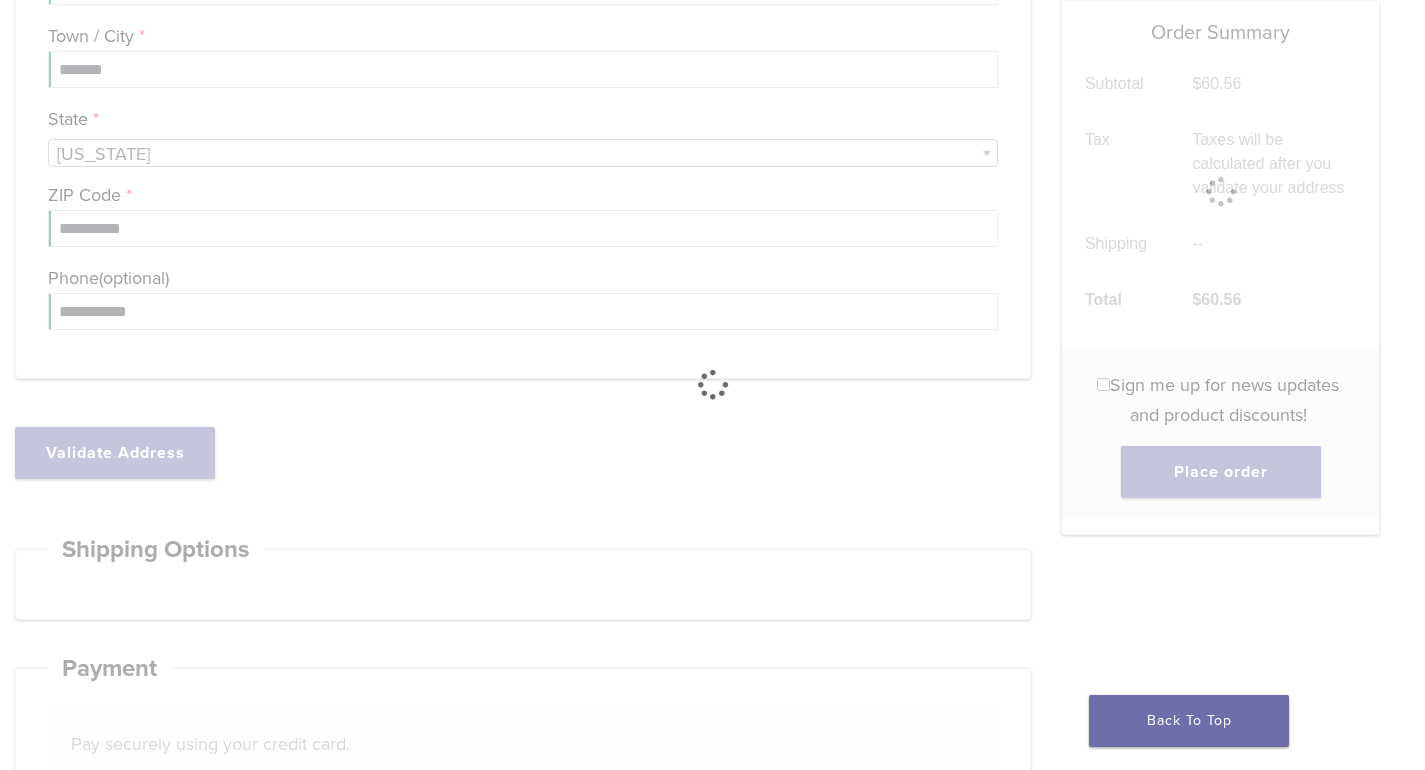 select on "**" 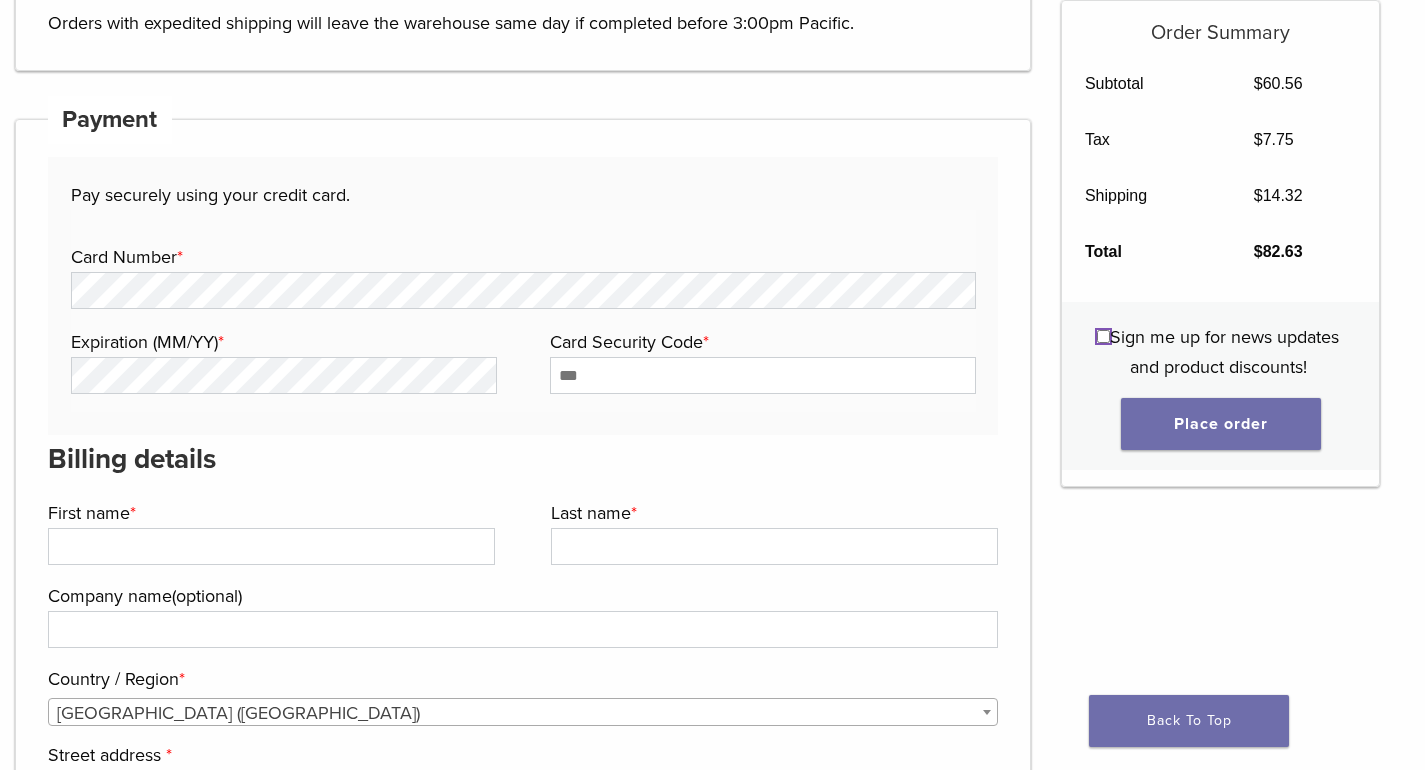 scroll, scrollTop: 1800, scrollLeft: 0, axis: vertical 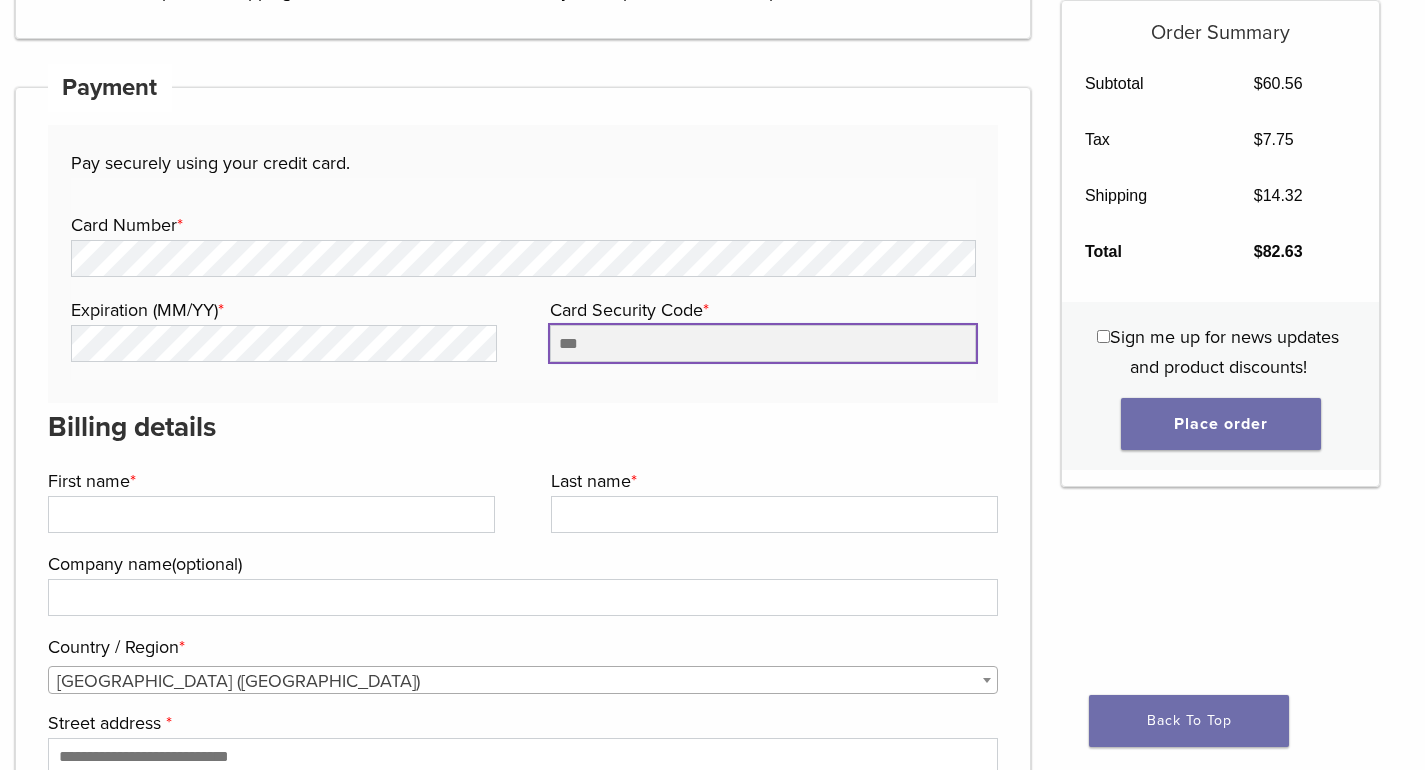 type on "****" 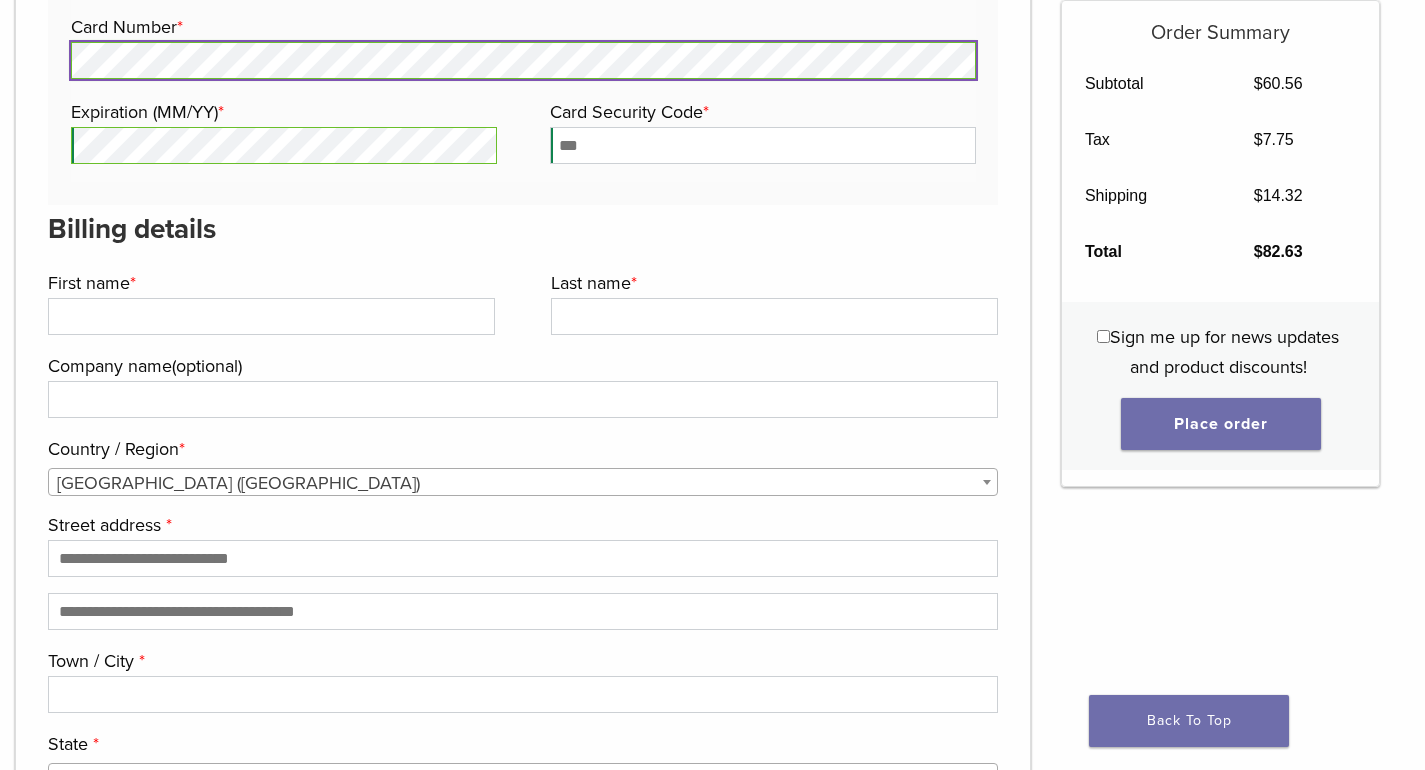 scroll, scrollTop: 2000, scrollLeft: 0, axis: vertical 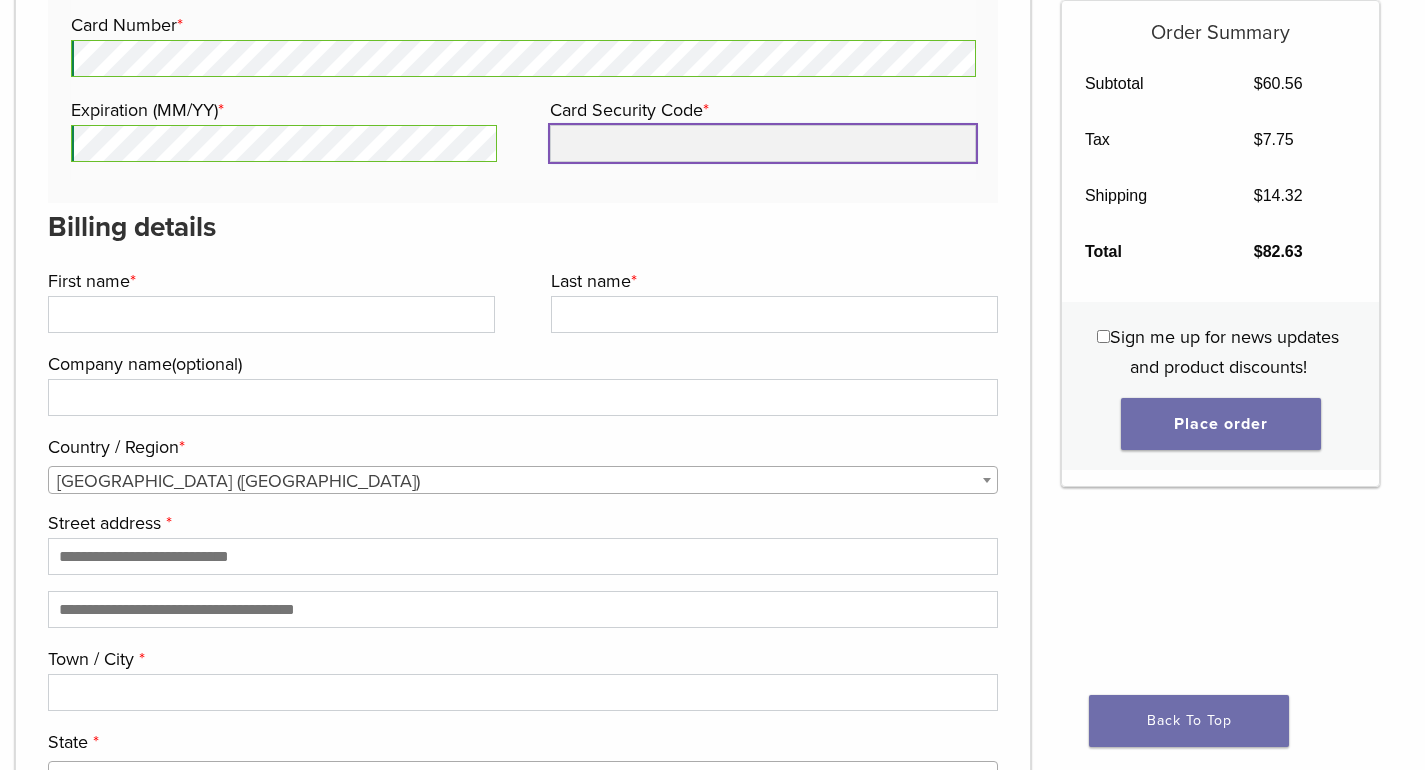 click on "Card Security Code  *" at bounding box center (763, 143) 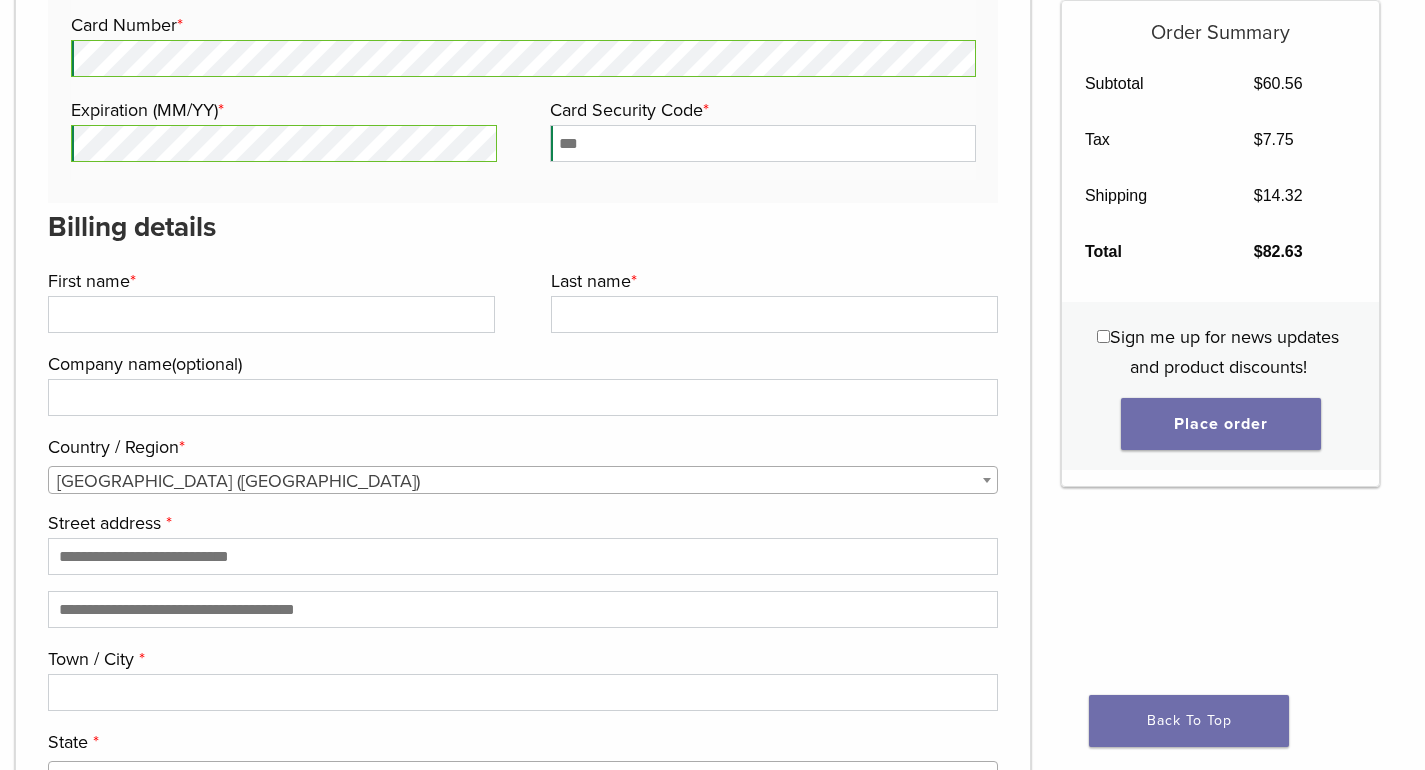 drag, startPoint x: 584, startPoint y: 187, endPoint x: 608, endPoint y: 179, distance: 25.298222 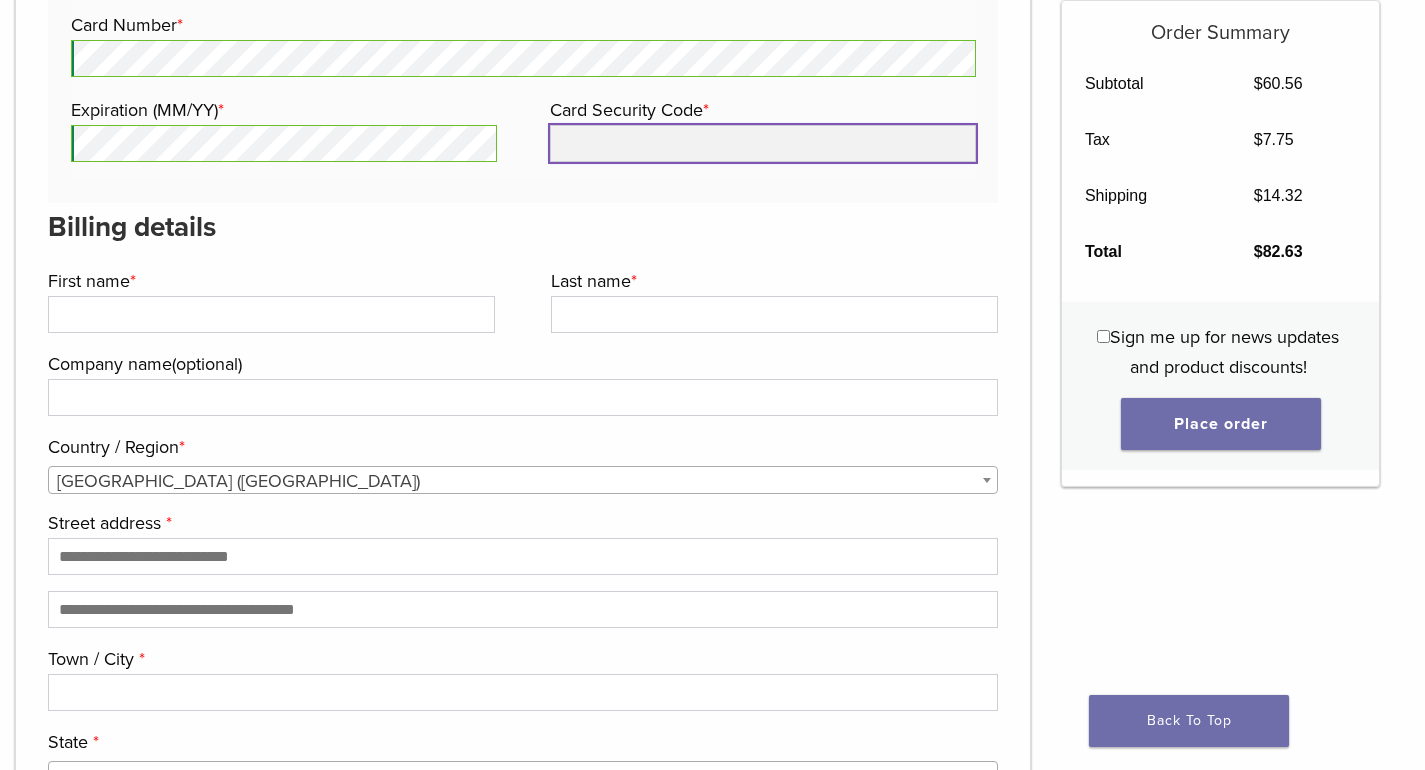 click on "Card Security Code  *" at bounding box center [763, 143] 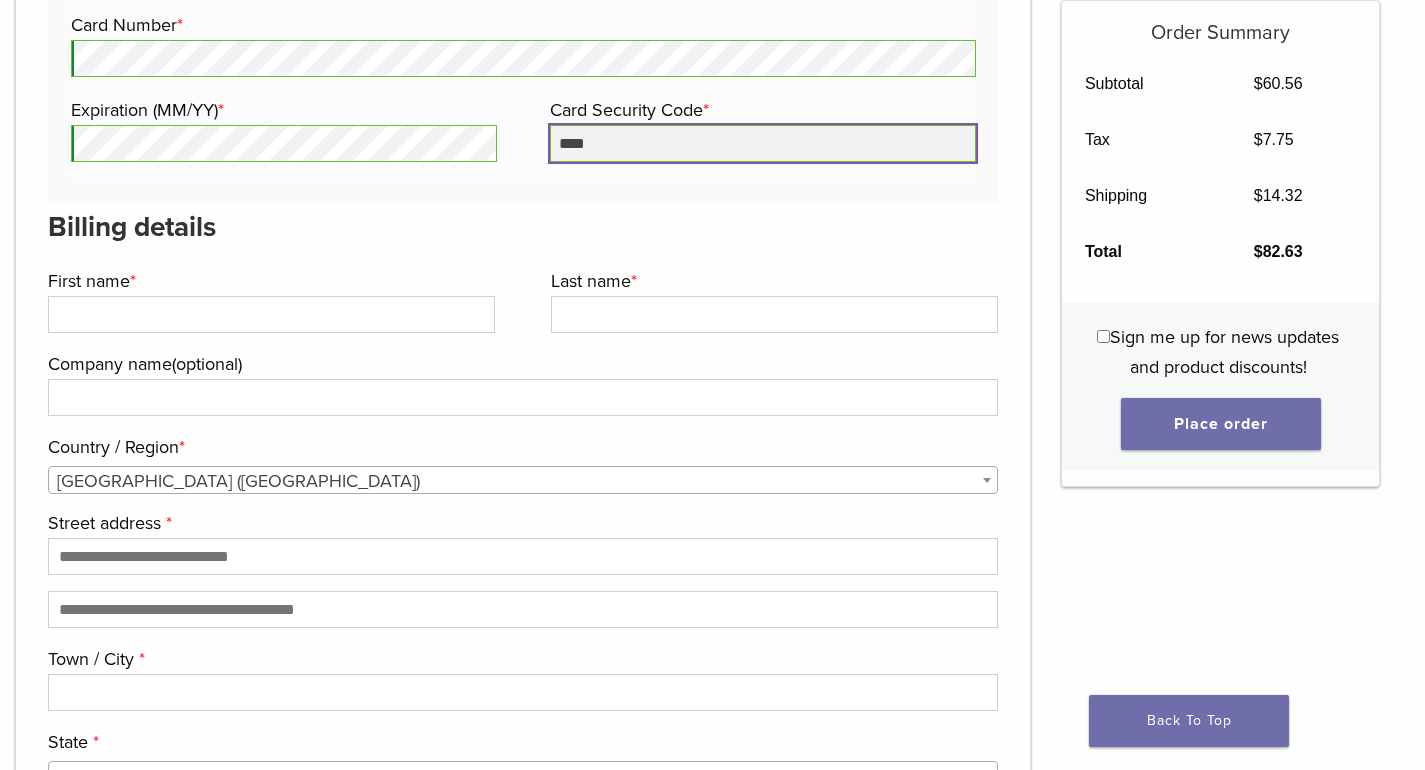 type on "****" 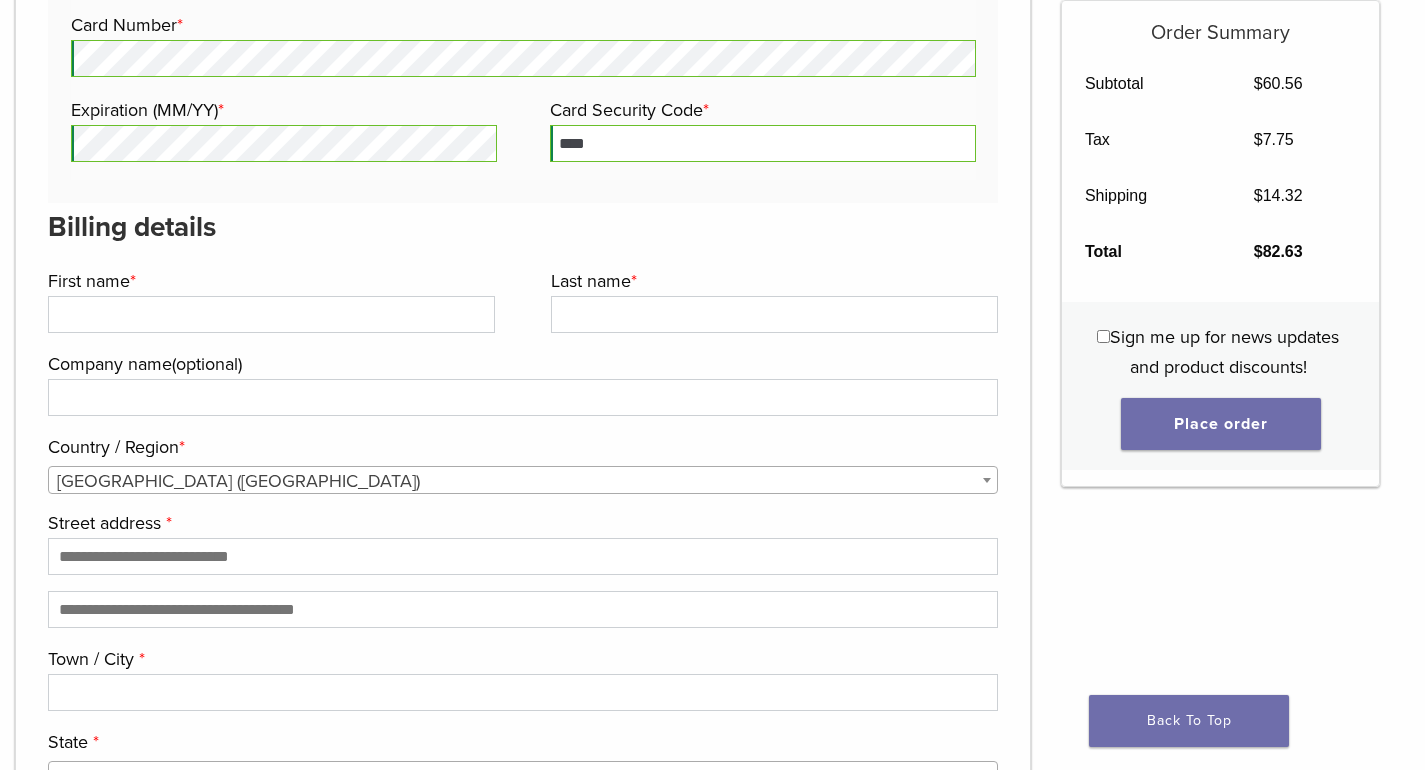 click on "Billing details" at bounding box center [523, 227] 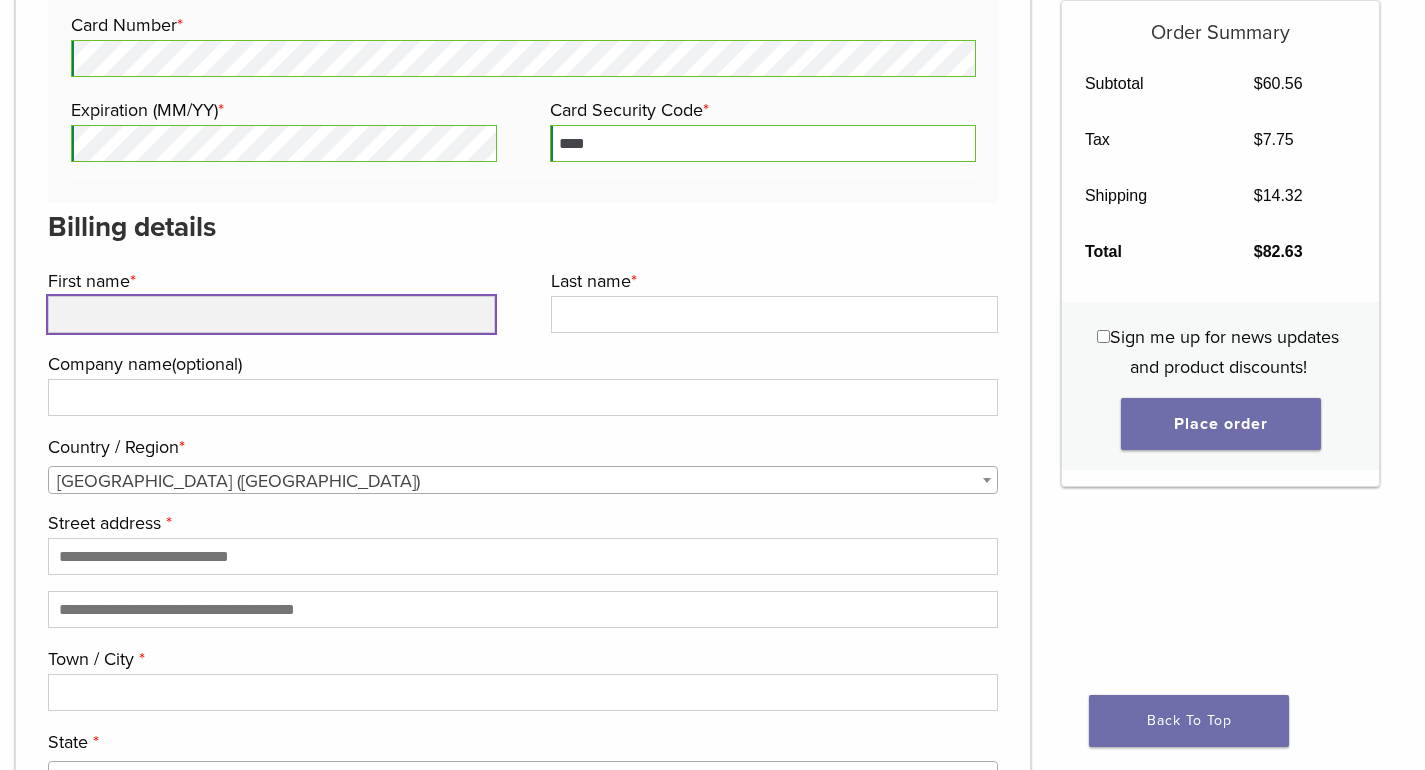 click on "First name  *" at bounding box center [271, 314] 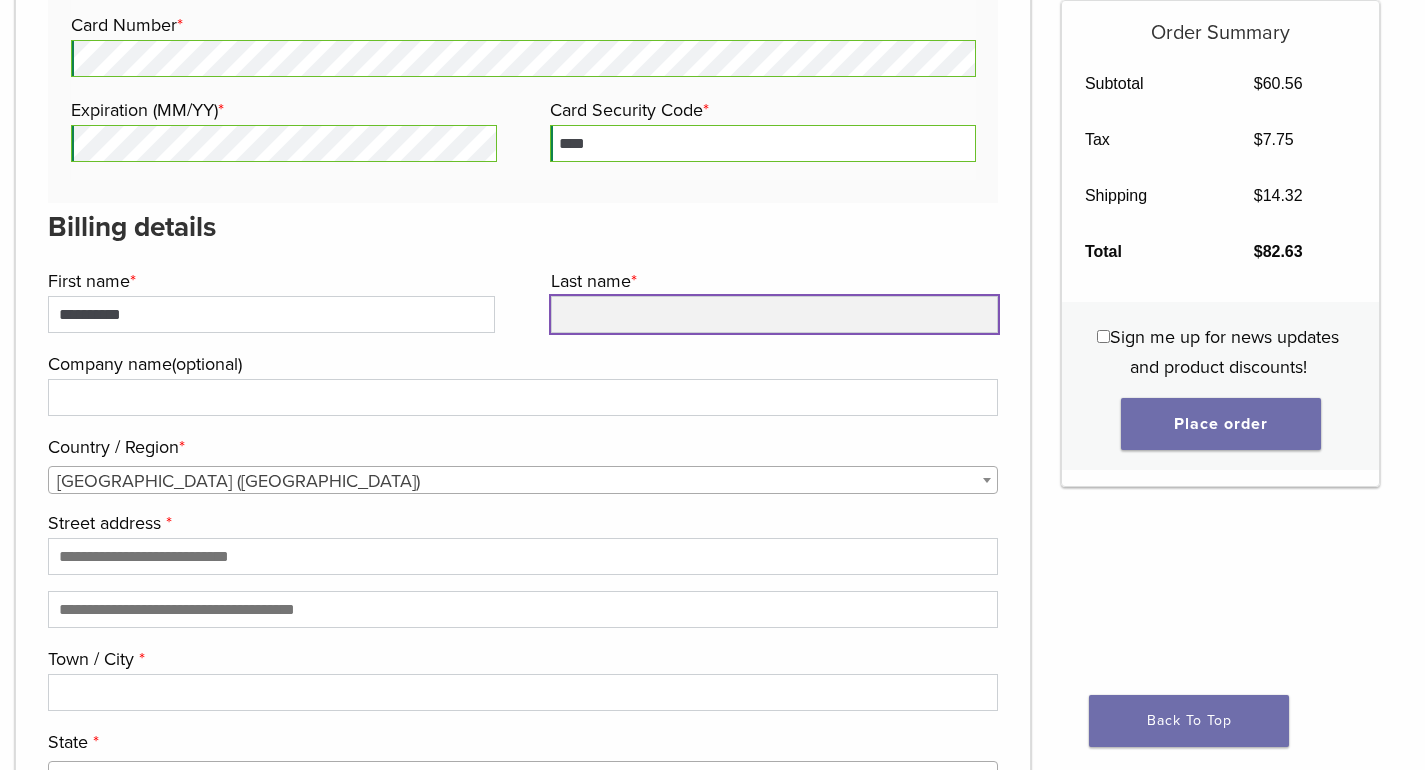 type on "*****" 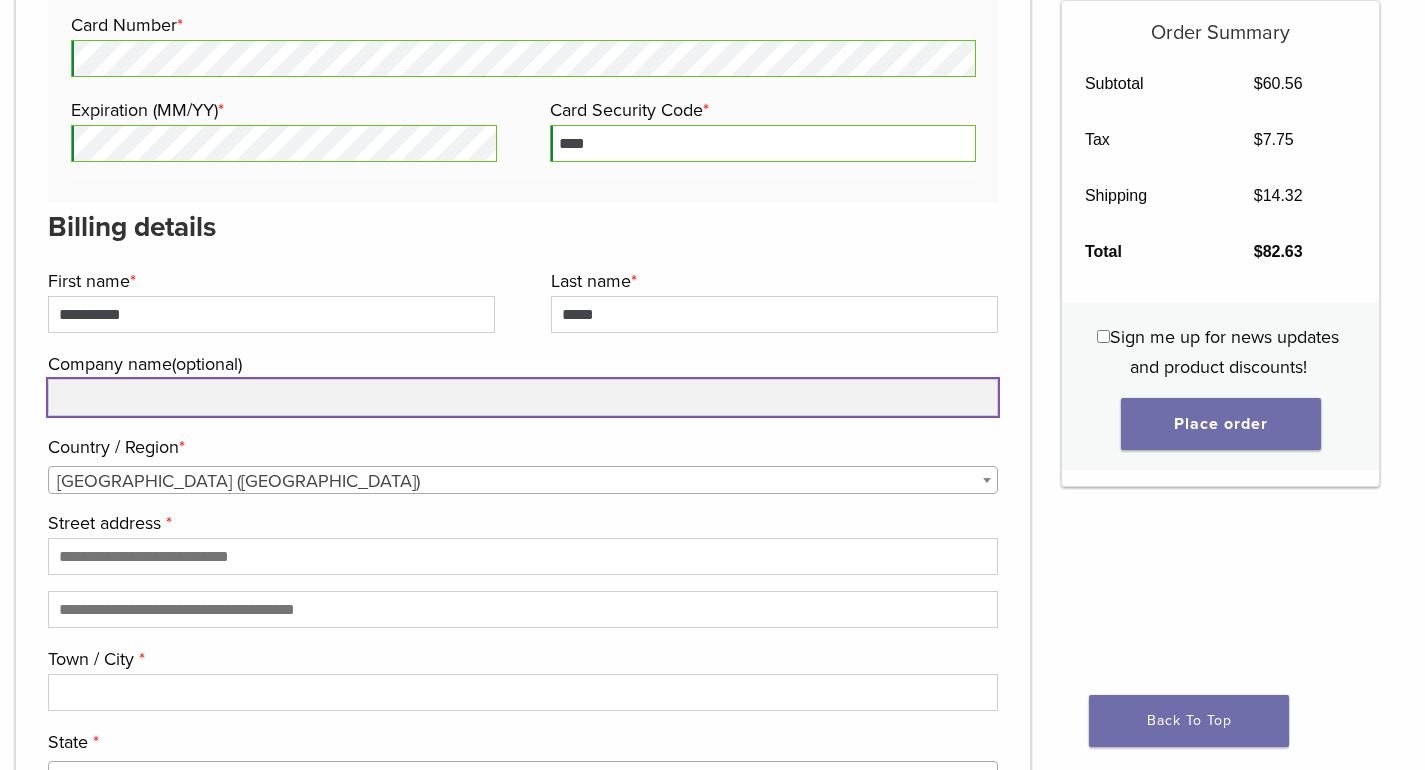 type on "**********" 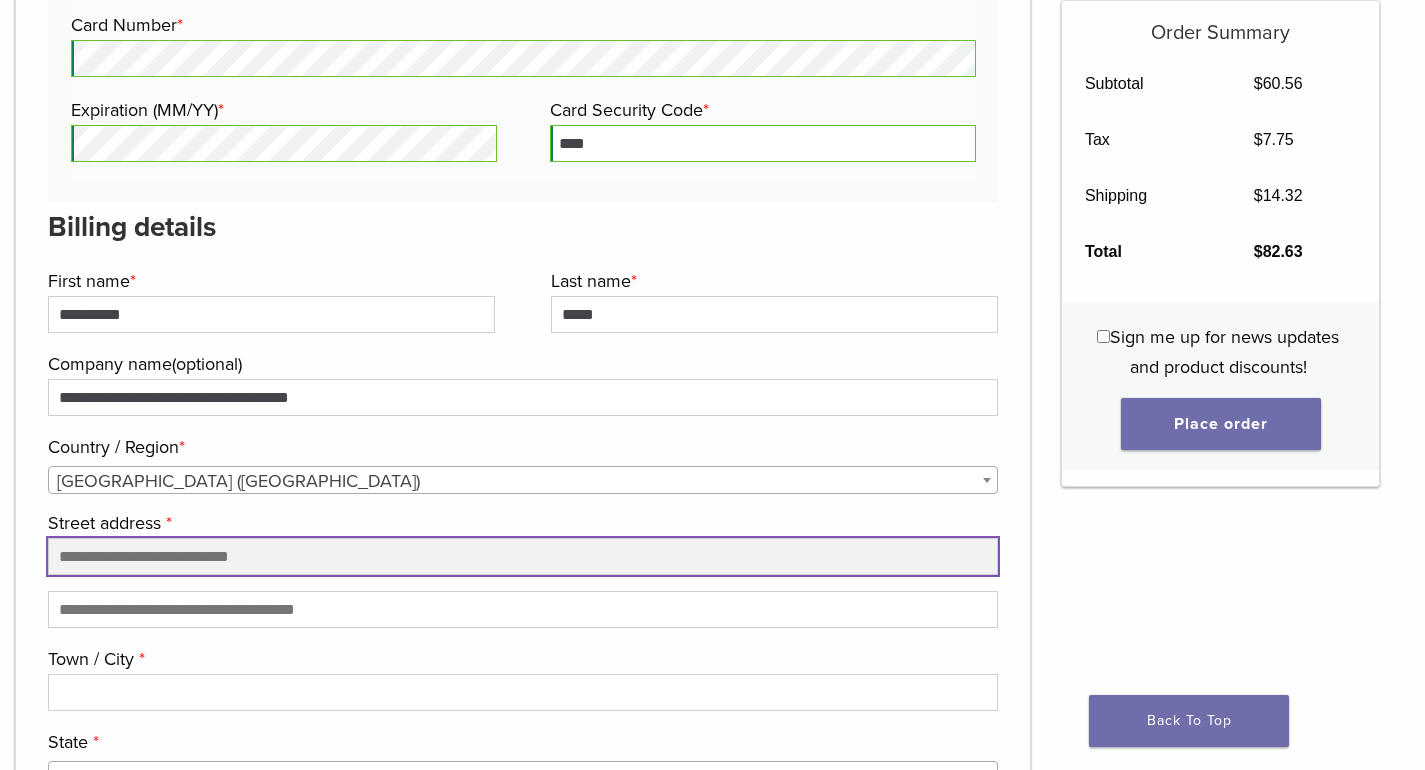 type on "**********" 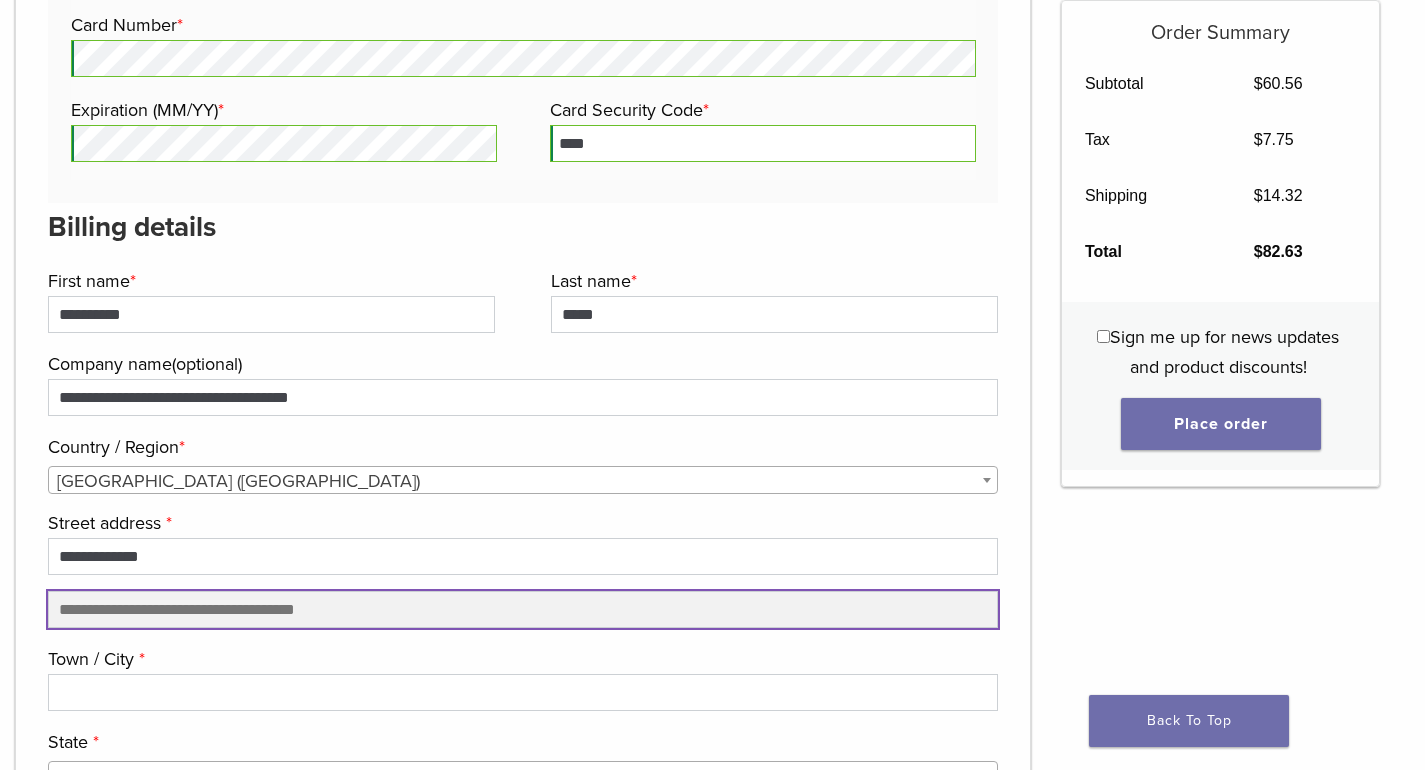 type on "*********" 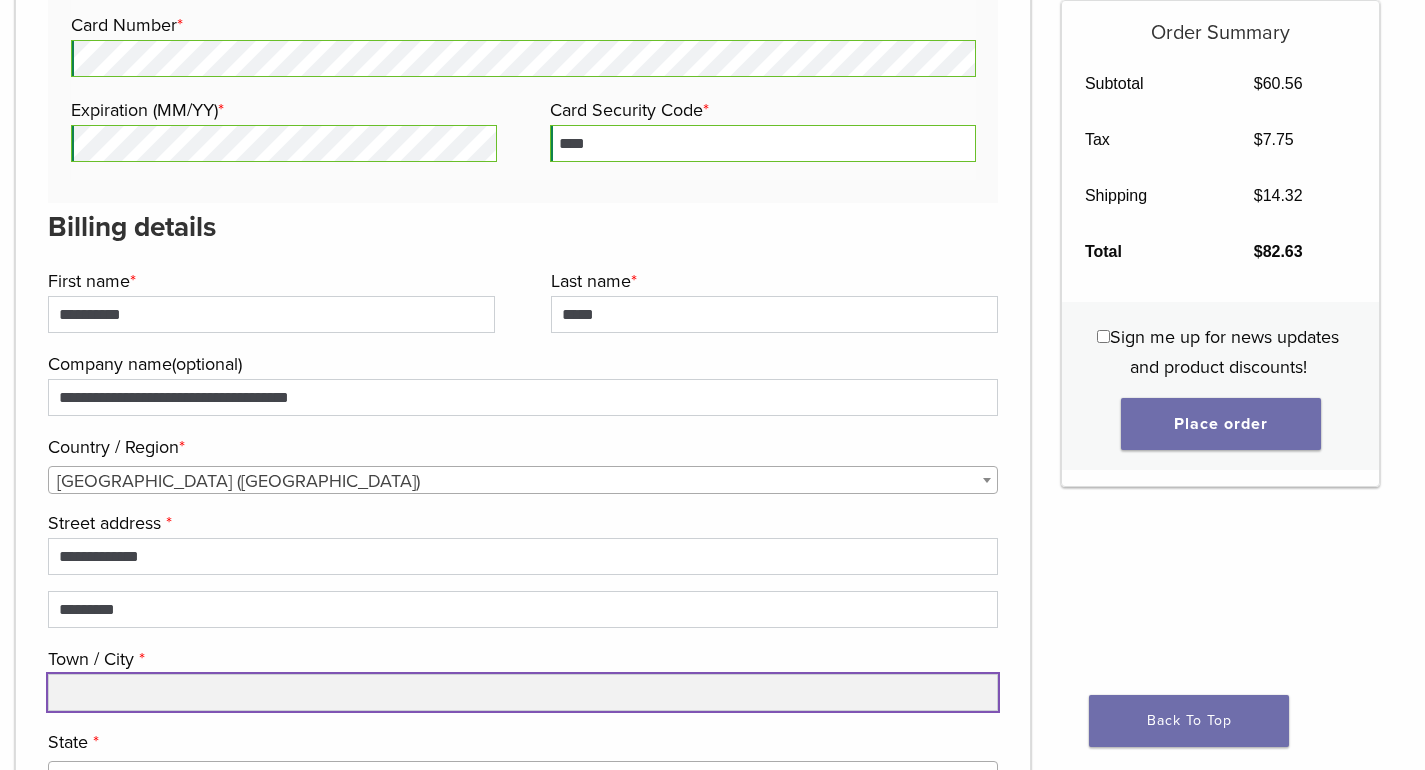 type on "*******" 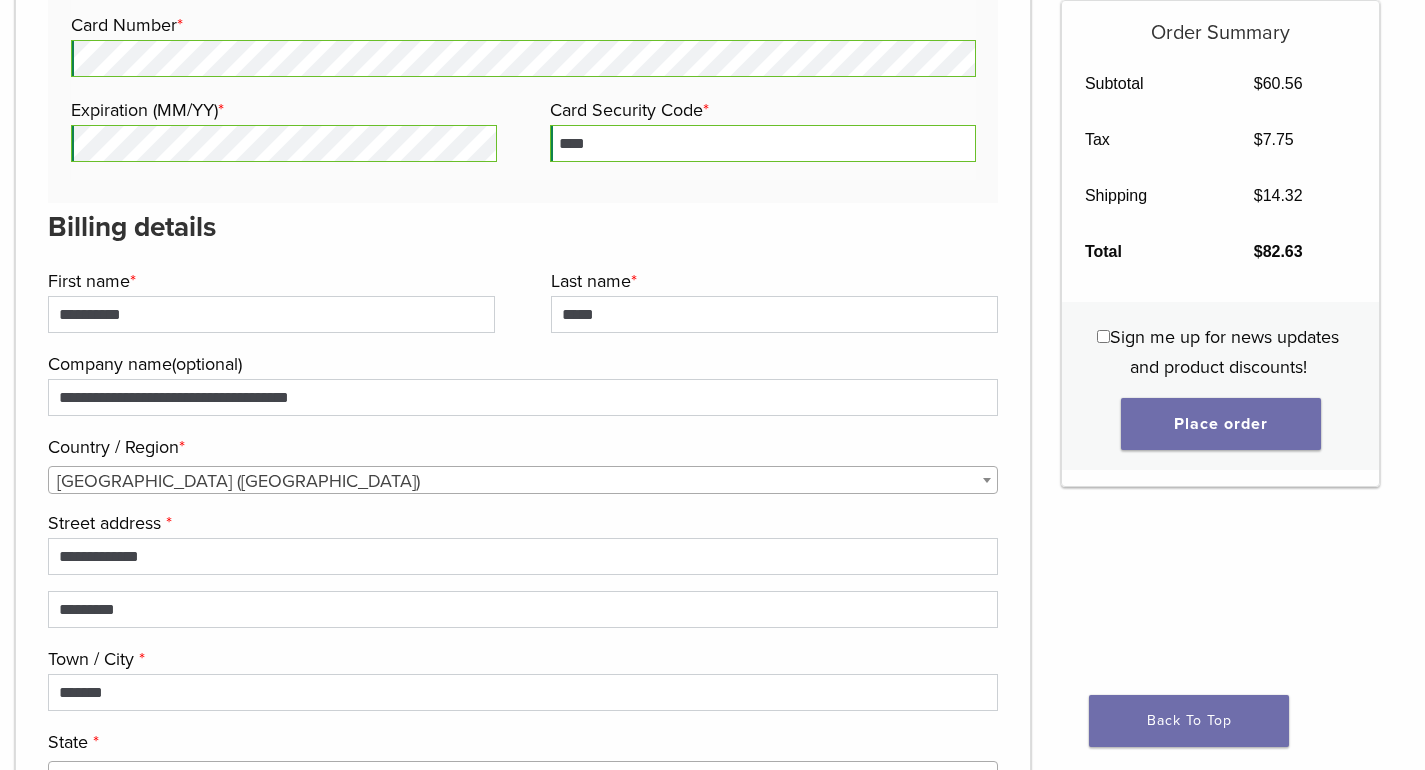 select on "**" 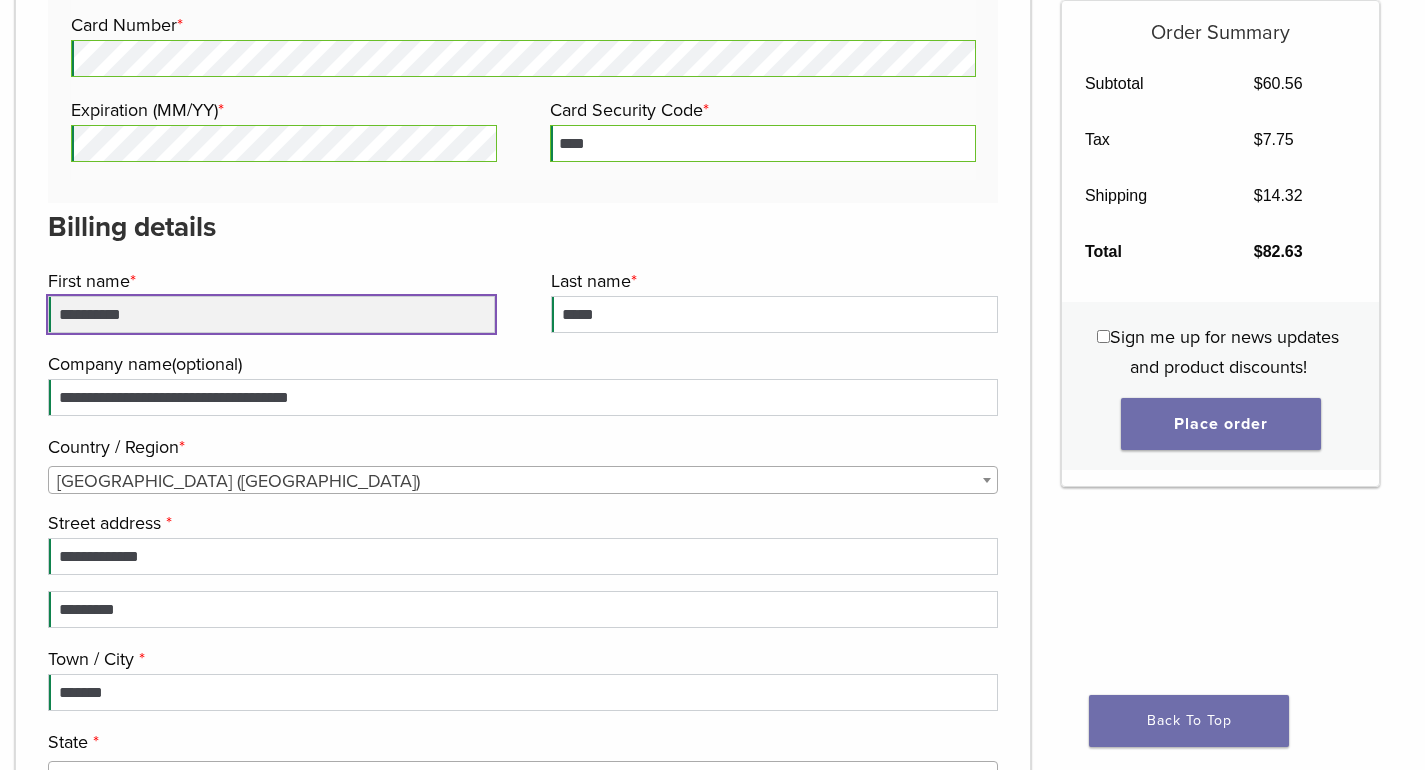 scroll, scrollTop: 2019, scrollLeft: 0, axis: vertical 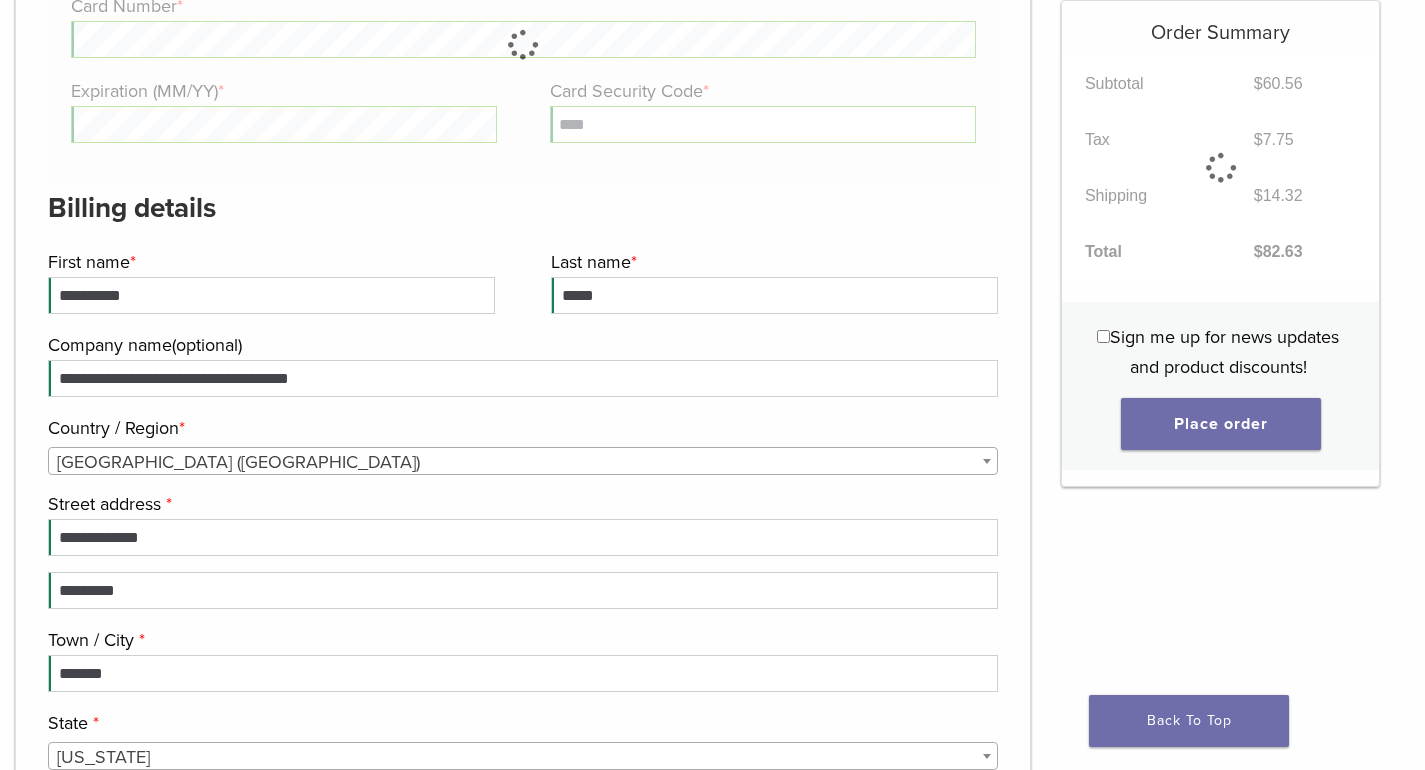 click on "**********" at bounding box center [523, 632] 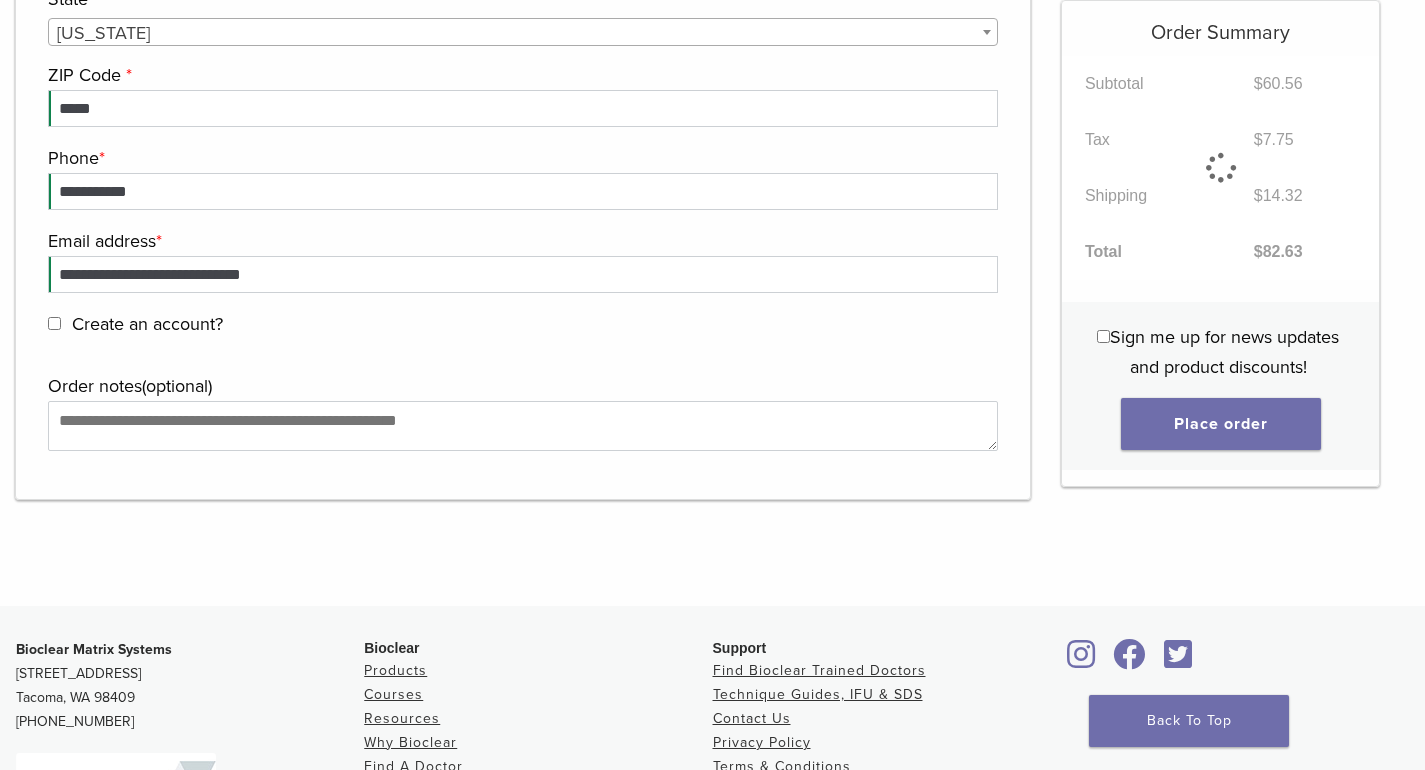 scroll, scrollTop: 2819, scrollLeft: 0, axis: vertical 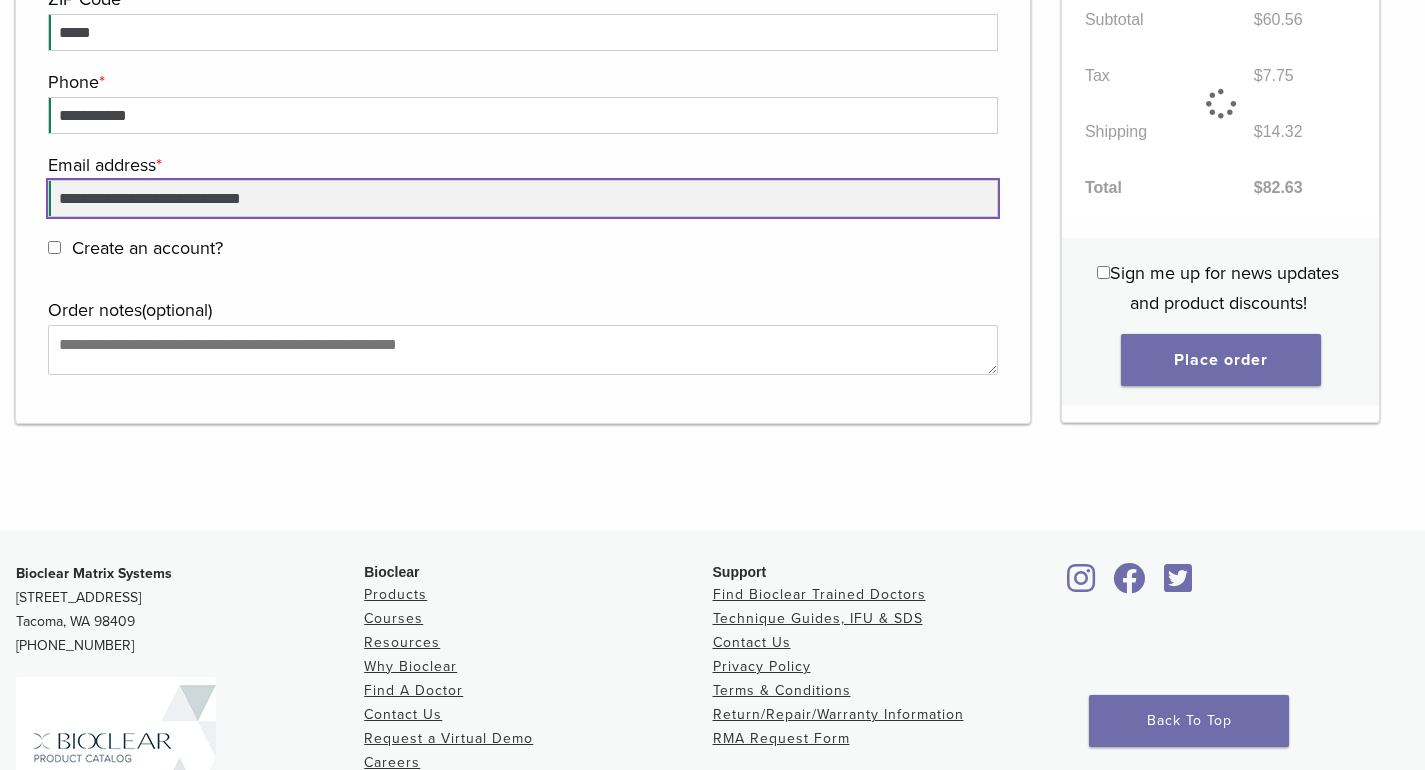 drag, startPoint x: 104, startPoint y: 199, endPoint x: 46, endPoint y: 181, distance: 60.728905 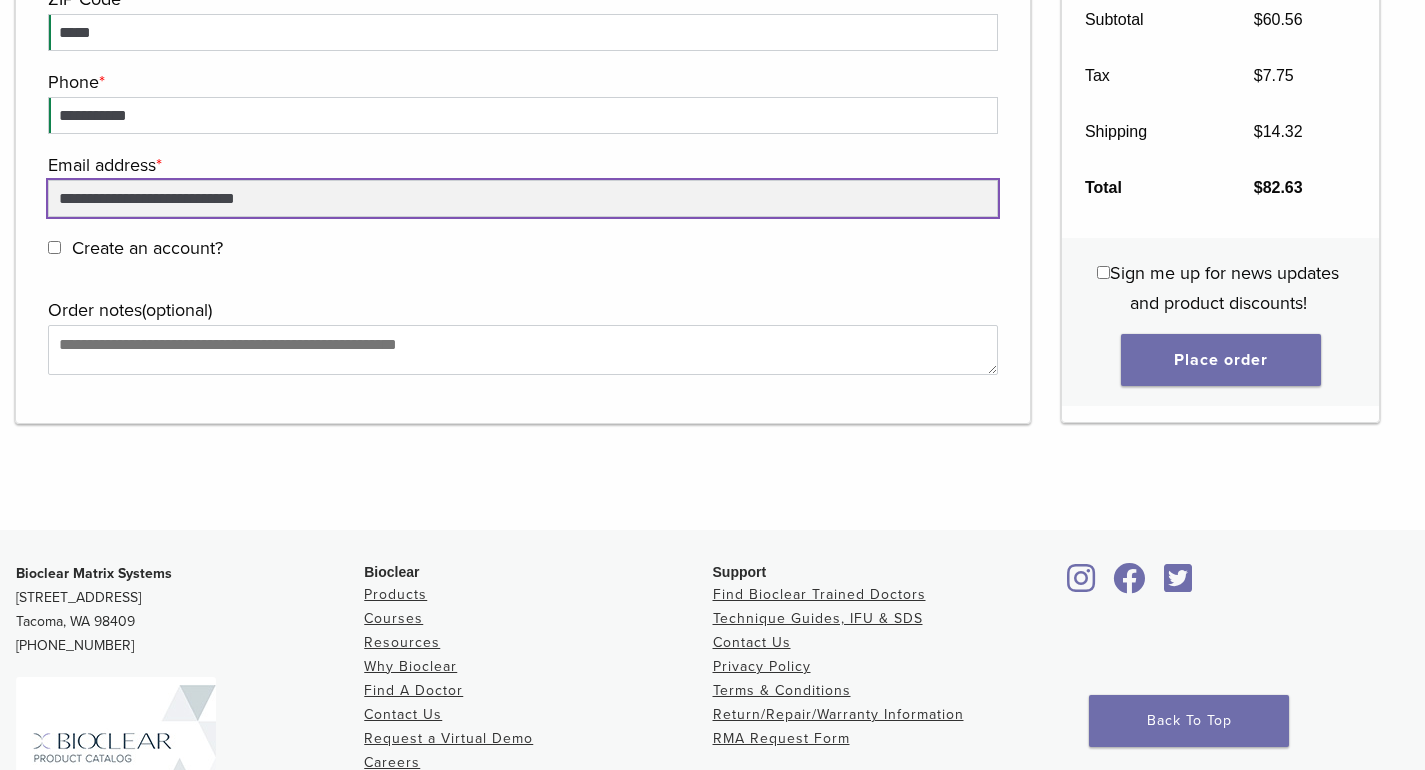 type on "**********" 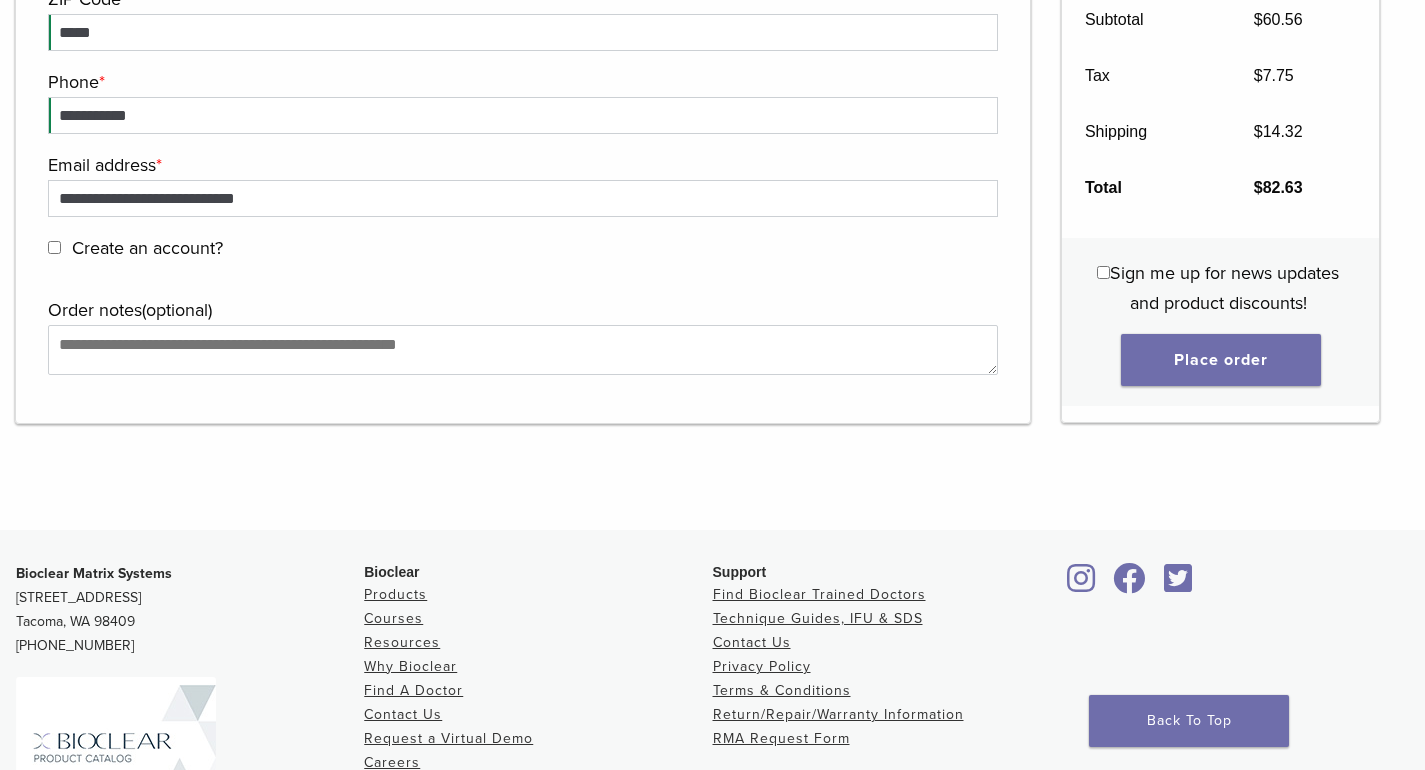 click on "**********" at bounding box center [523, -255] 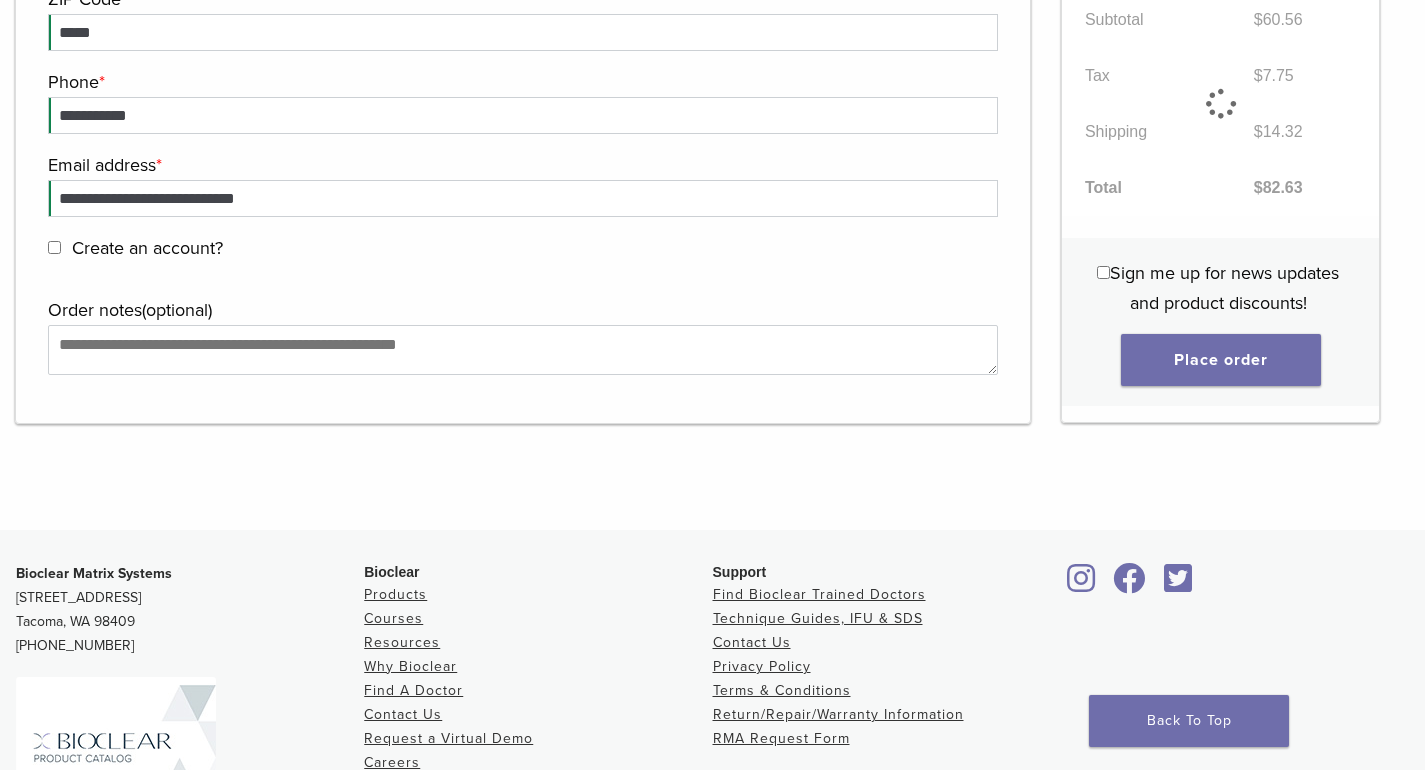 click on "Create an account?" at bounding box center (147, 248) 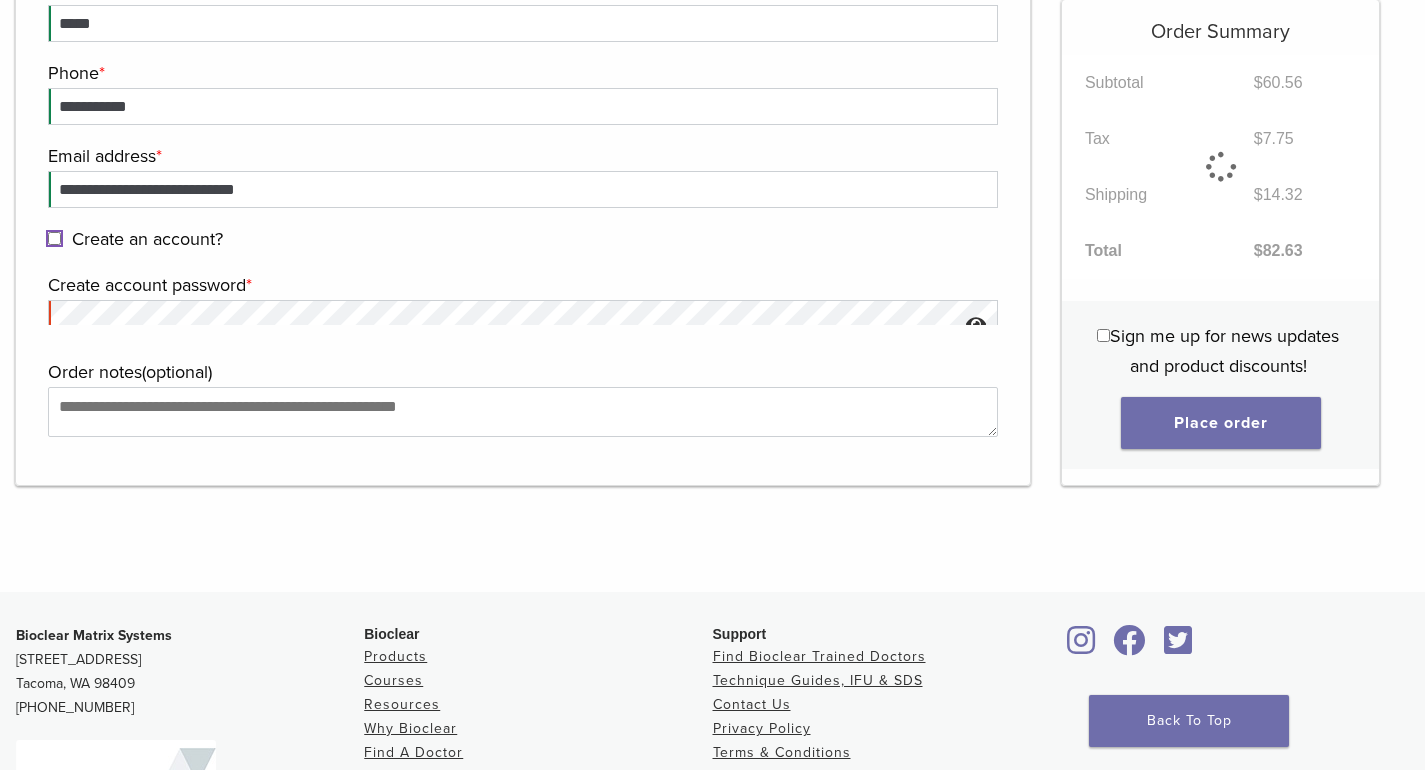scroll, scrollTop: 2867, scrollLeft: 0, axis: vertical 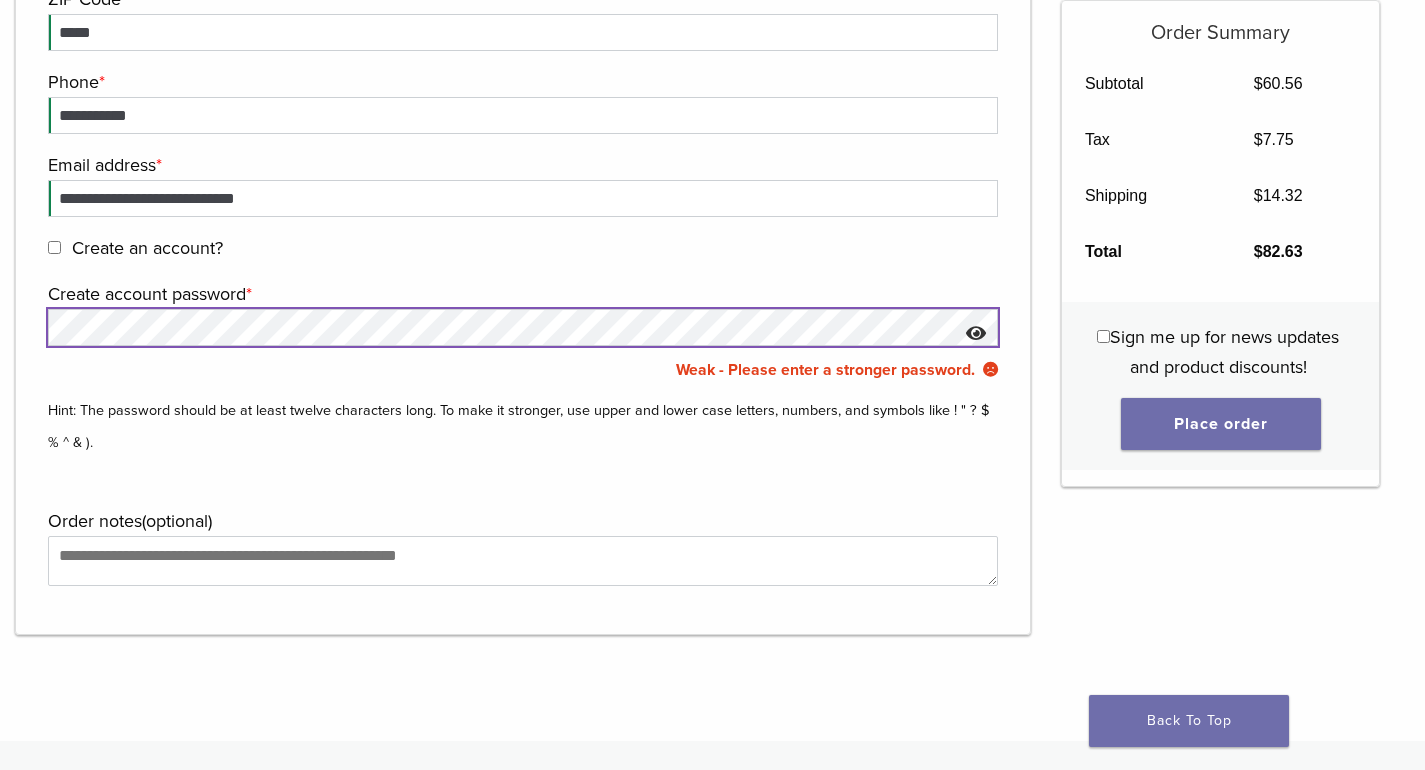 click on "**********" at bounding box center (523, -173) 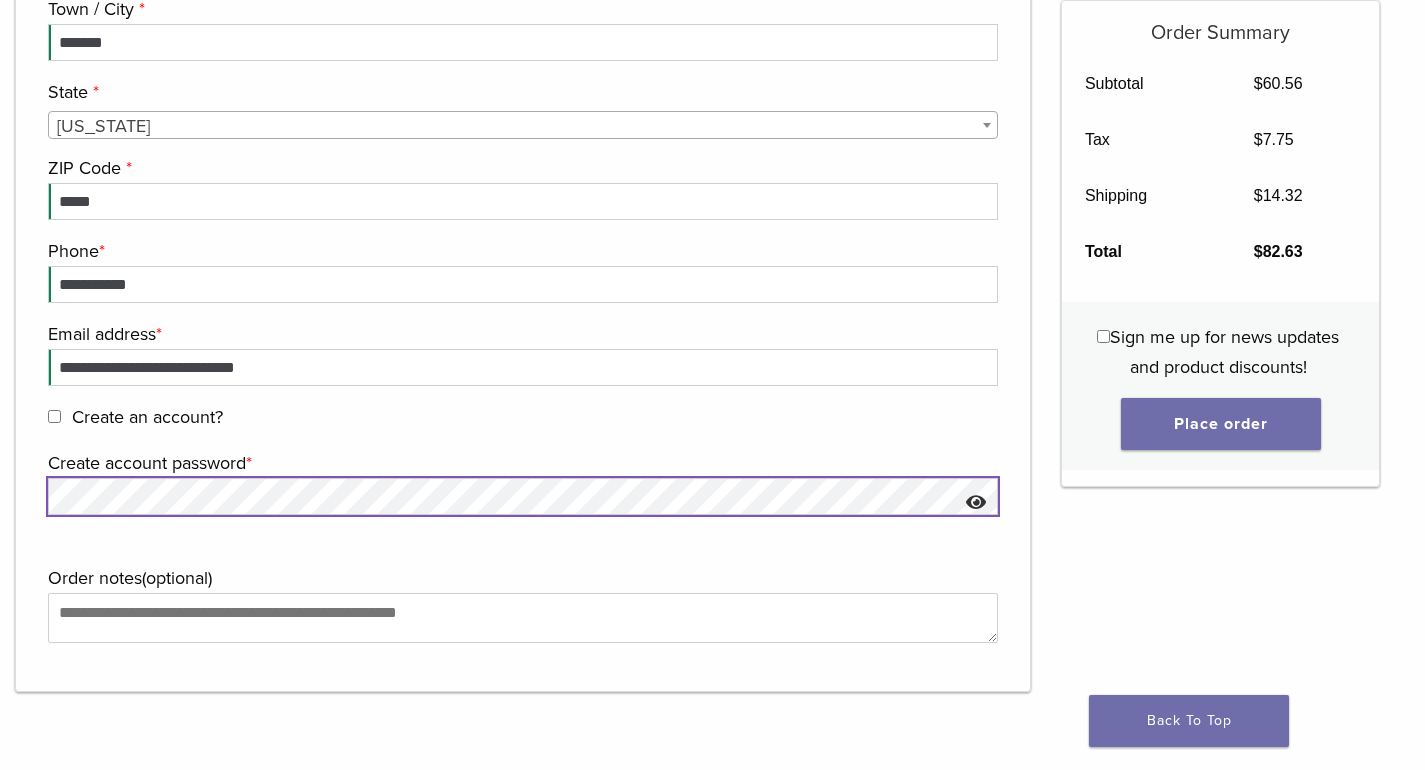 scroll, scrollTop: 2967, scrollLeft: 0, axis: vertical 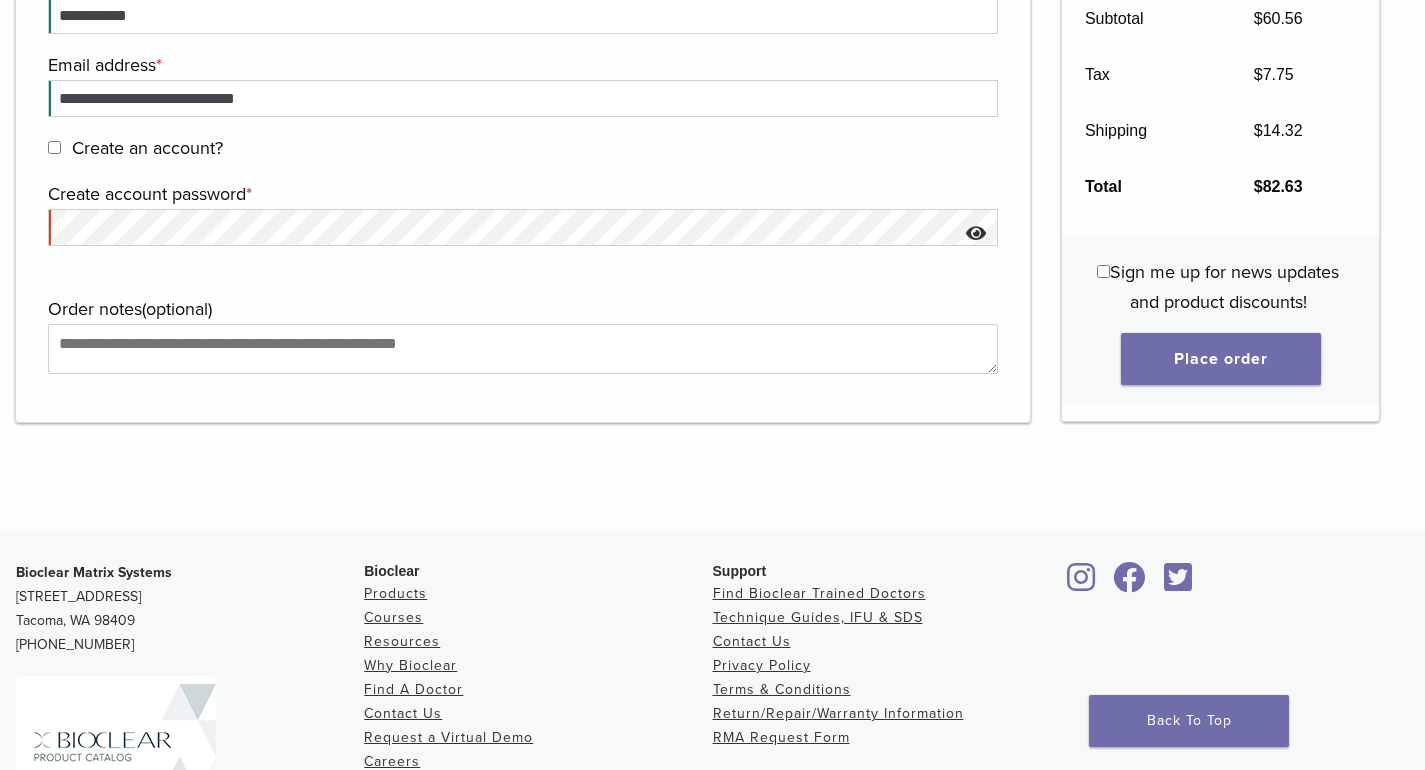 click on "**********" at bounding box center (523, -329) 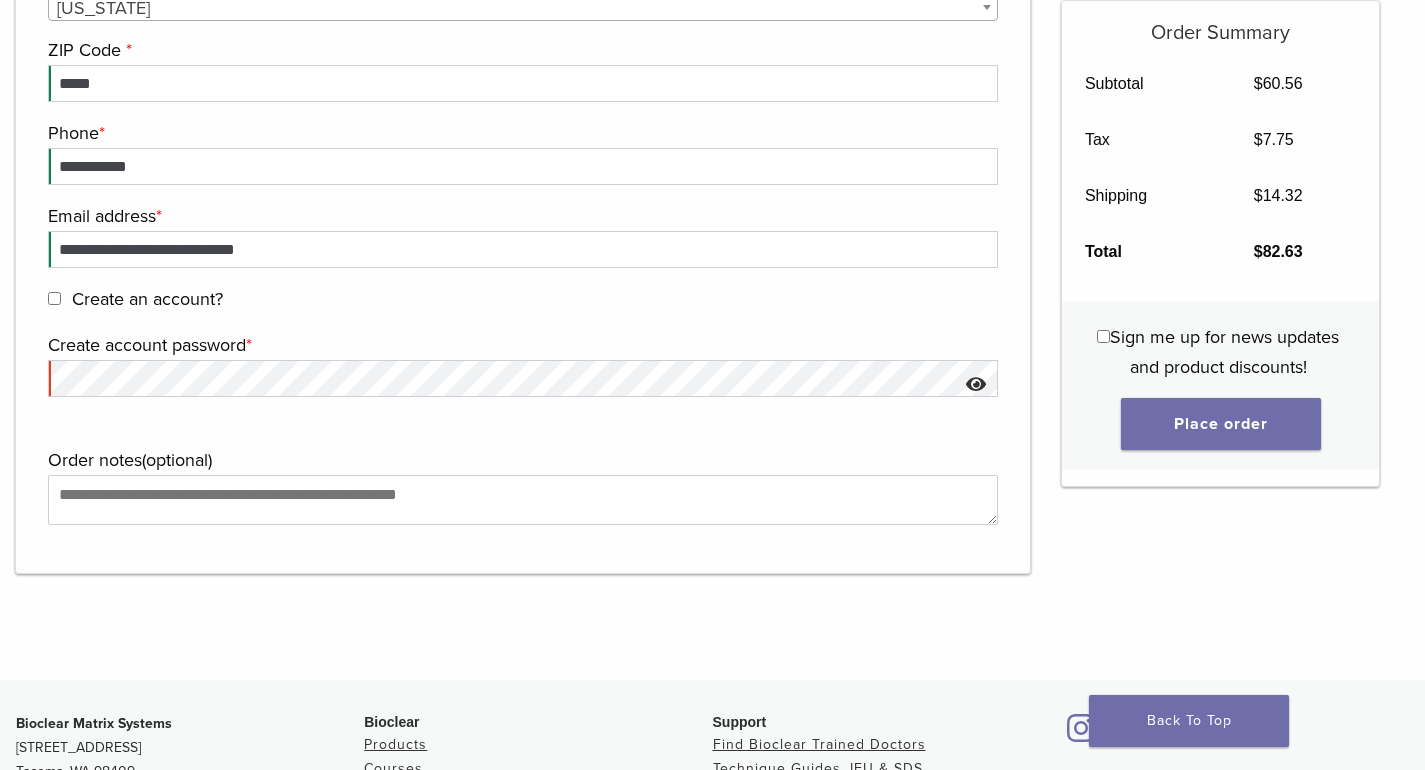 scroll, scrollTop: 2867, scrollLeft: 0, axis: vertical 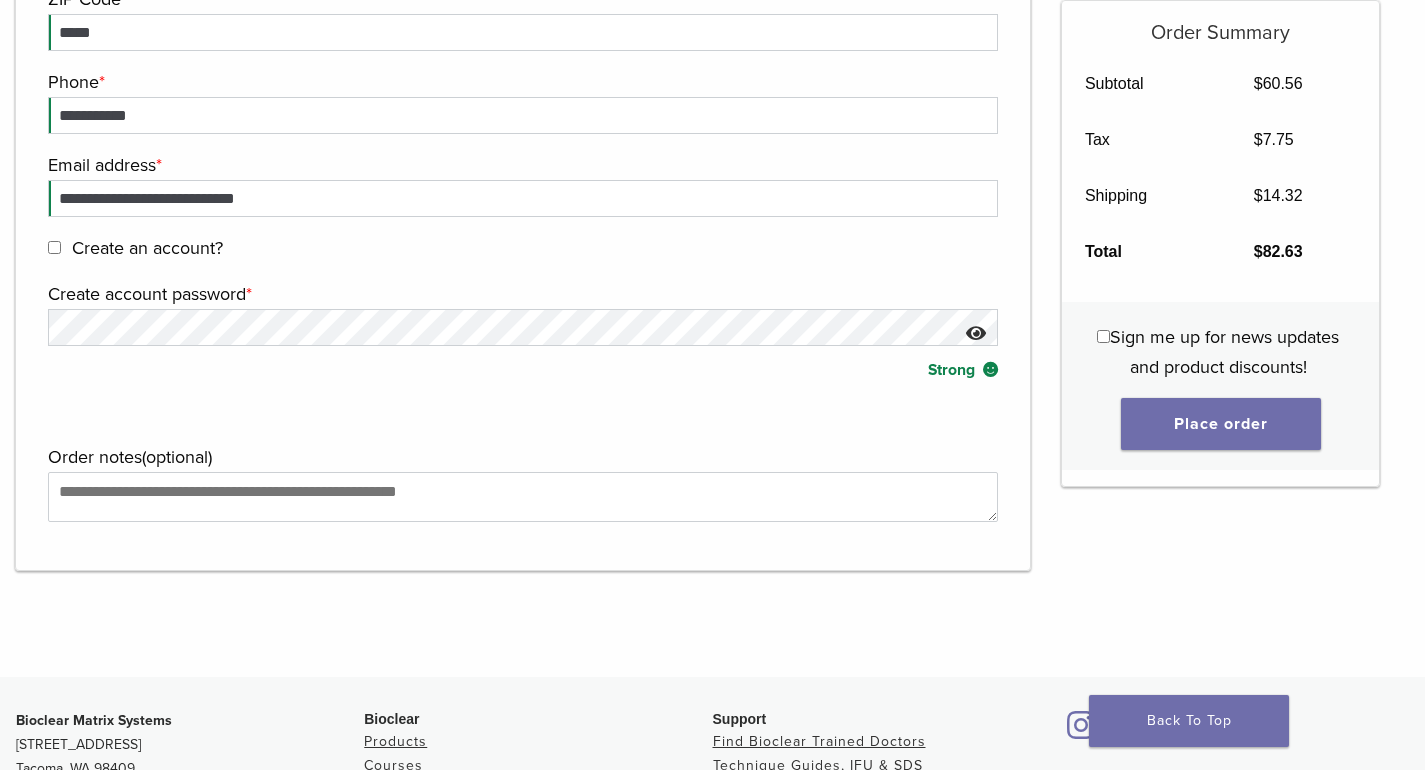 click on "Create account password  * Strong" at bounding box center [523, 344] 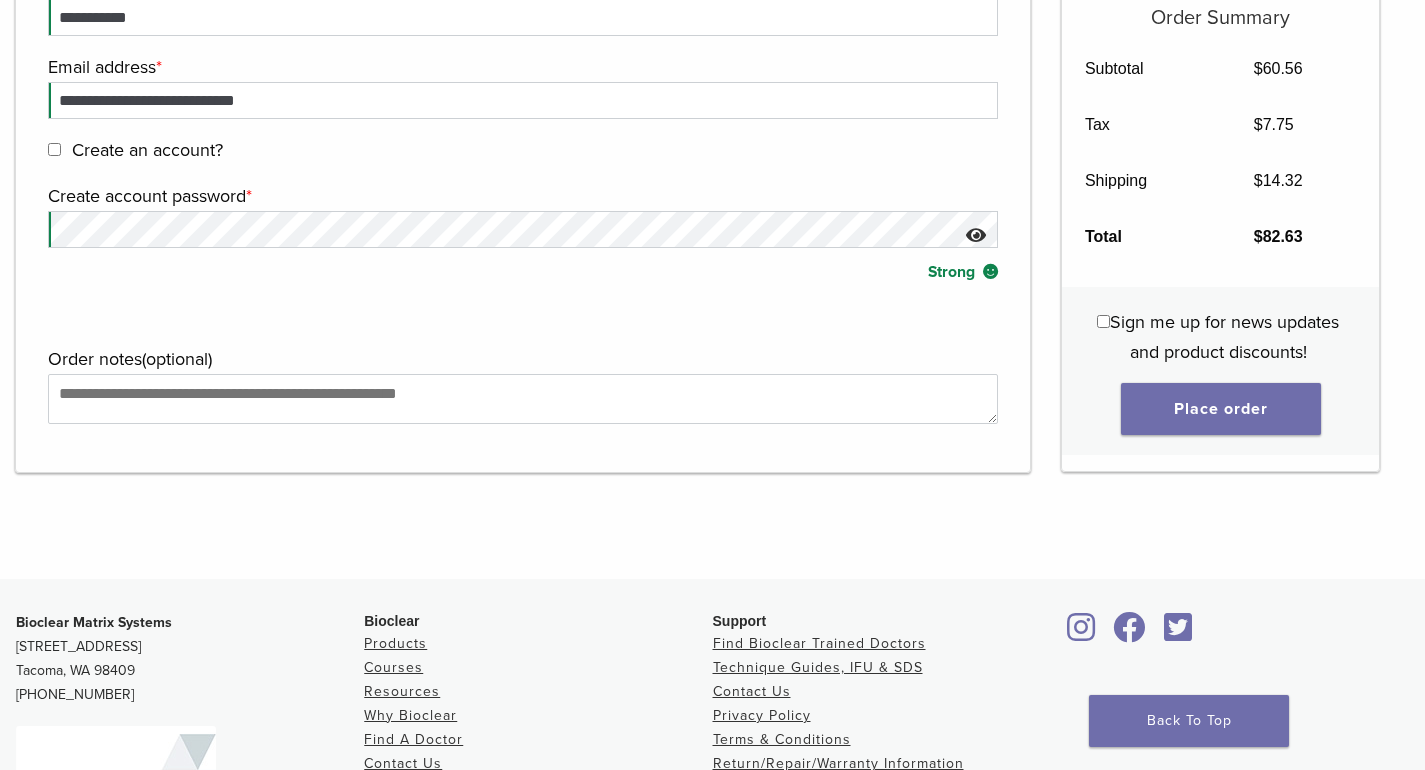 scroll, scrollTop: 2651, scrollLeft: 0, axis: vertical 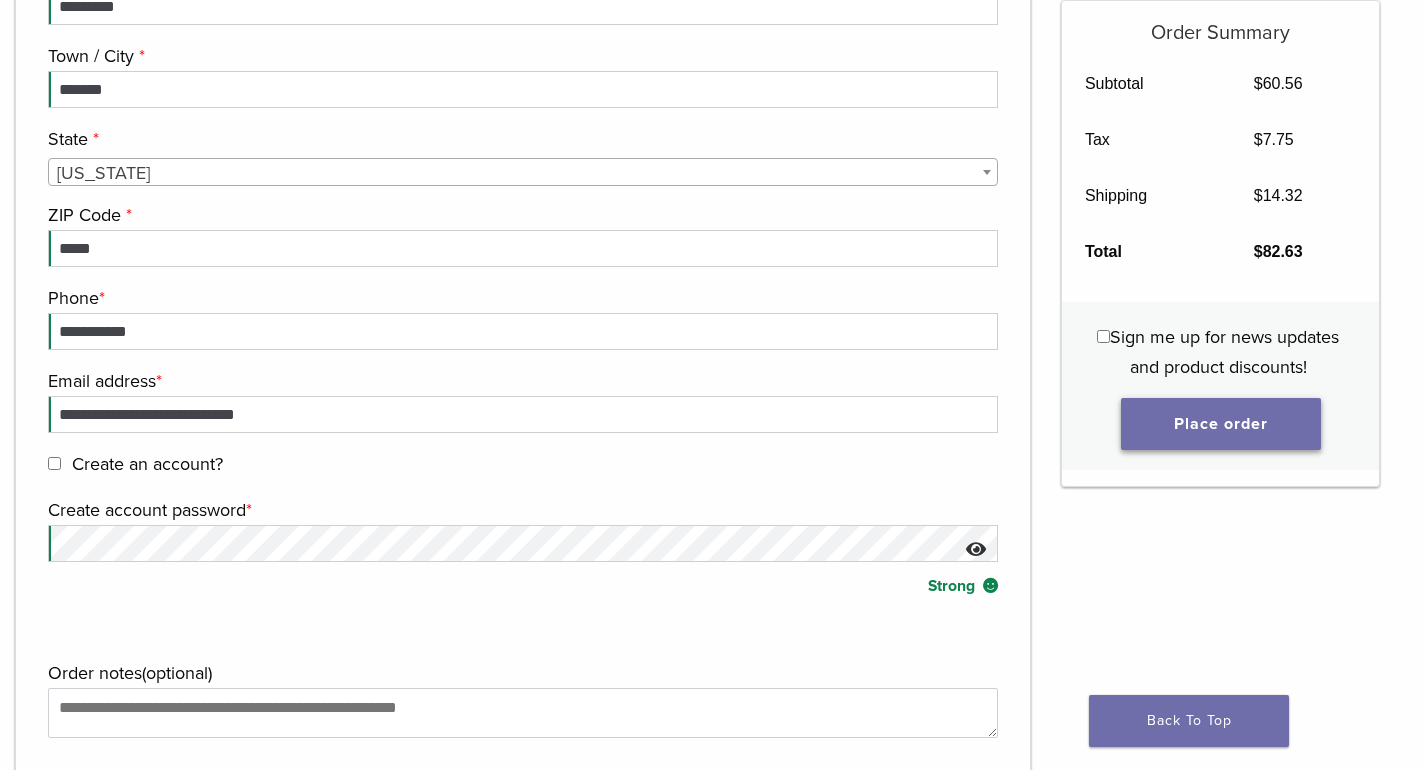 click on "Place order" at bounding box center (1221, 424) 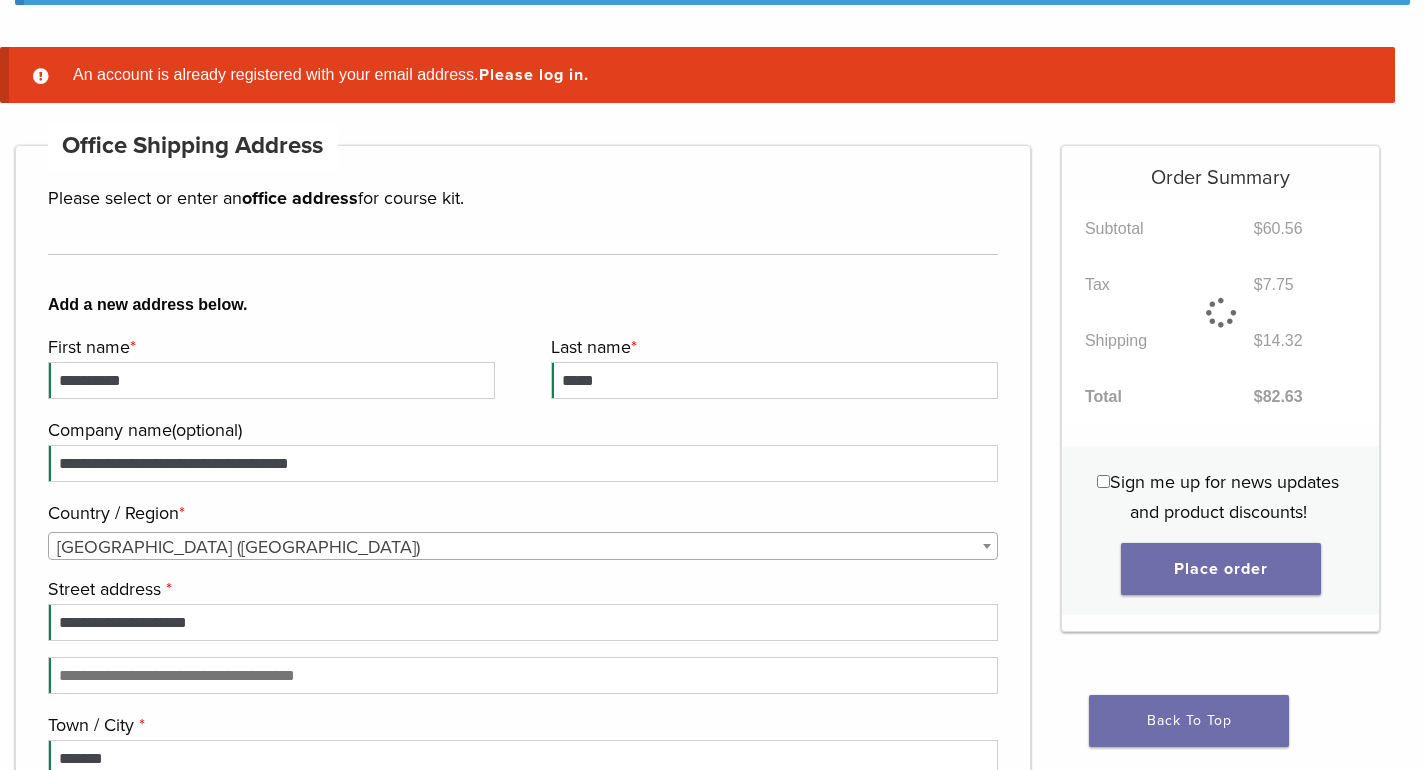scroll, scrollTop: 256, scrollLeft: 0, axis: vertical 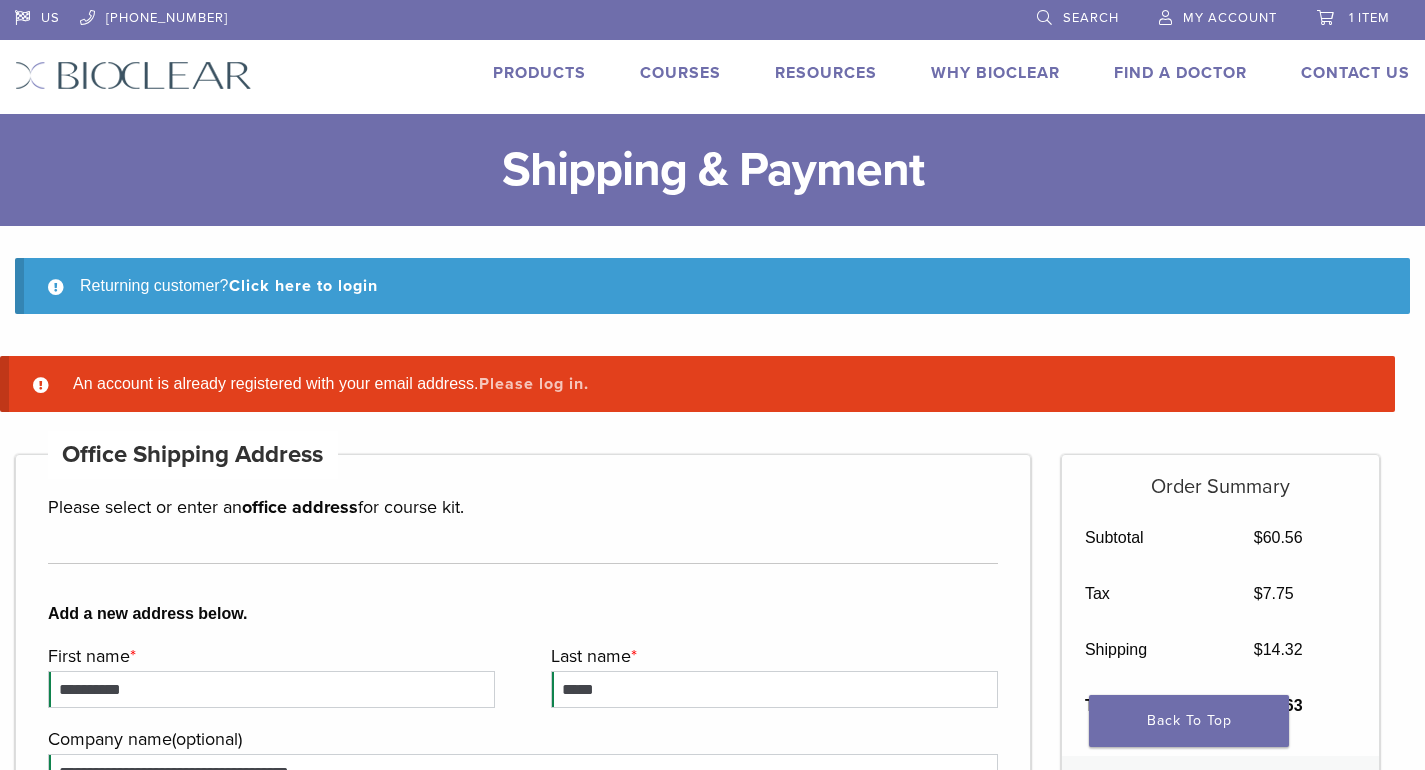 click on "Please log in." at bounding box center (534, 384) 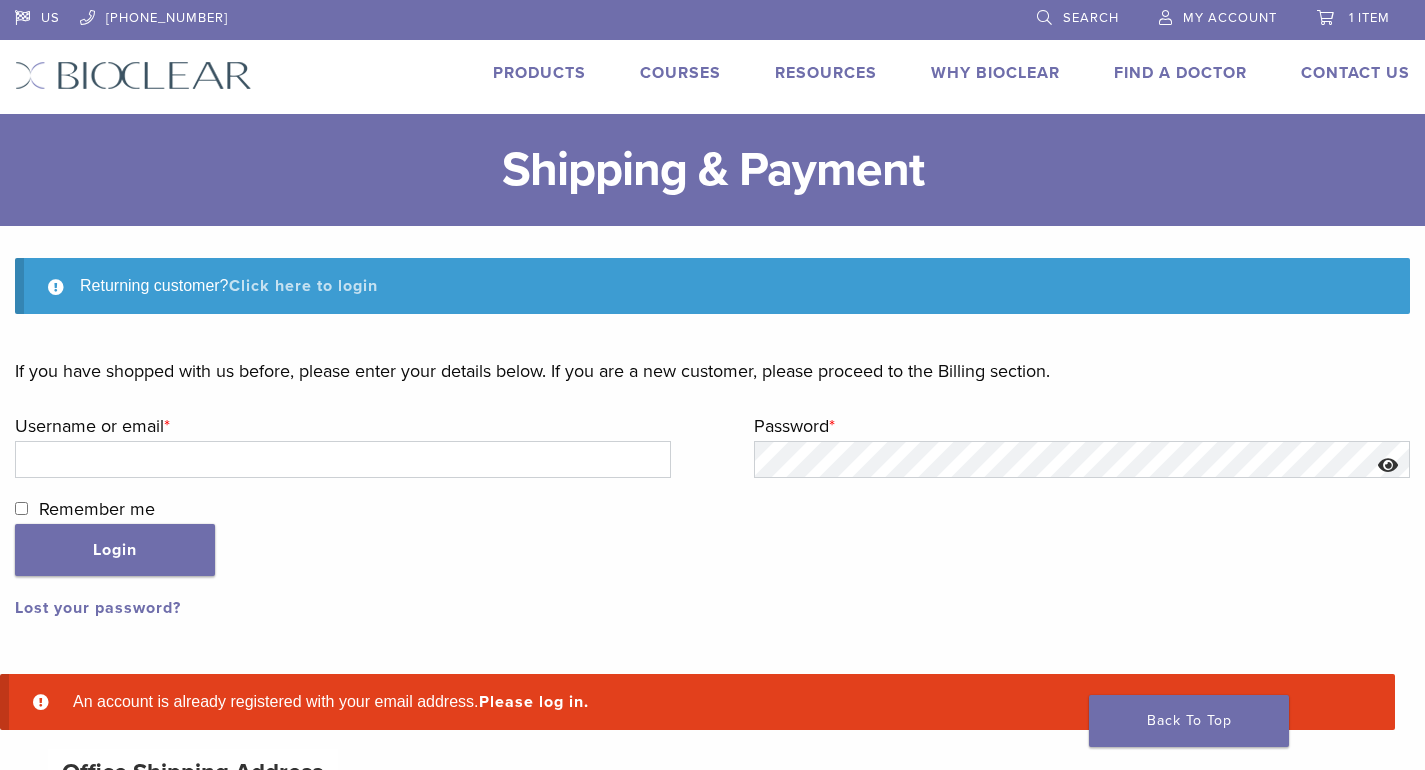 click on "Click here to login" at bounding box center (303, 286) 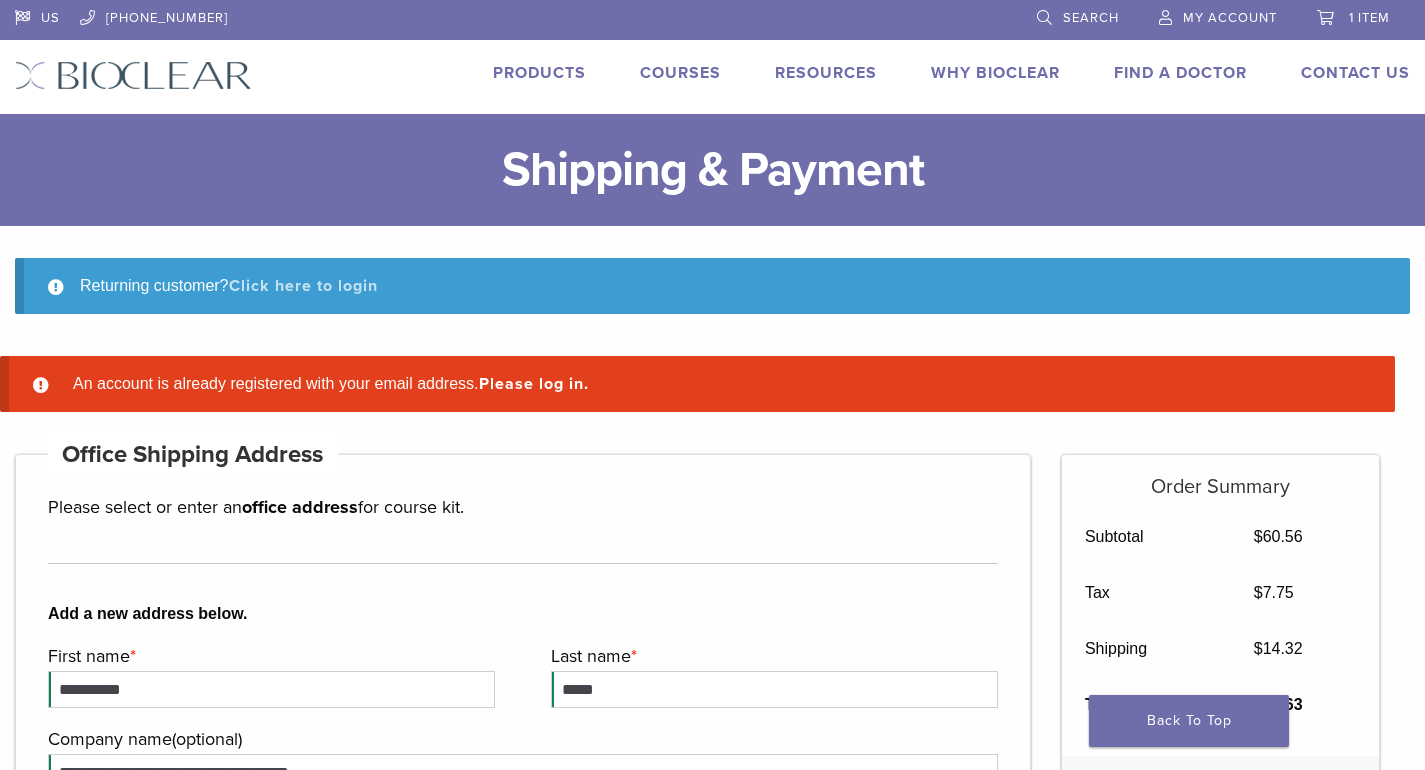 click on "Click here to login" at bounding box center [303, 286] 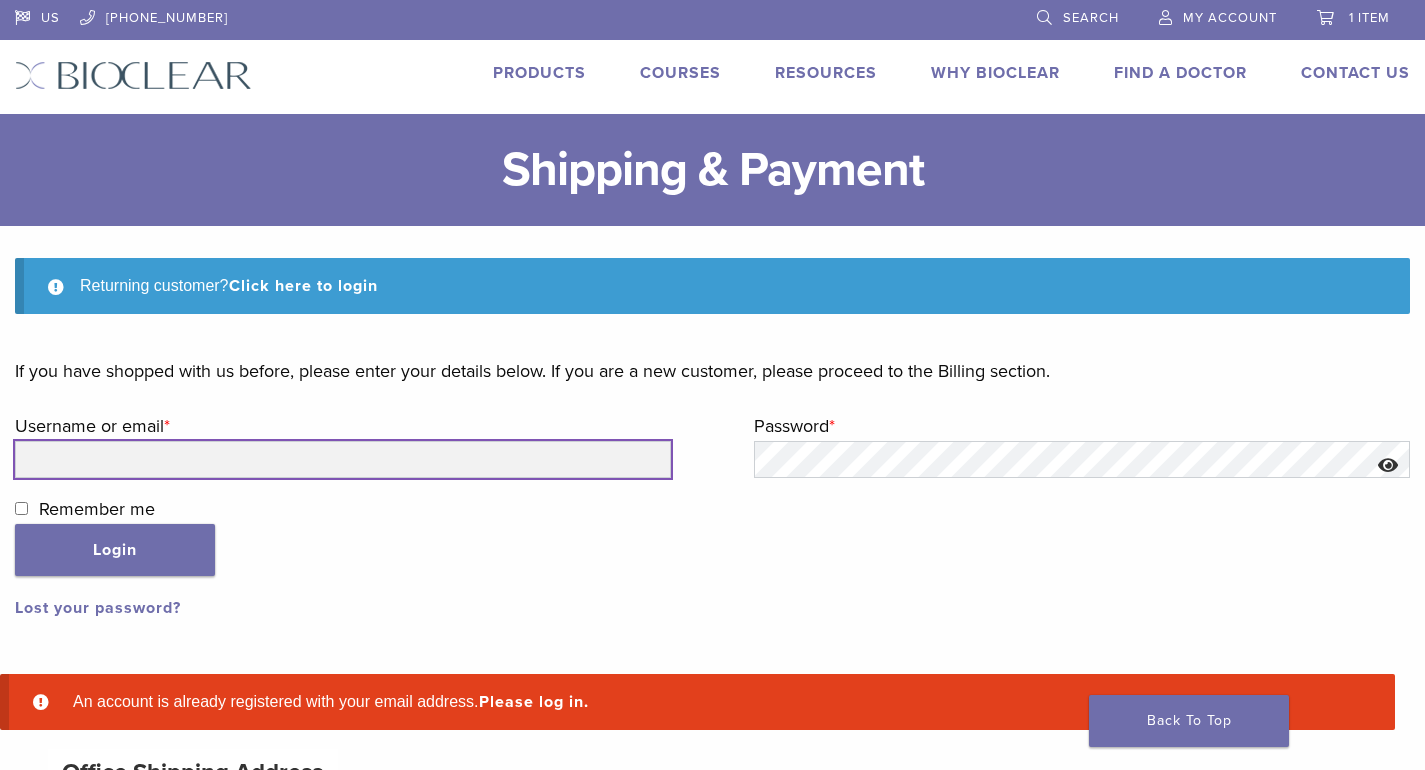 click on "Username or email  * Required" at bounding box center [343, 459] 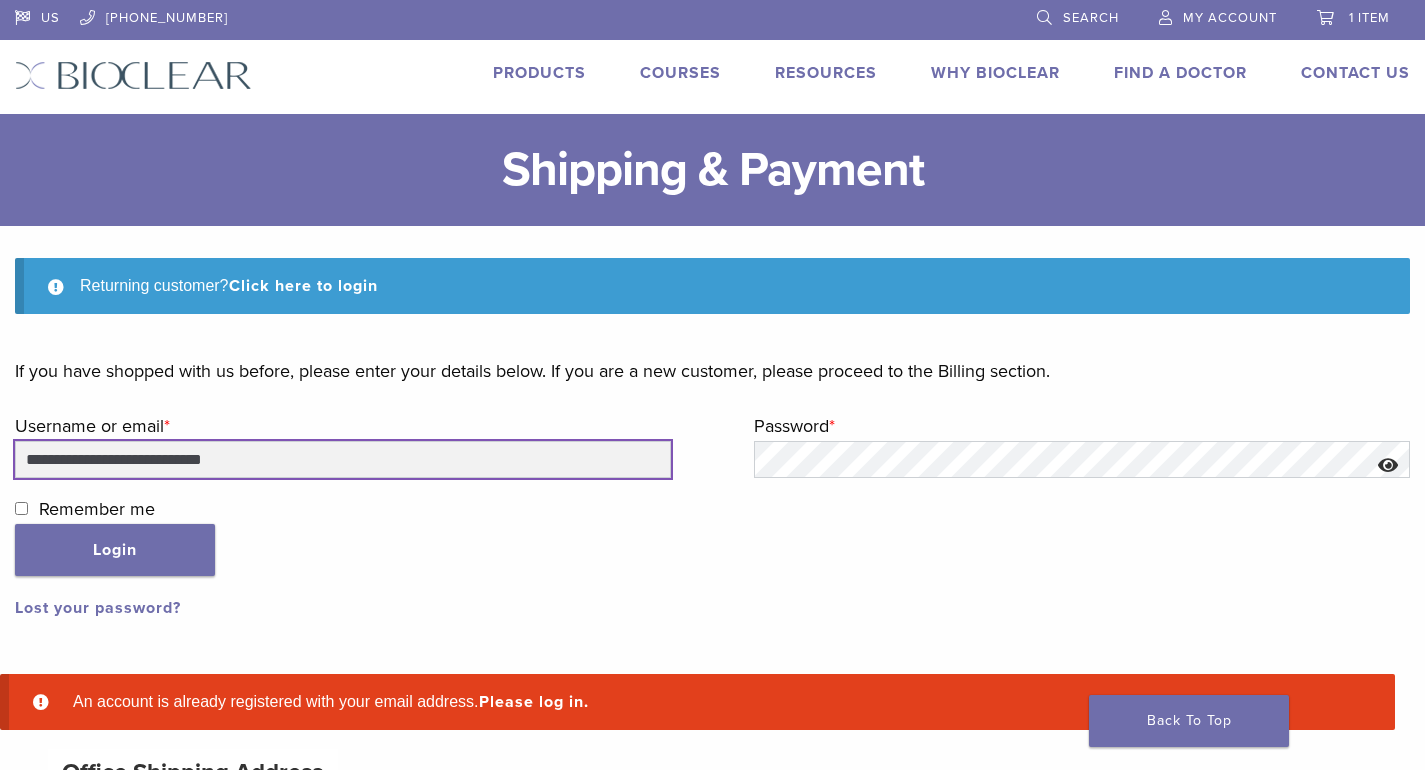 type on "**********" 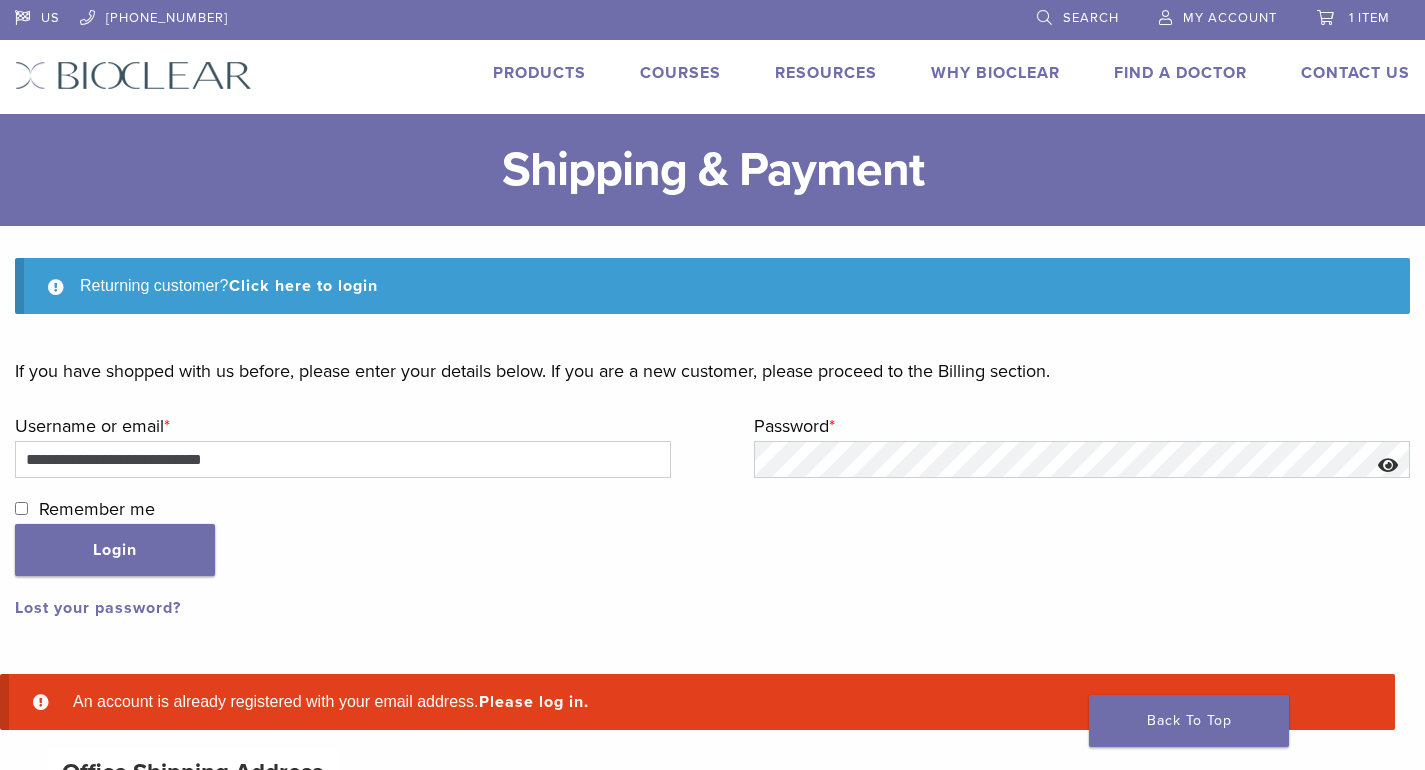 click on "Lost your password?" at bounding box center (98, 608) 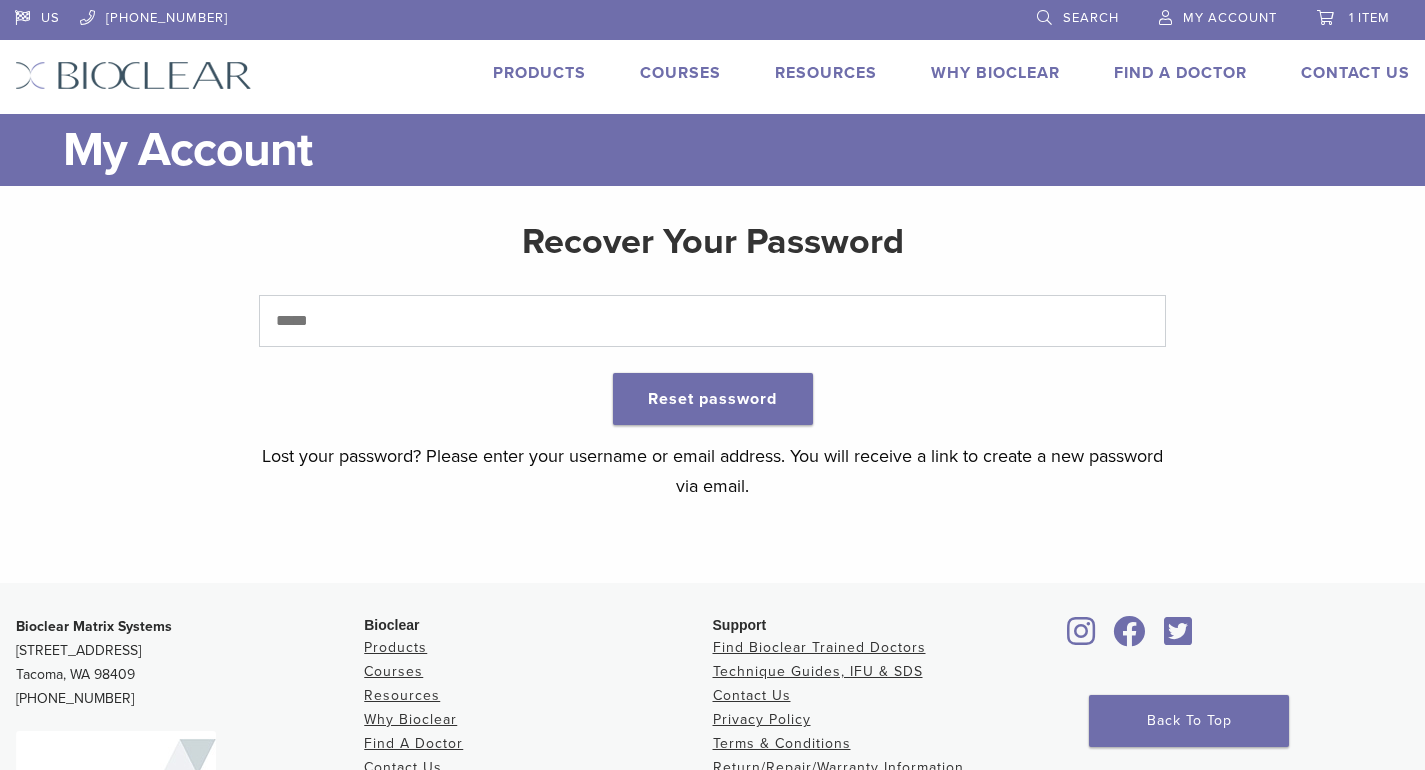 scroll, scrollTop: 0, scrollLeft: 0, axis: both 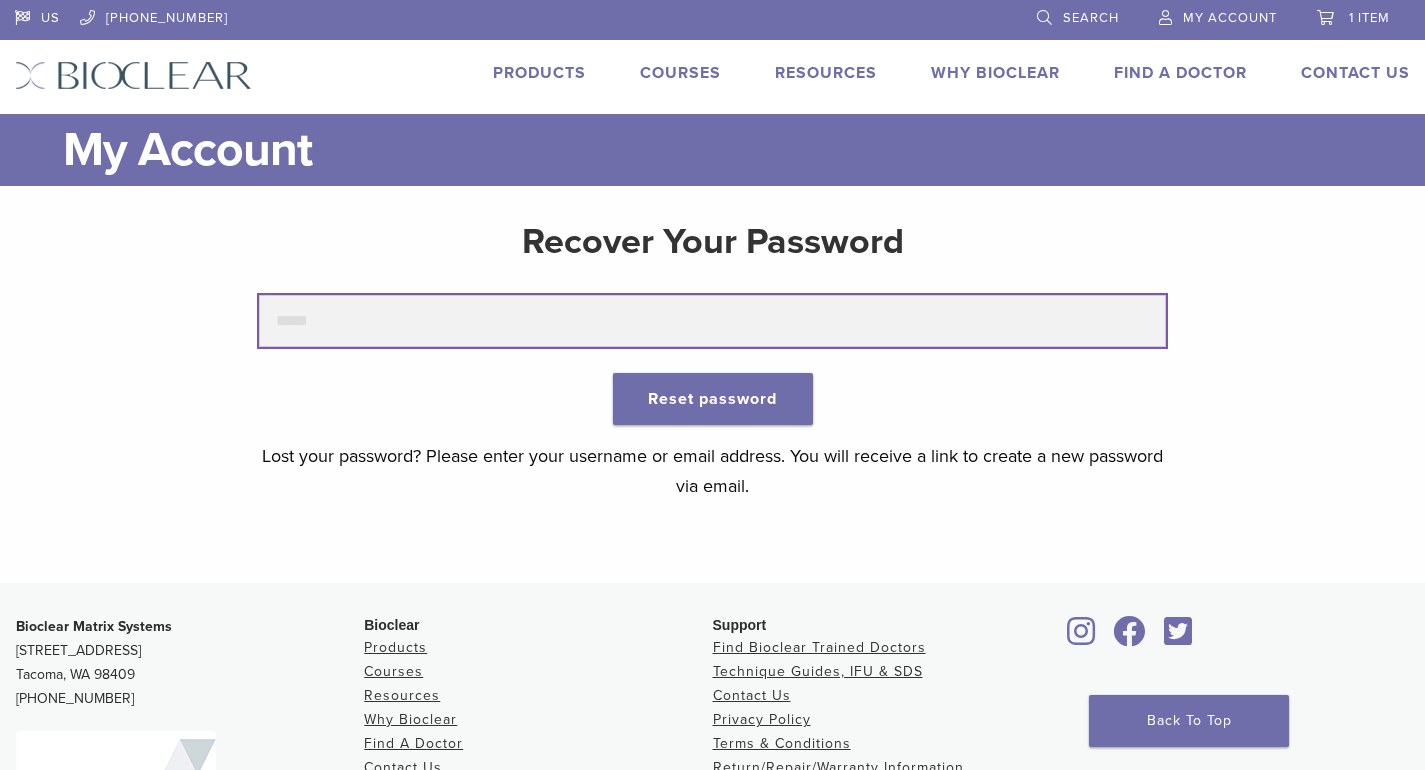 click at bounding box center (712, 321) 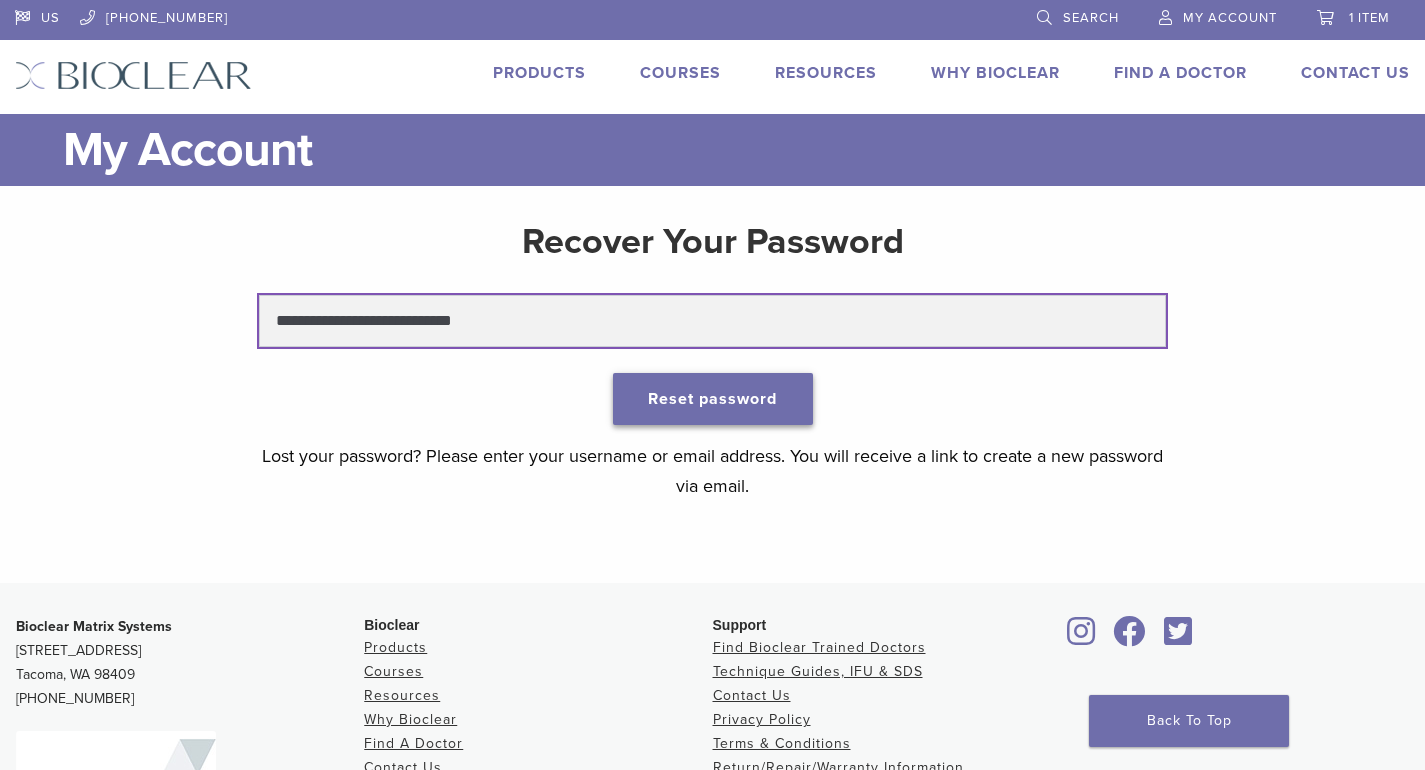 type on "**********" 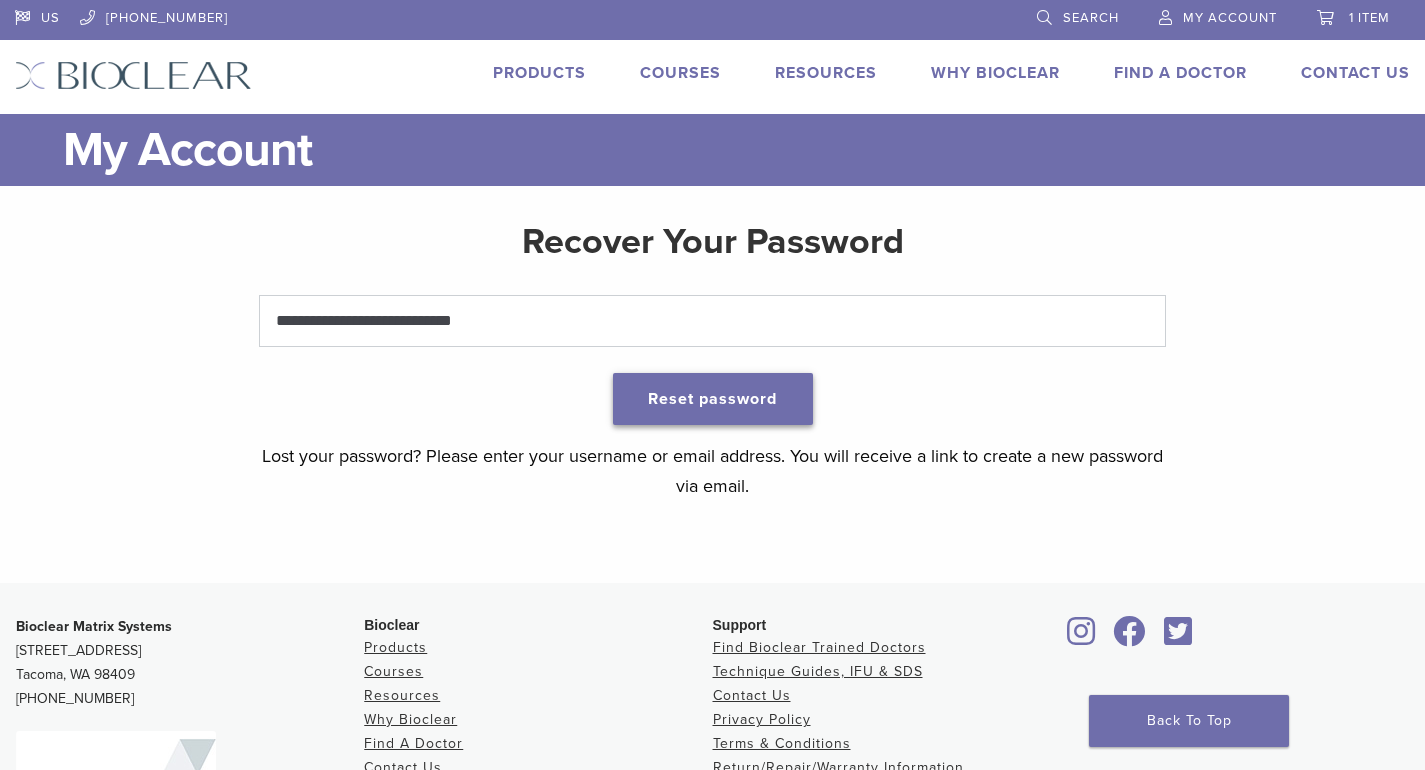 click on "Reset password" at bounding box center [713, 399] 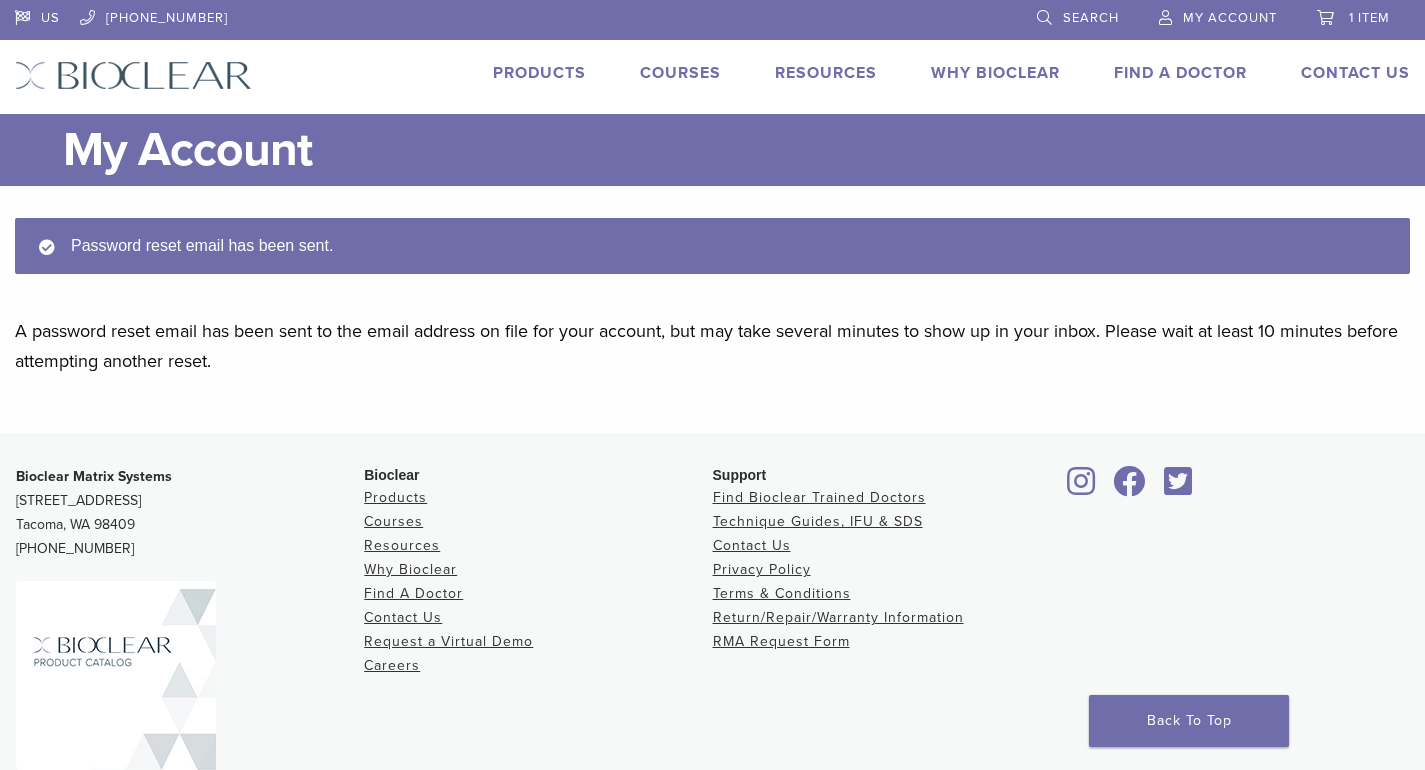 scroll, scrollTop: 0, scrollLeft: 0, axis: both 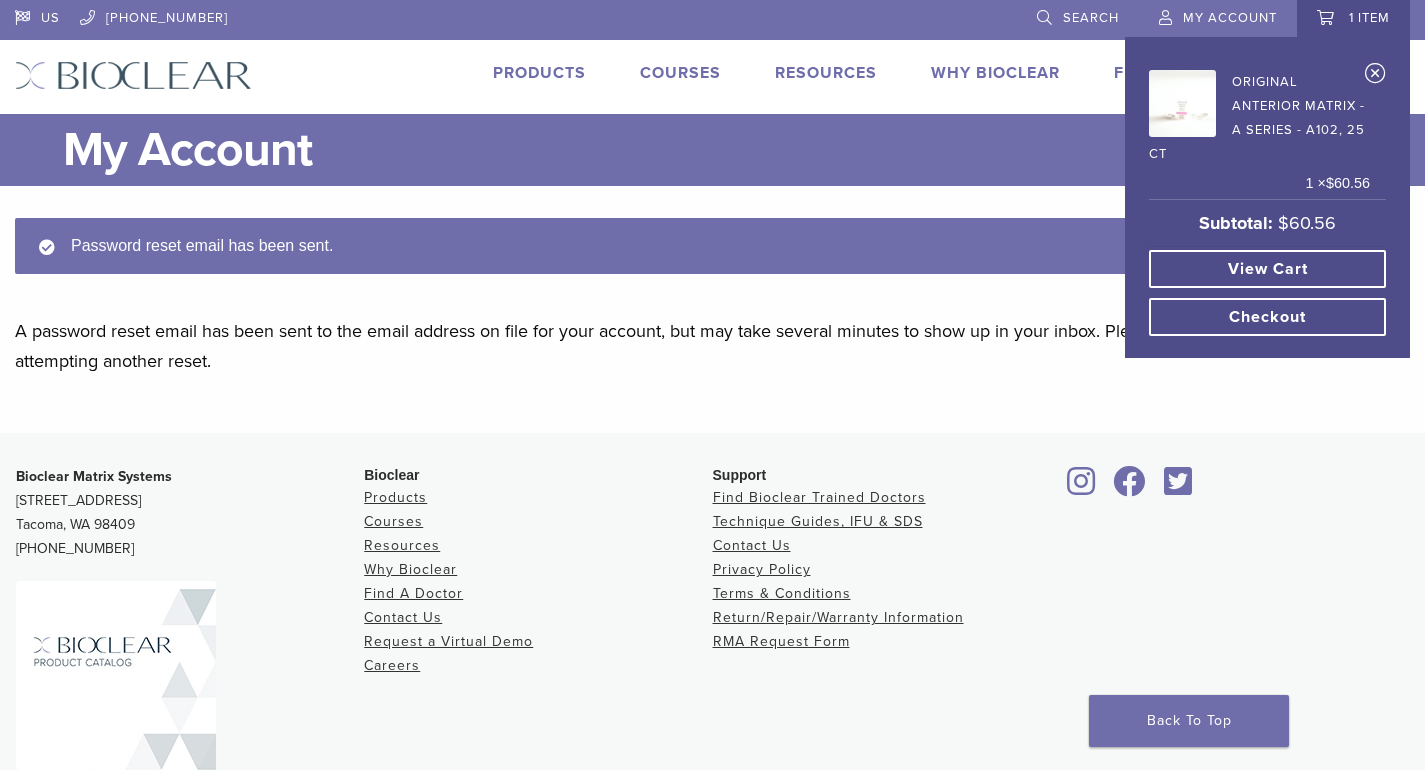 click on "Checkout" at bounding box center (1267, 317) 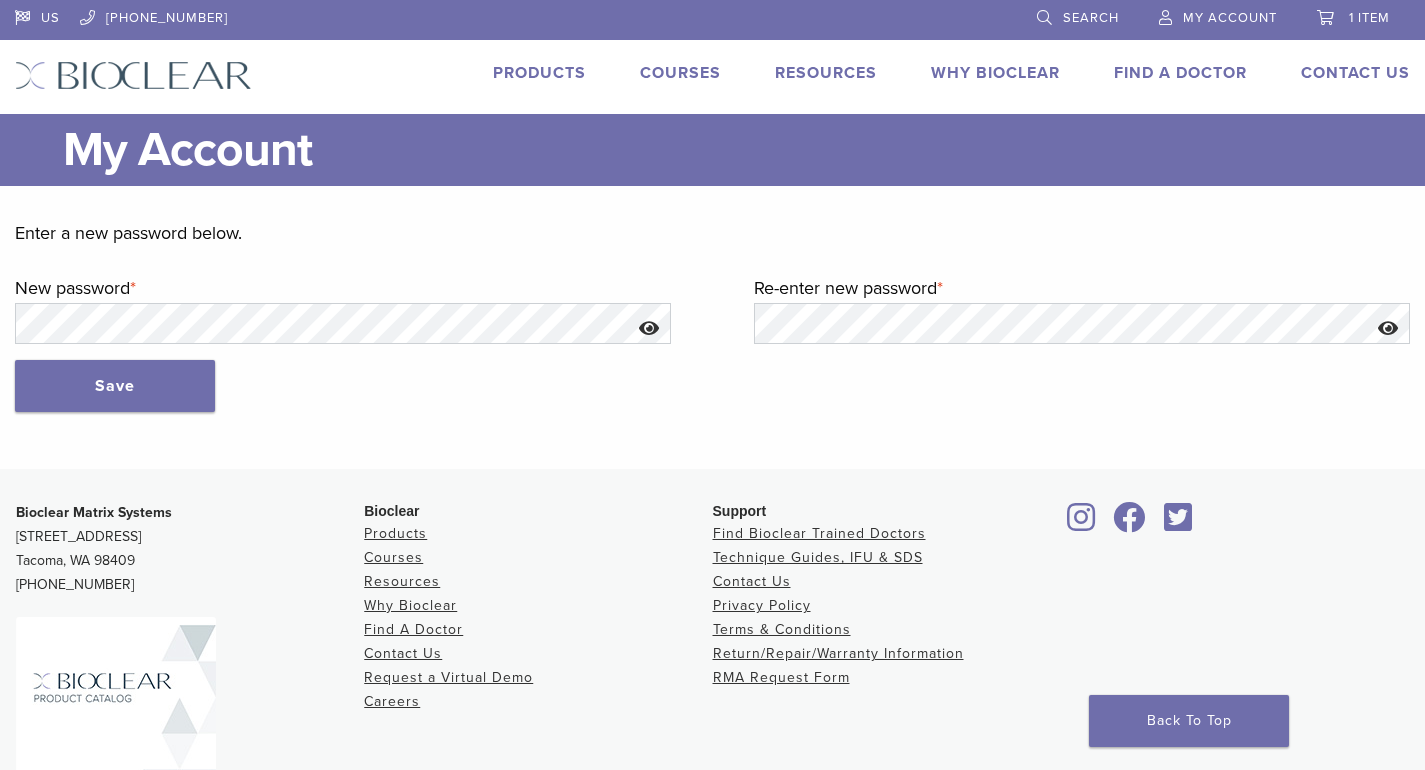 scroll, scrollTop: 0, scrollLeft: 0, axis: both 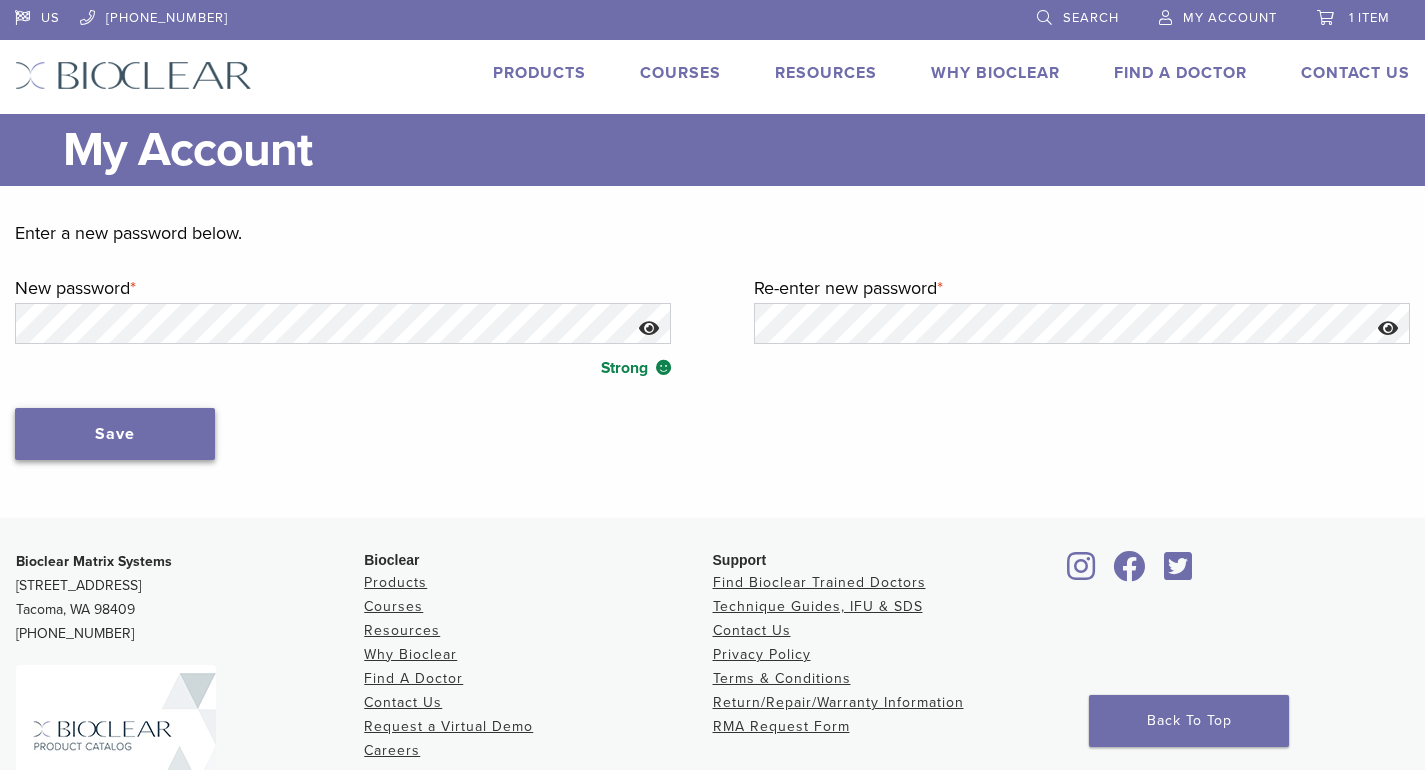 click on "Save" at bounding box center (115, 434) 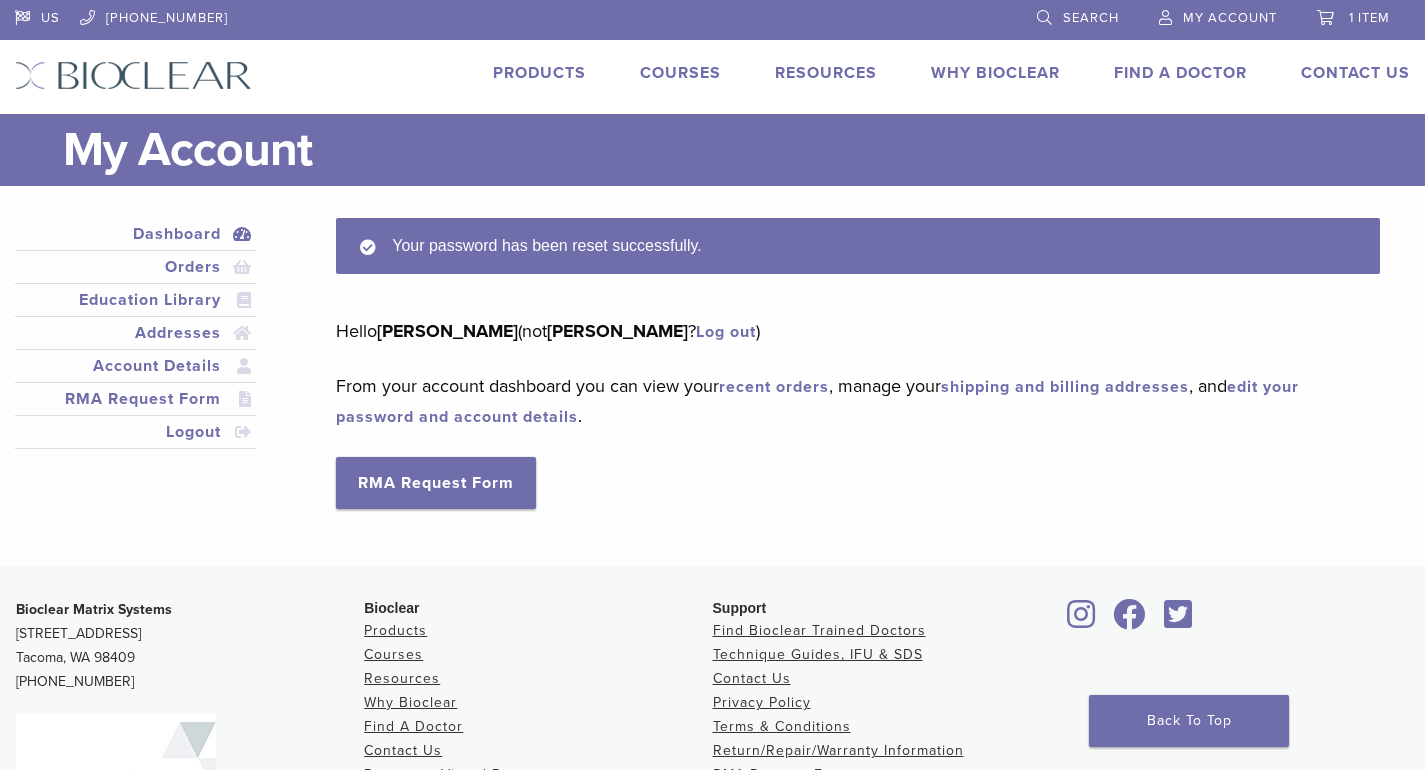 scroll, scrollTop: 0, scrollLeft: 0, axis: both 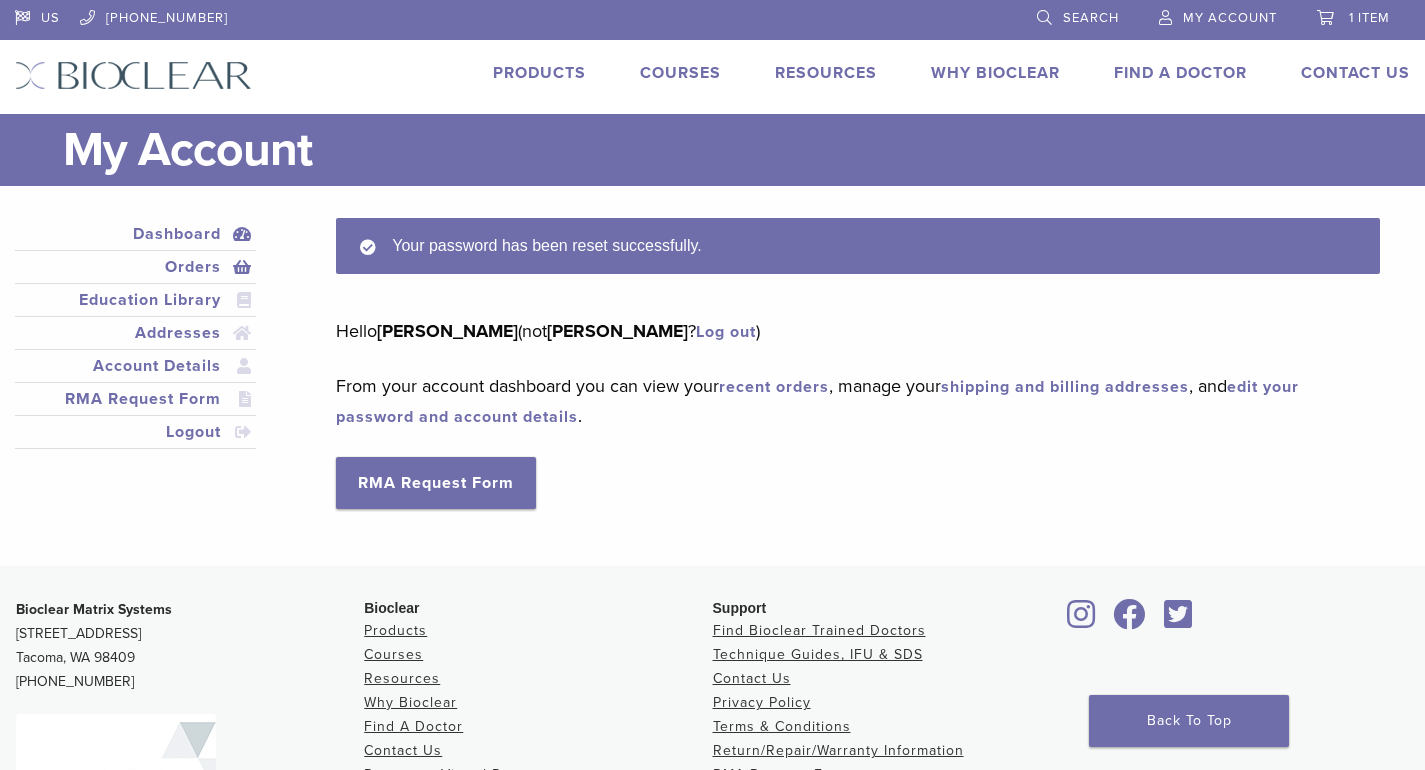 click on "Orders" at bounding box center (135, 267) 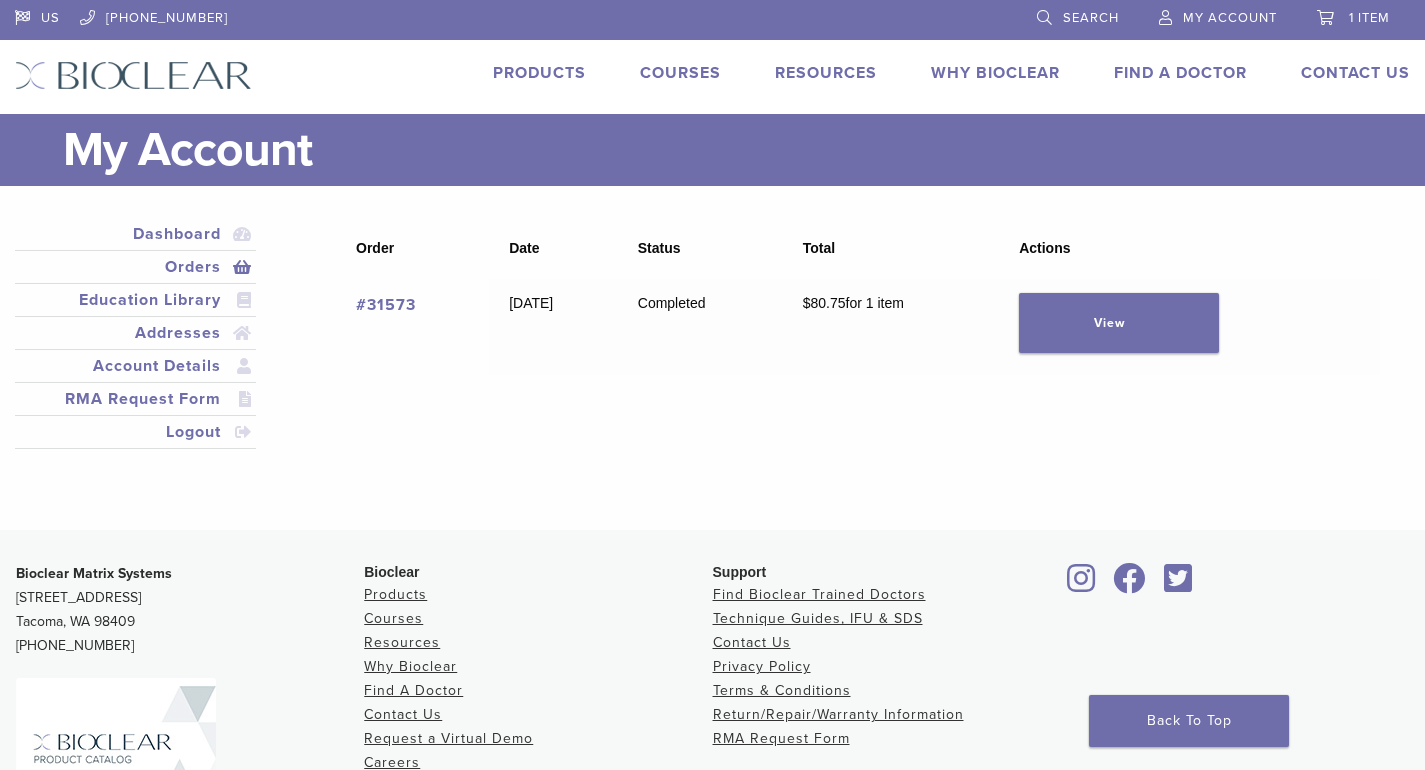 scroll, scrollTop: 0, scrollLeft: 0, axis: both 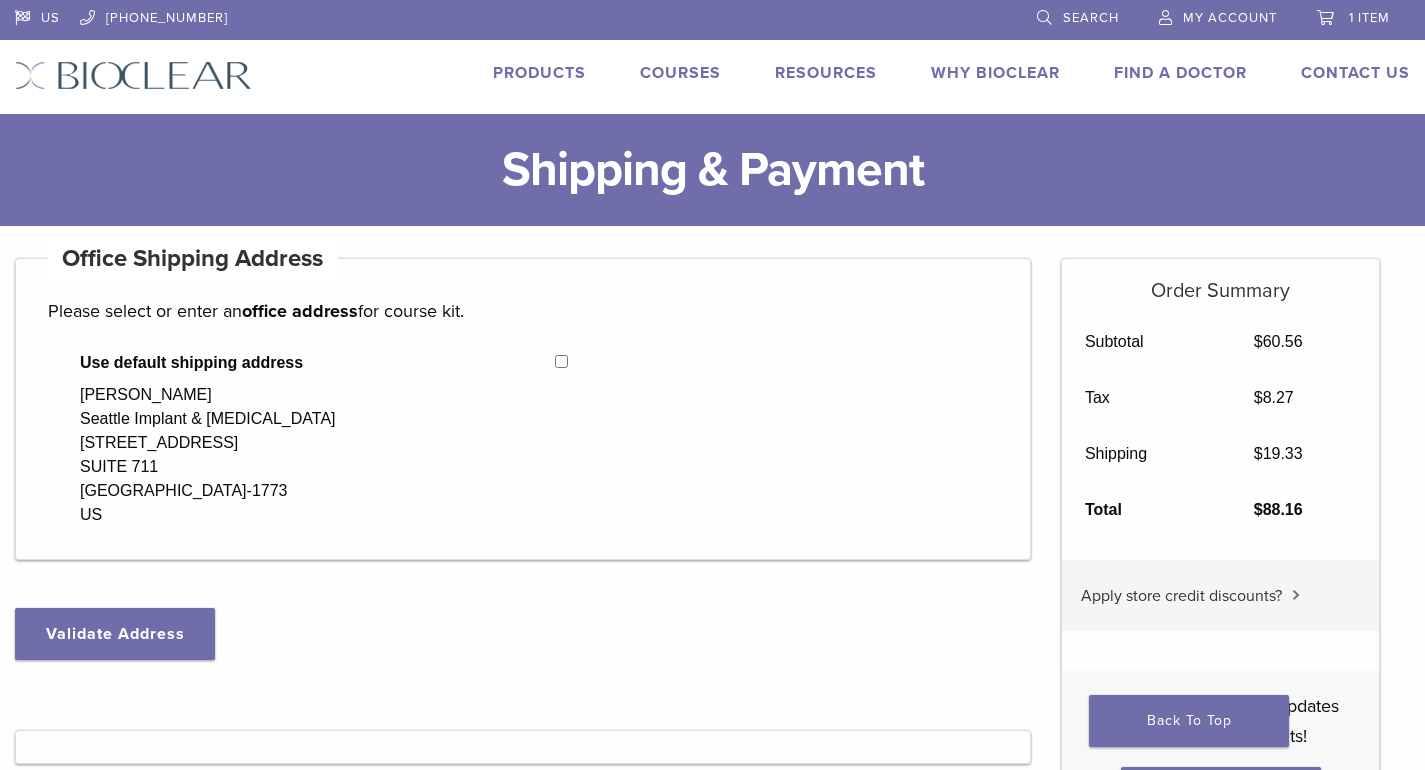 select on "**" 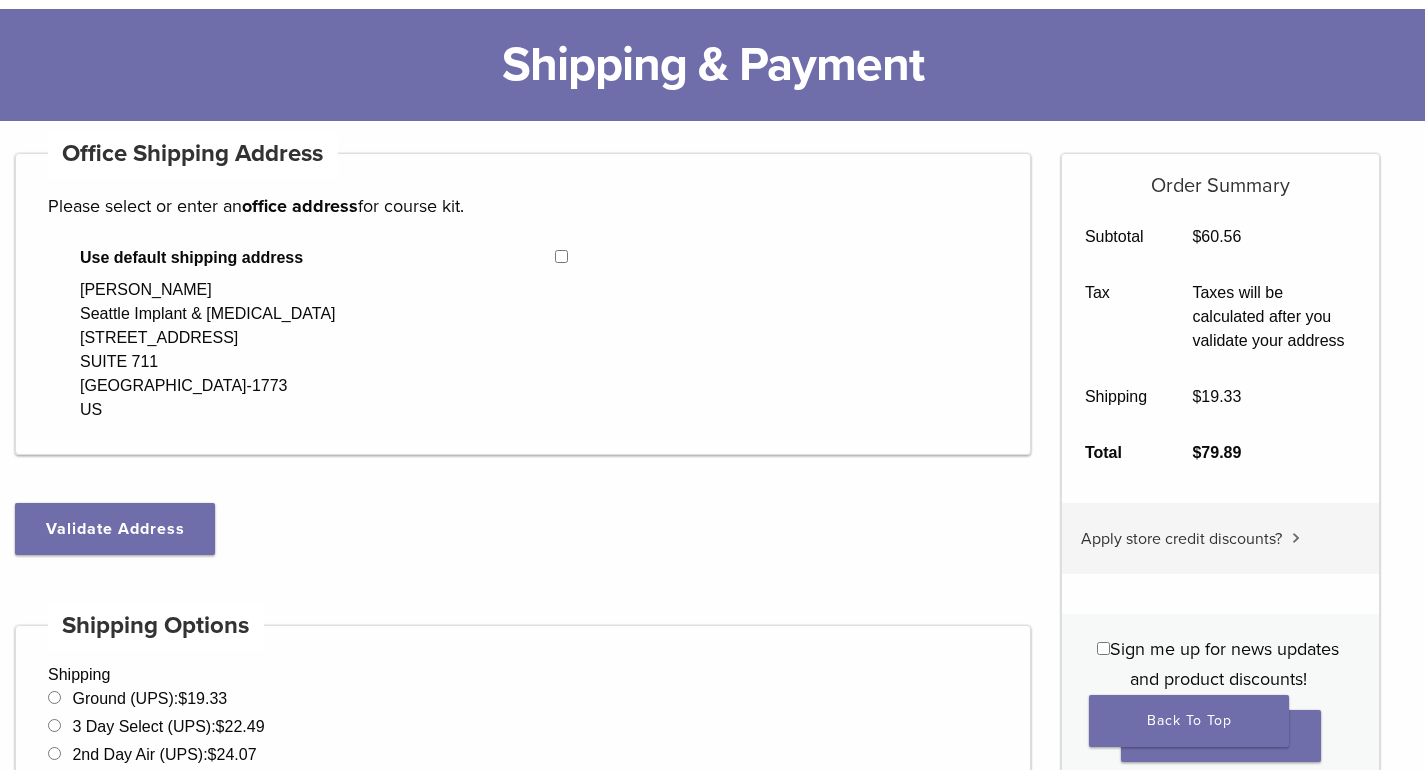 scroll, scrollTop: 100, scrollLeft: 0, axis: vertical 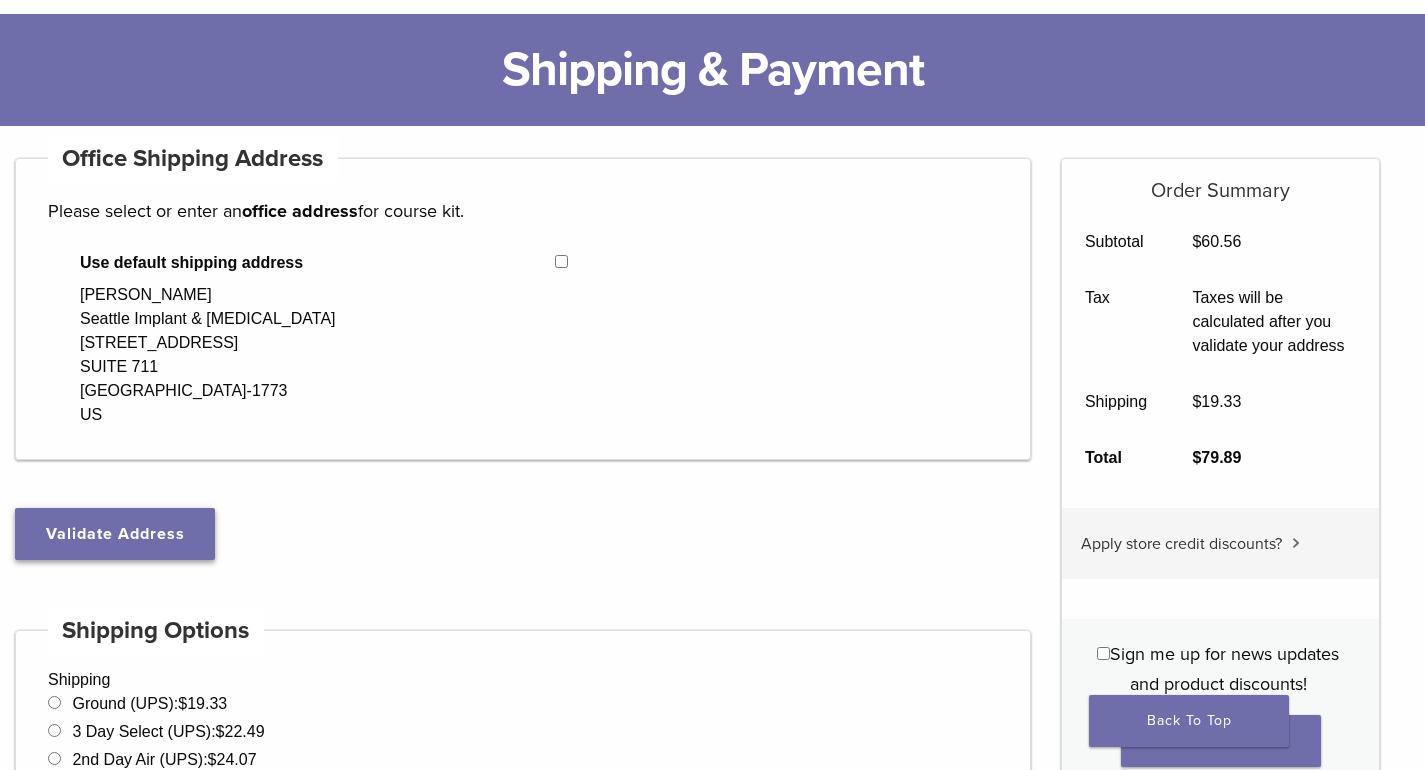 click on "Validate Address" at bounding box center [115, 534] 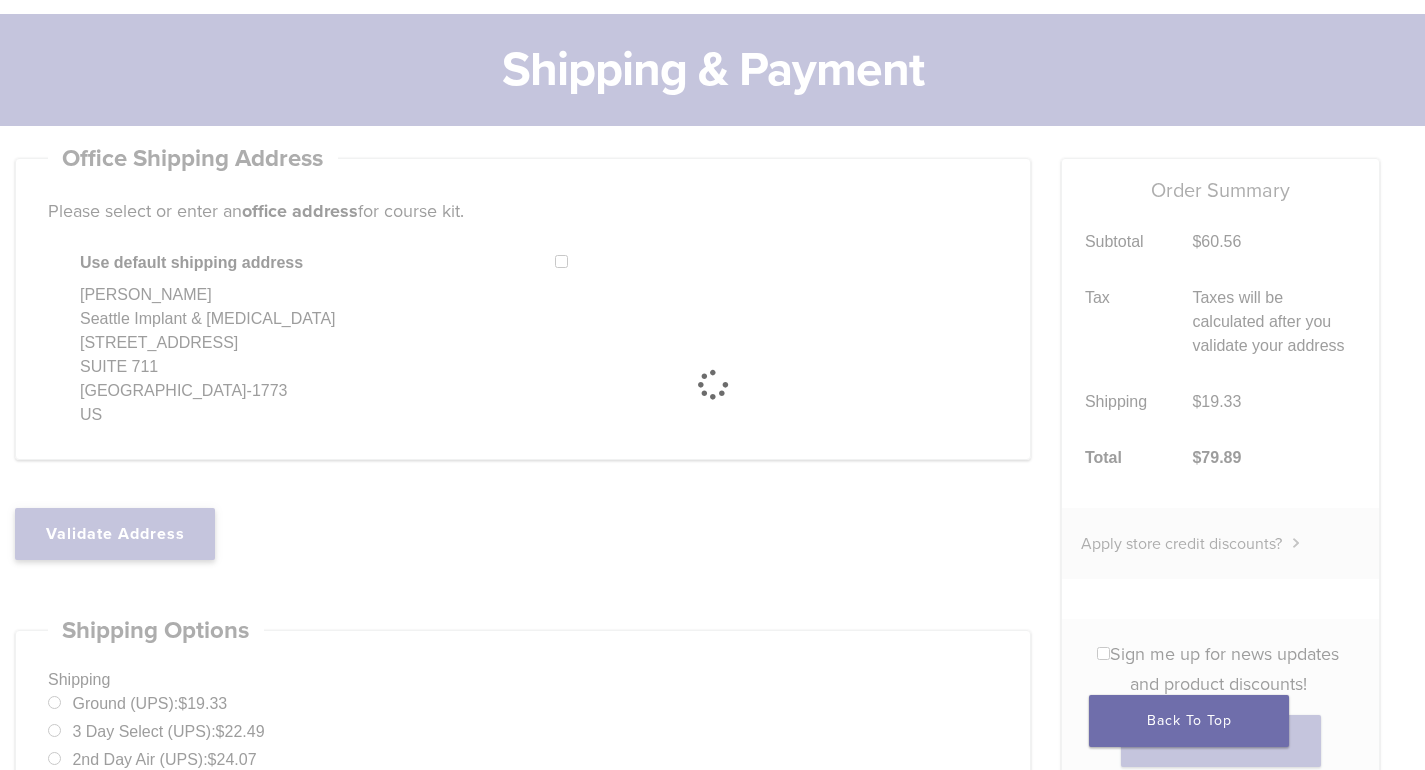 select on "**" 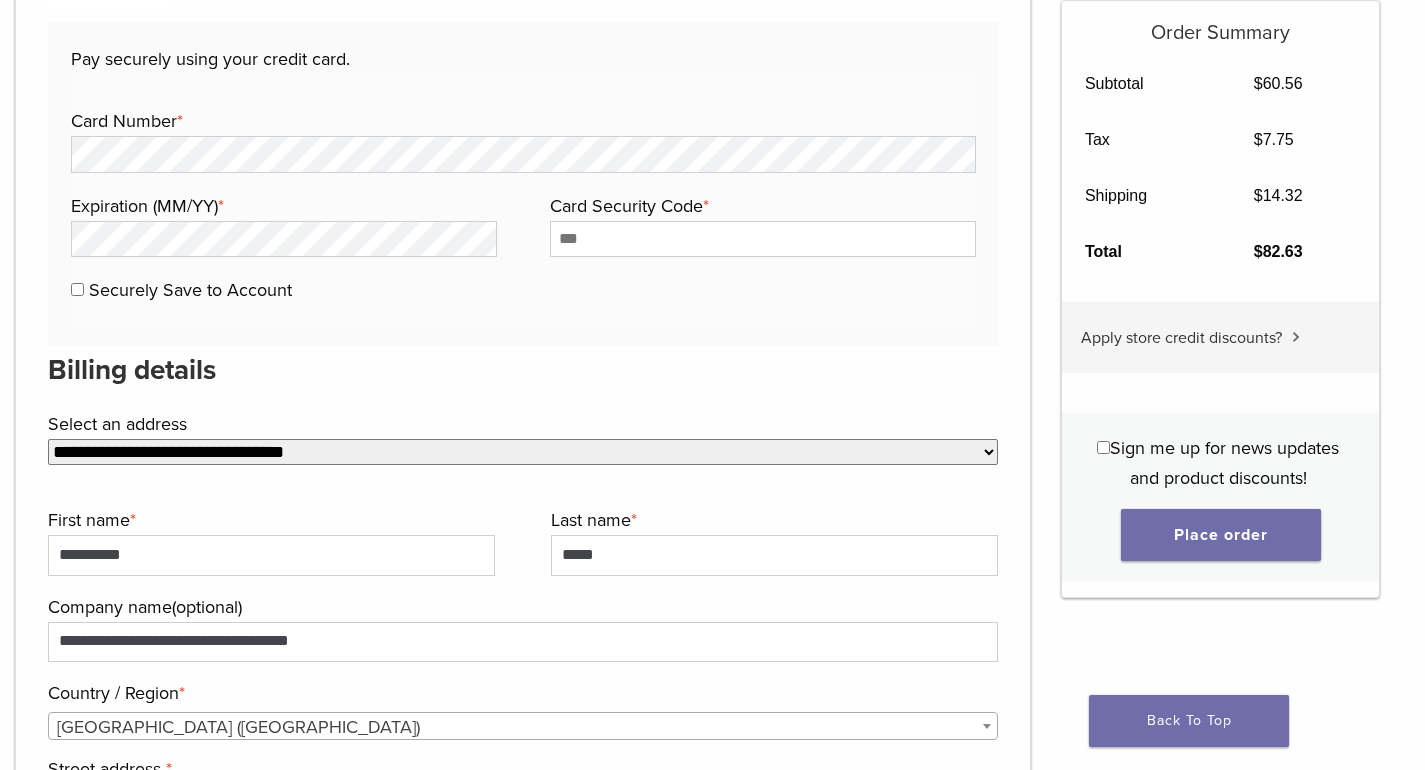 scroll, scrollTop: 1200, scrollLeft: 0, axis: vertical 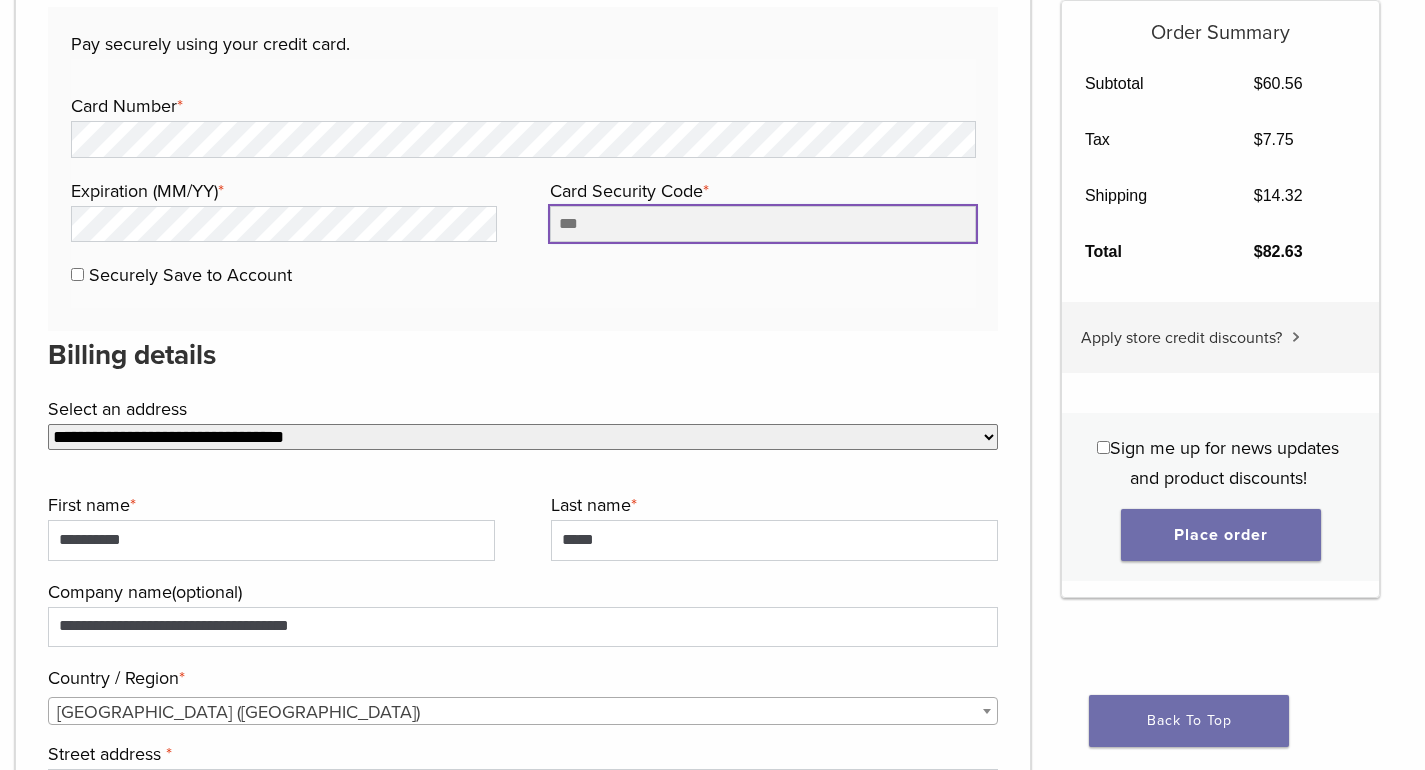 type on "****" 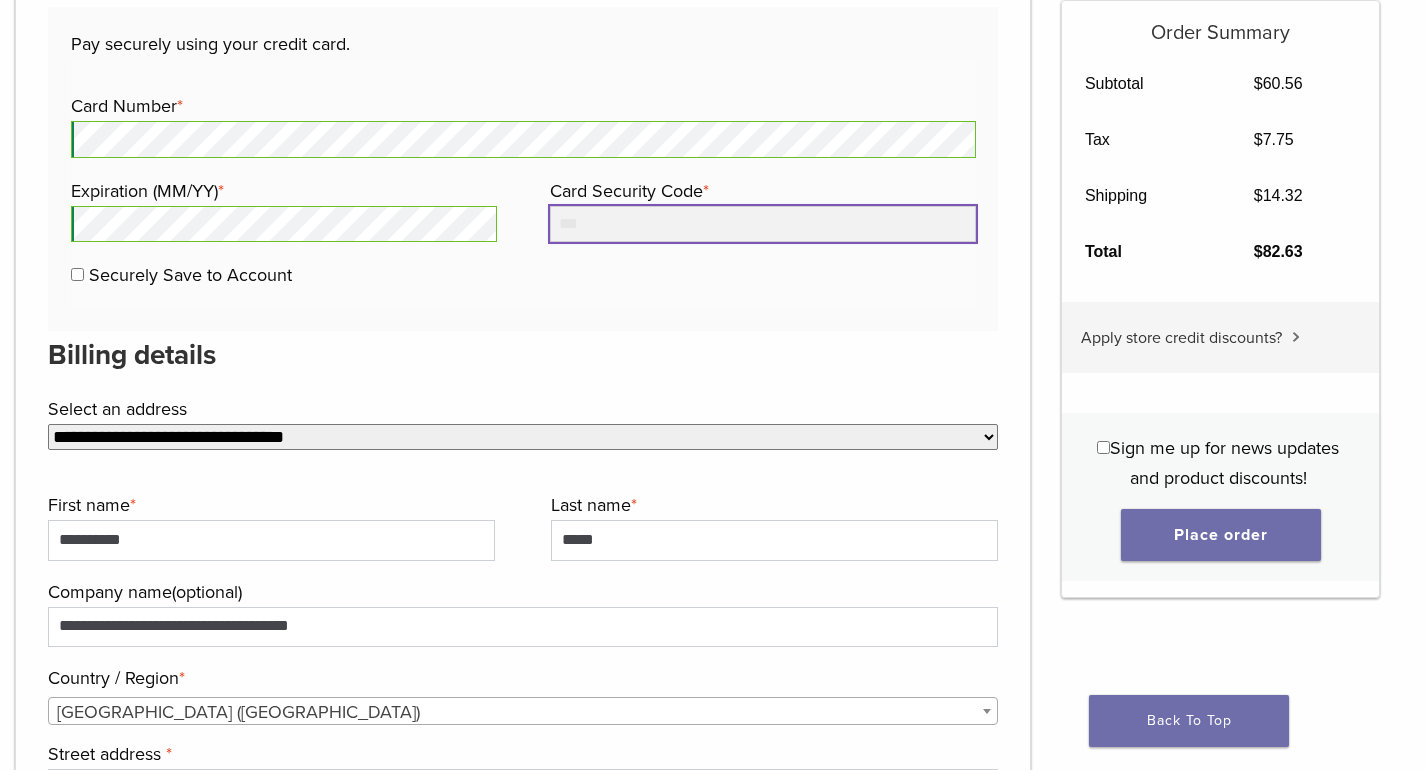 click on "Card Security Code  *" at bounding box center [763, 224] 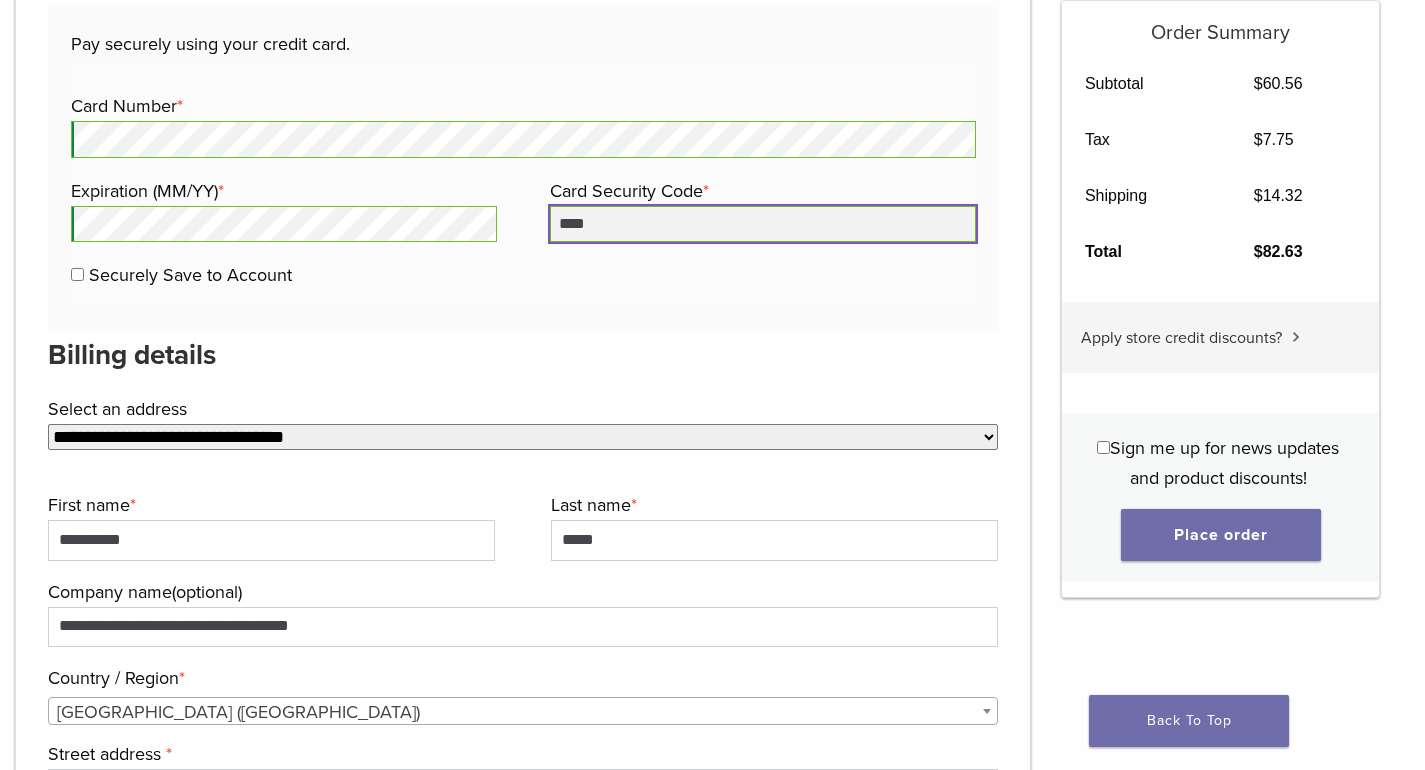 type on "****" 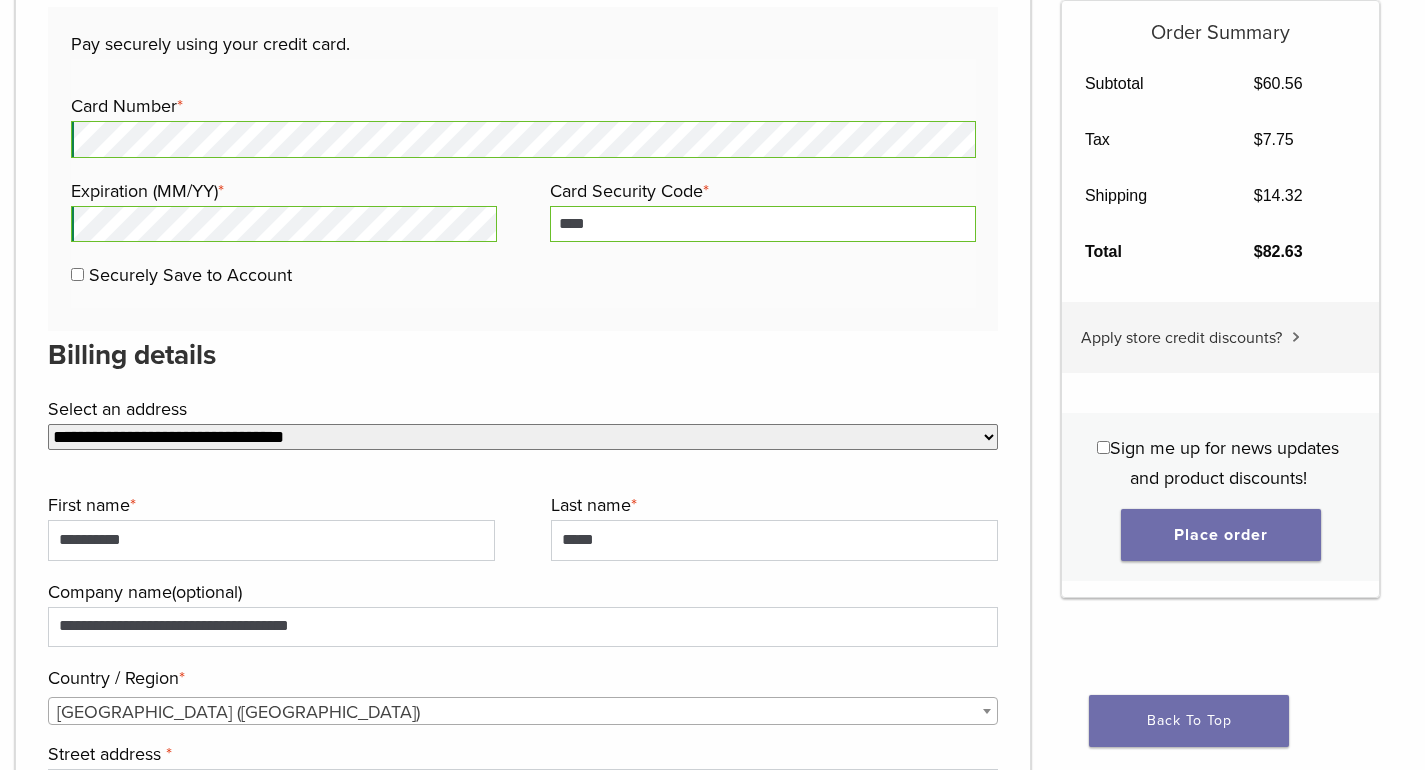 click on "Pay securely using your credit card. Payment Info Card Number  * Expiration (MM/YY)  * Card Security Code  * **** Securely Save to Account" at bounding box center [523, 169] 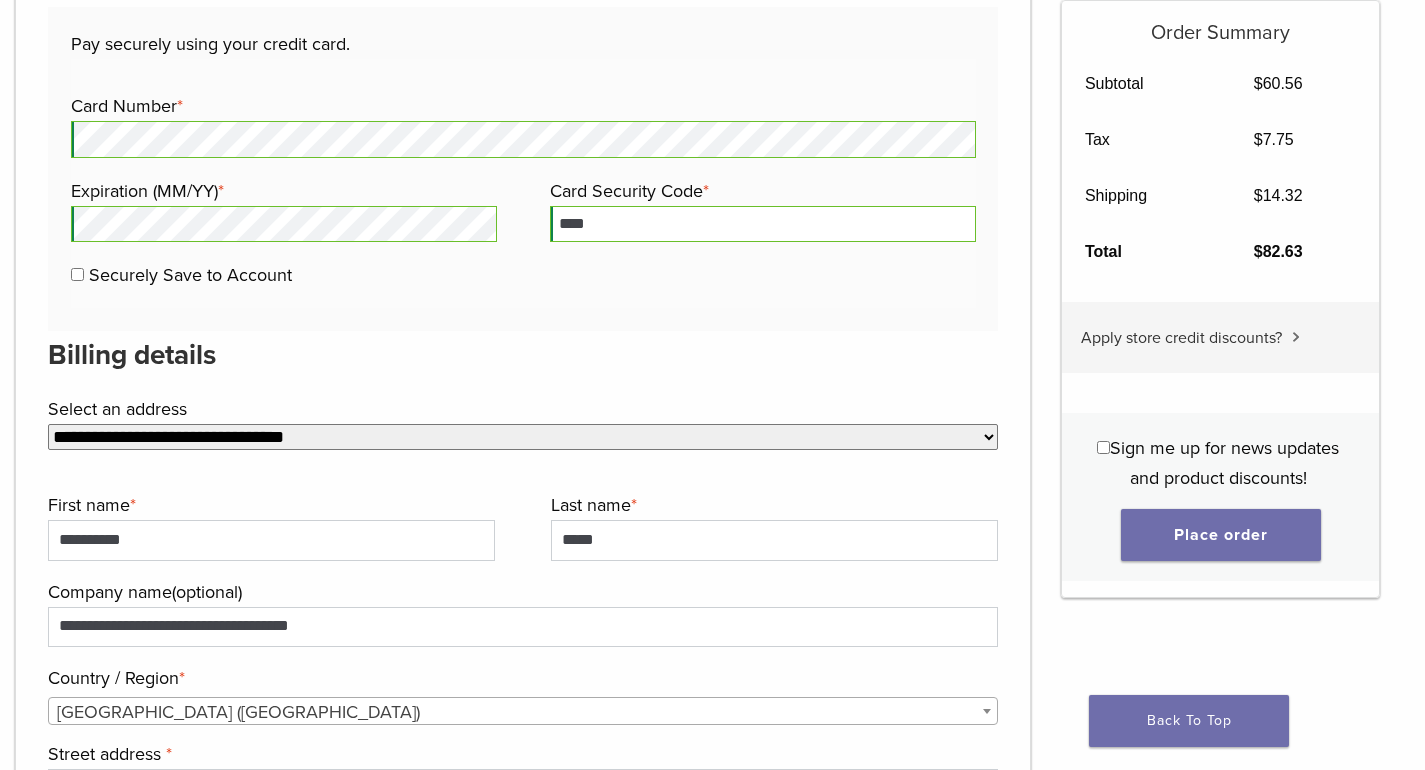 click on "Securely Save to Account" at bounding box center [190, 275] 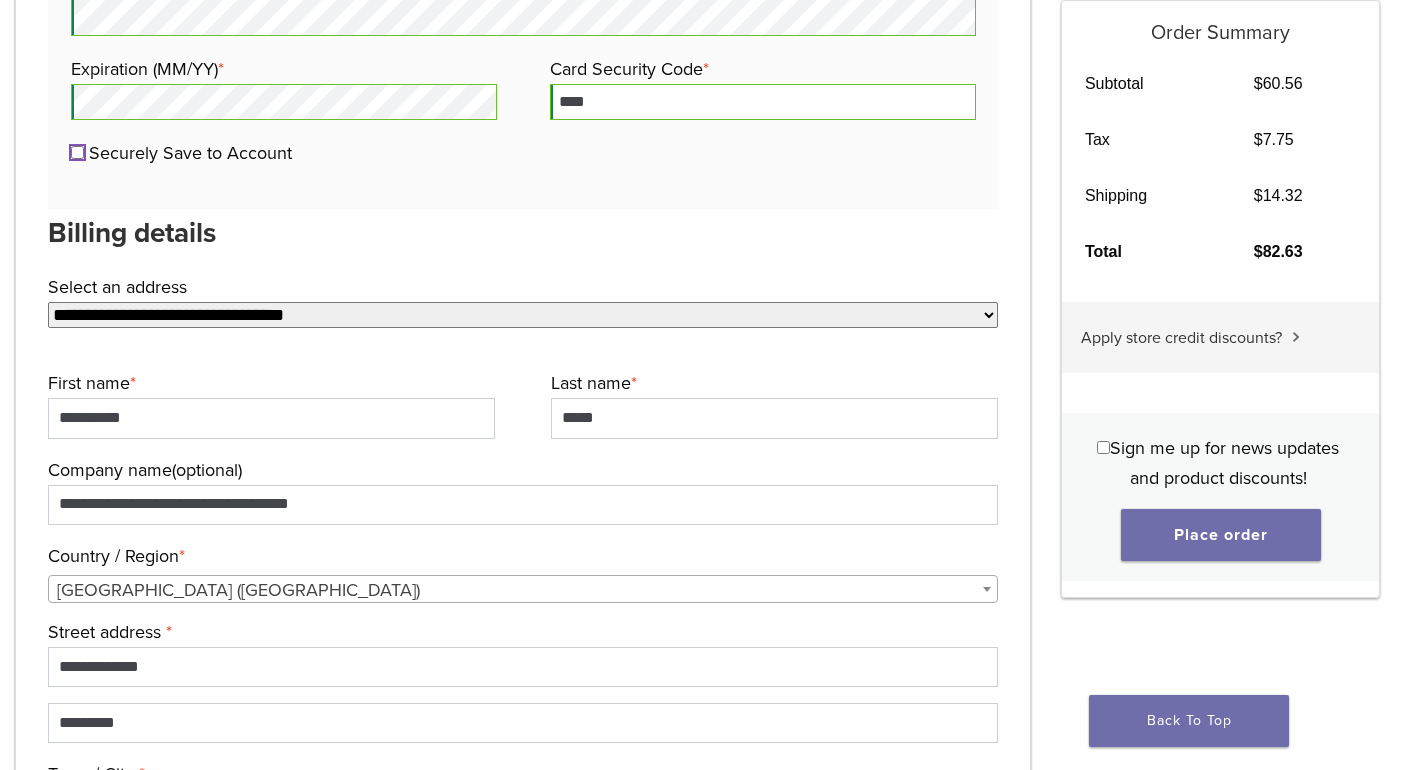 scroll, scrollTop: 1300, scrollLeft: 0, axis: vertical 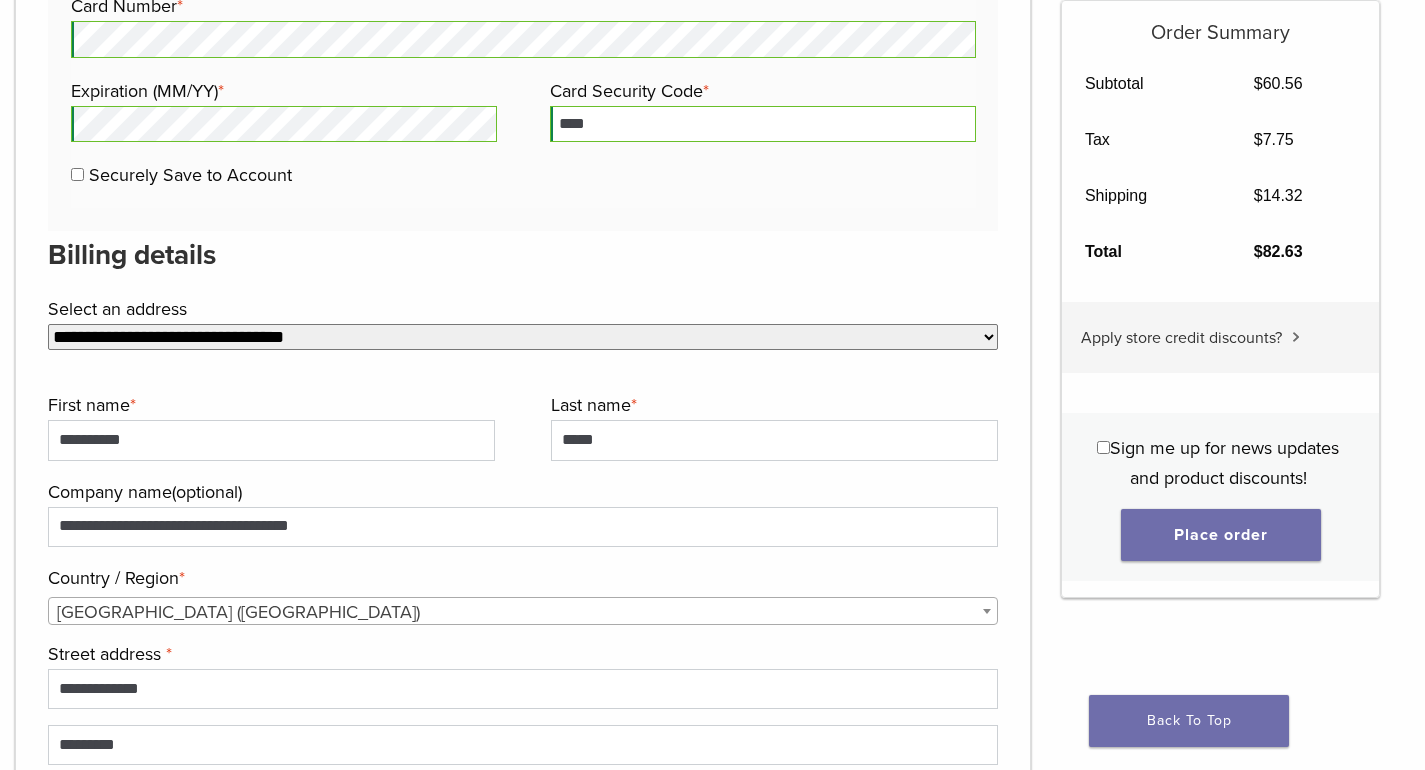 click on "**********" at bounding box center (523, 337) 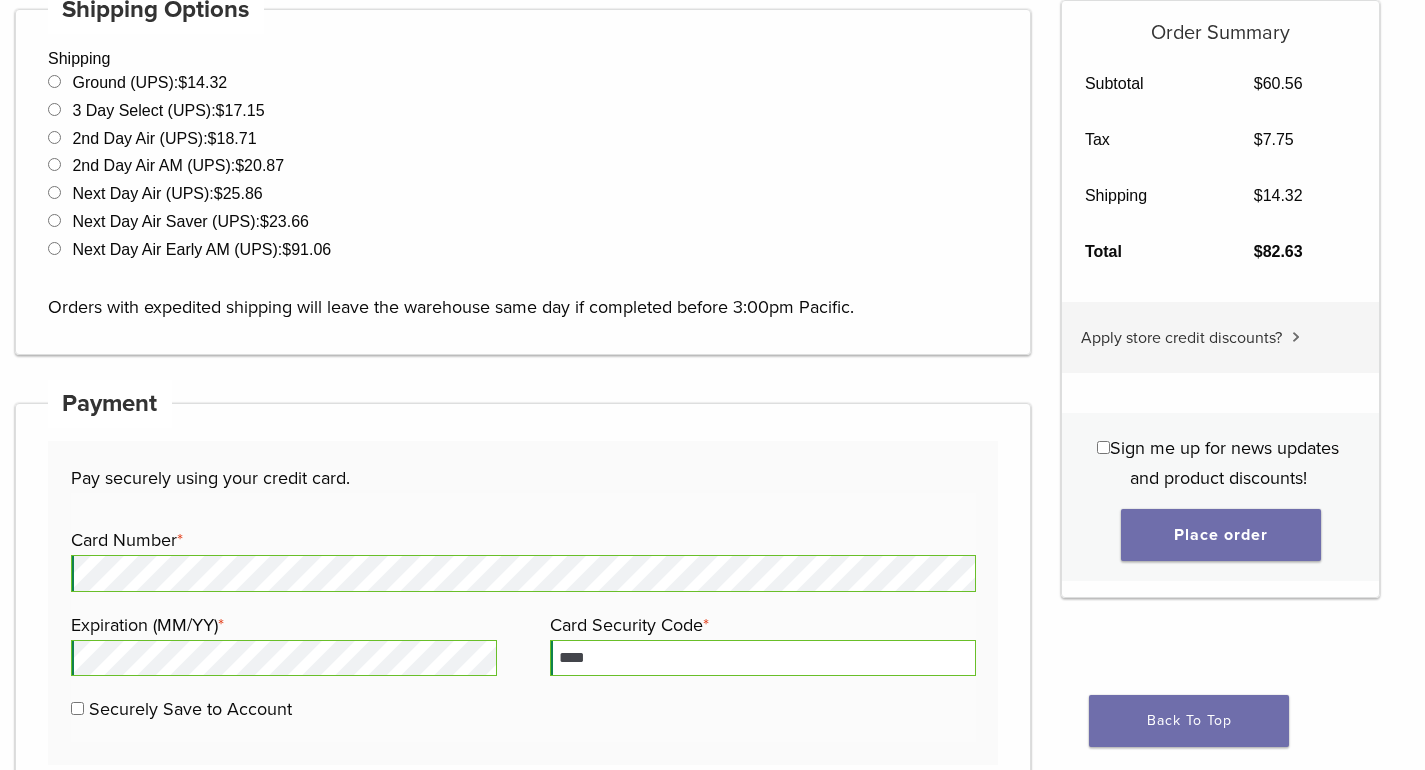 scroll, scrollTop: 600, scrollLeft: 0, axis: vertical 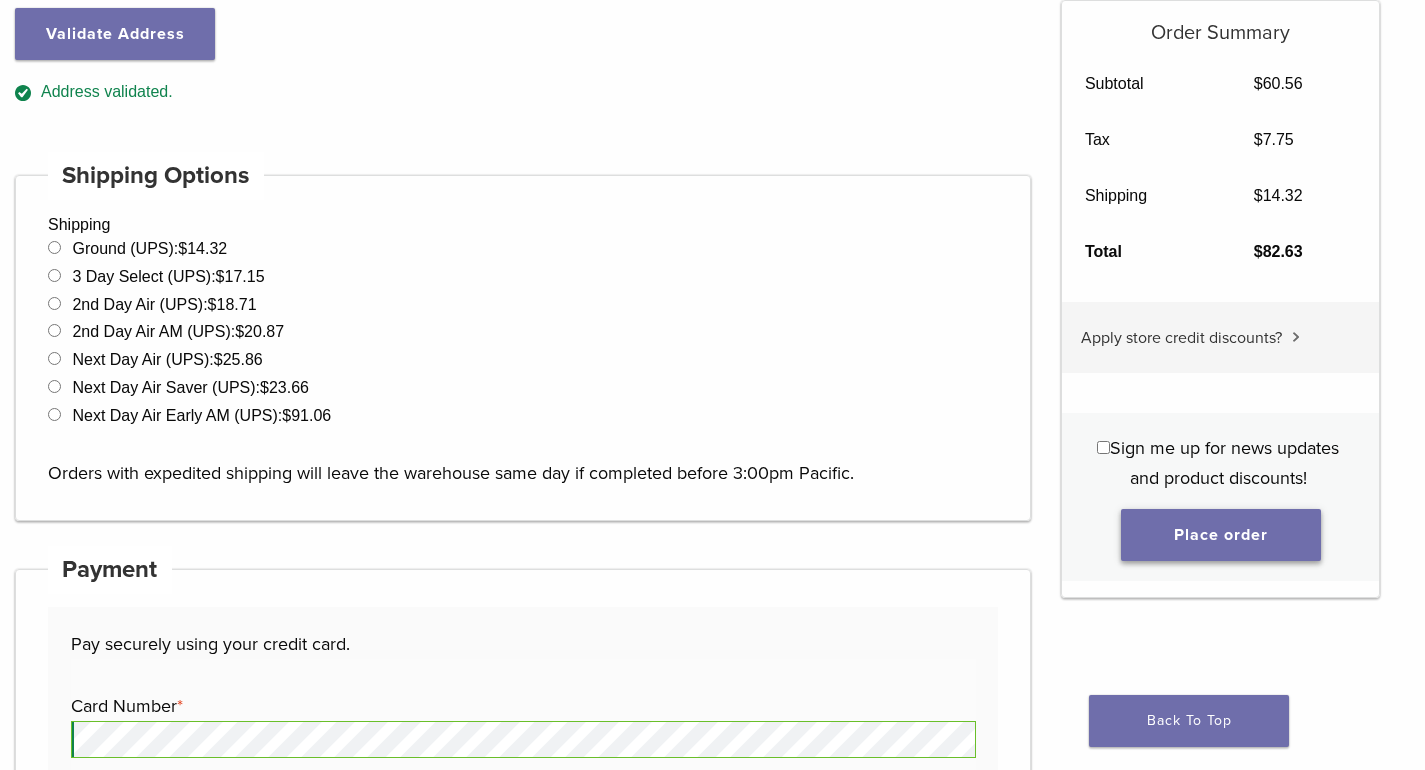 click on "Place order" at bounding box center (1221, 535) 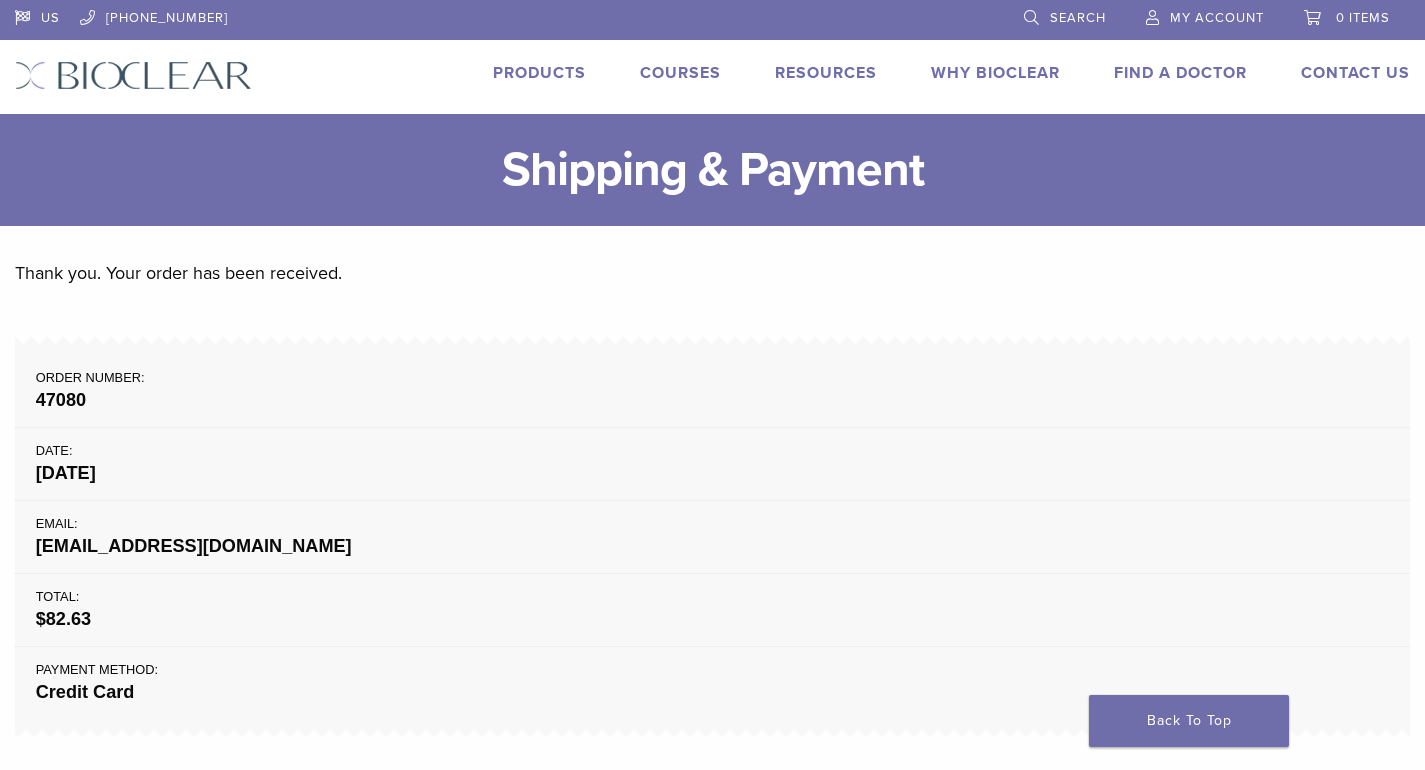 scroll, scrollTop: 0, scrollLeft: 0, axis: both 